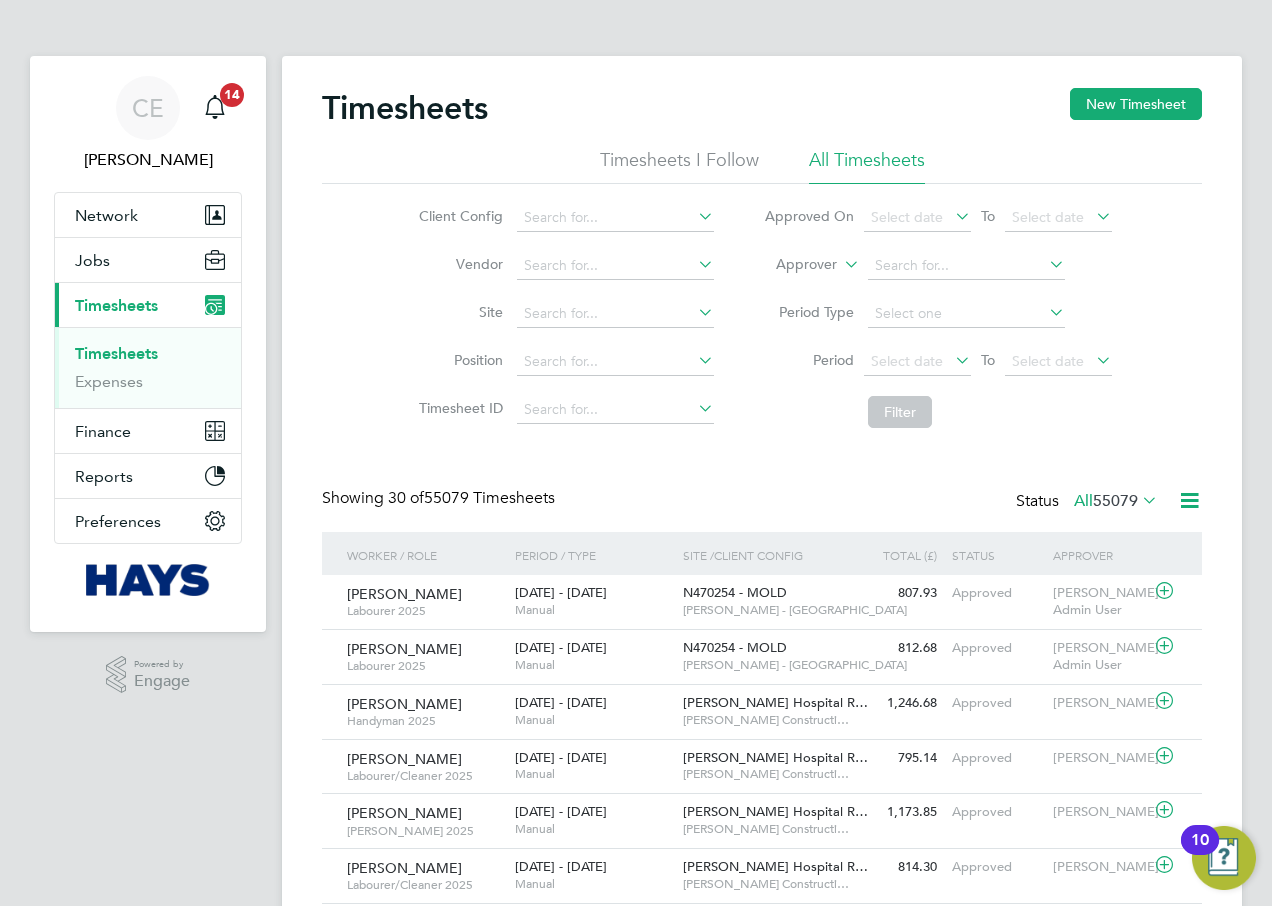 scroll, scrollTop: 0, scrollLeft: 0, axis: both 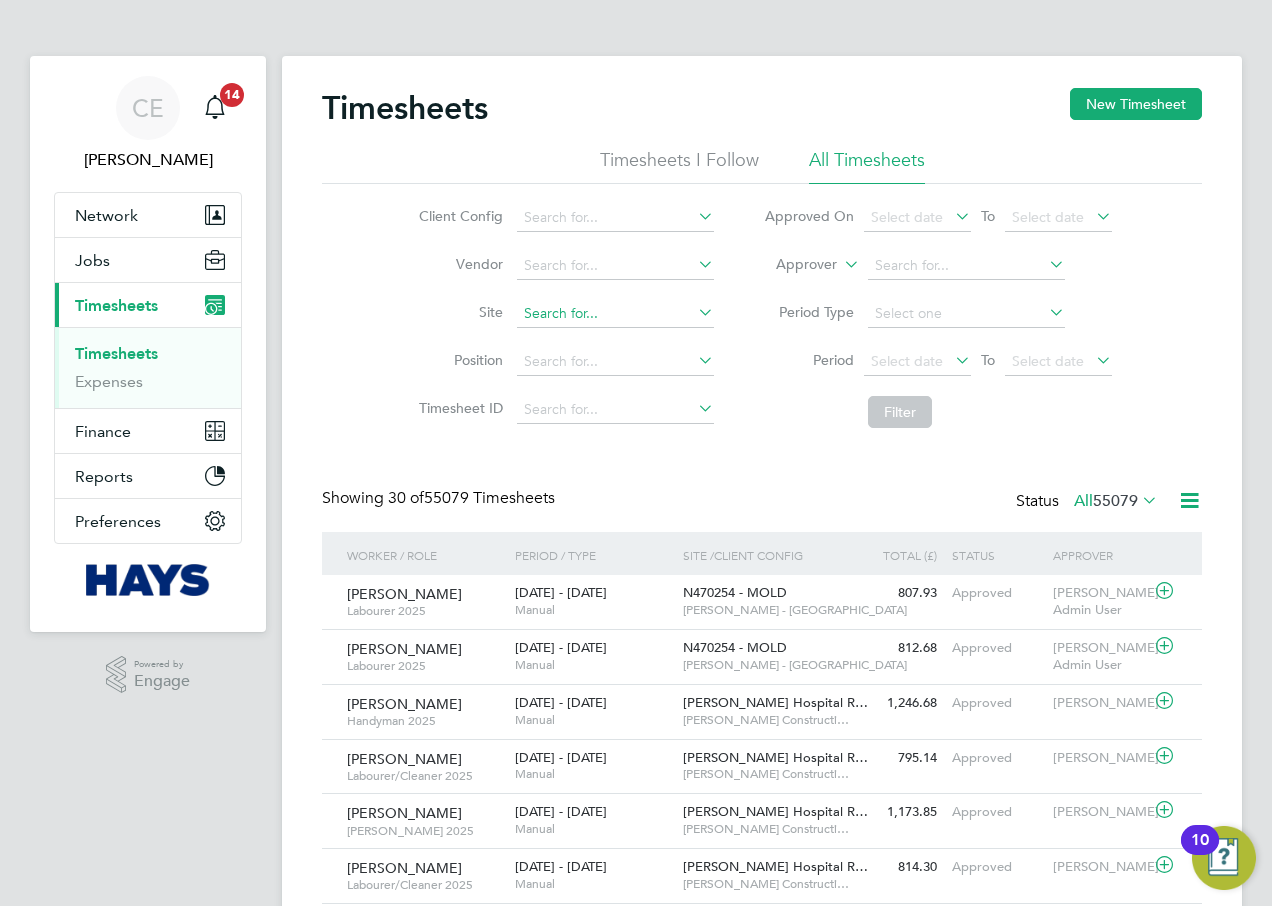 click 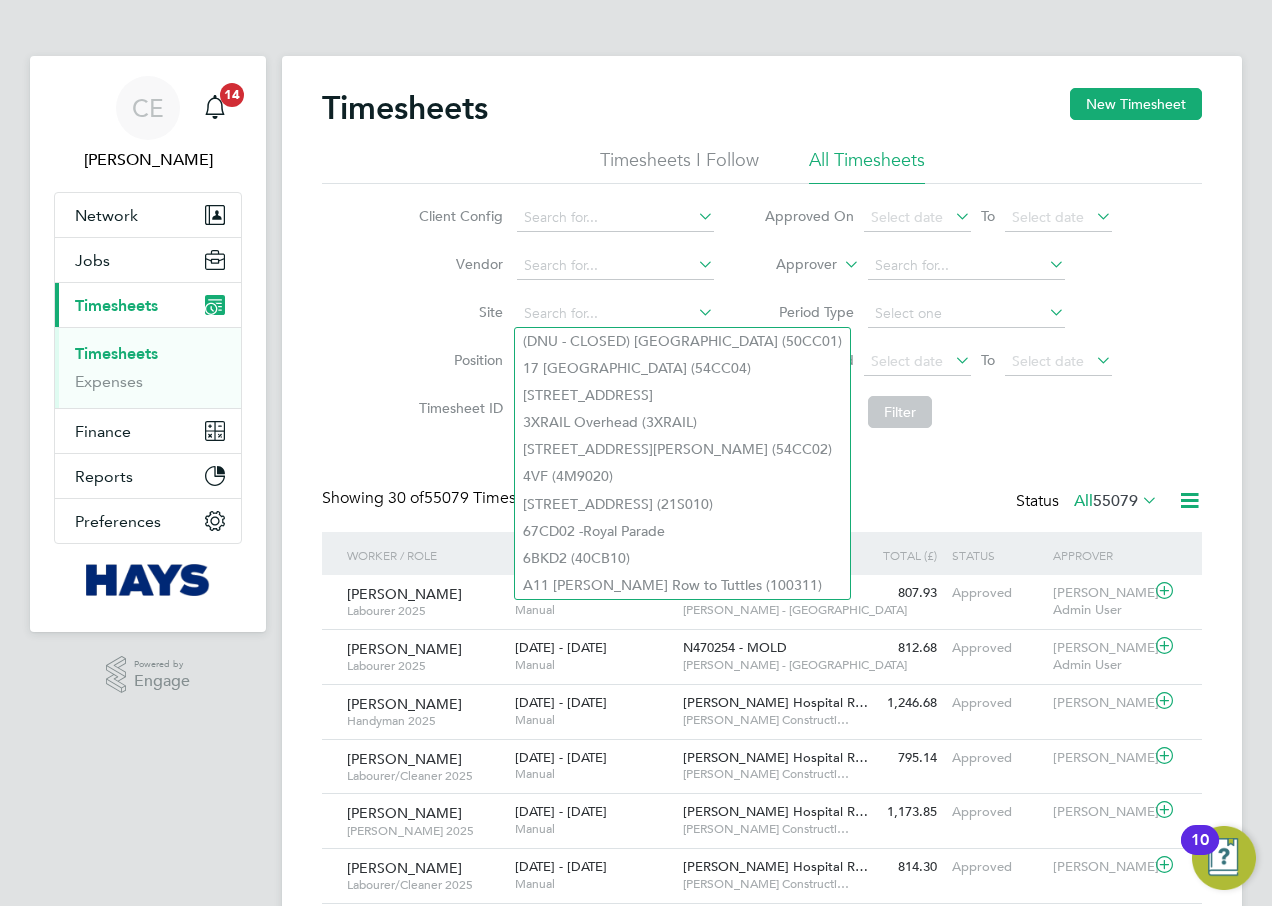 click on "Approver" 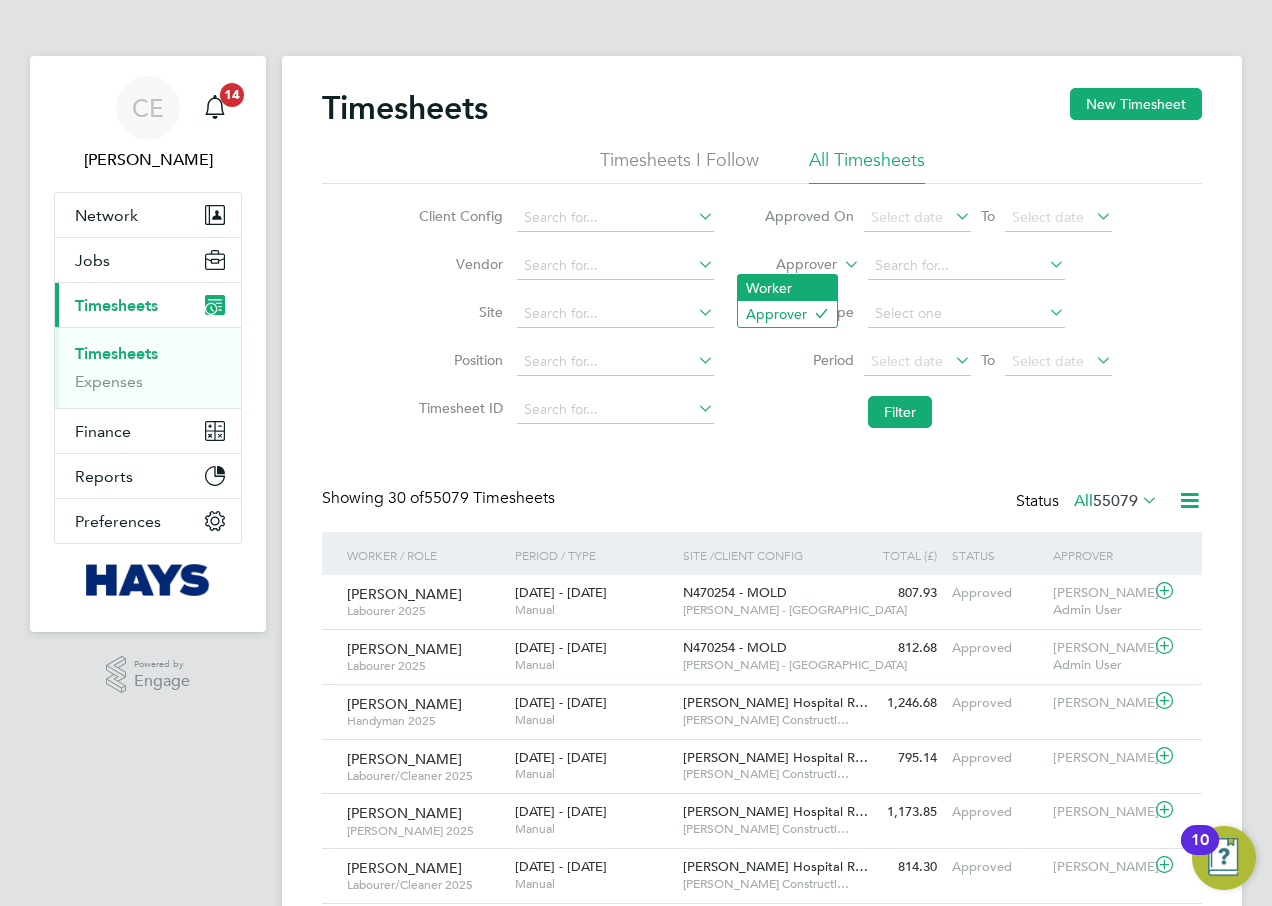 click on "Worker" 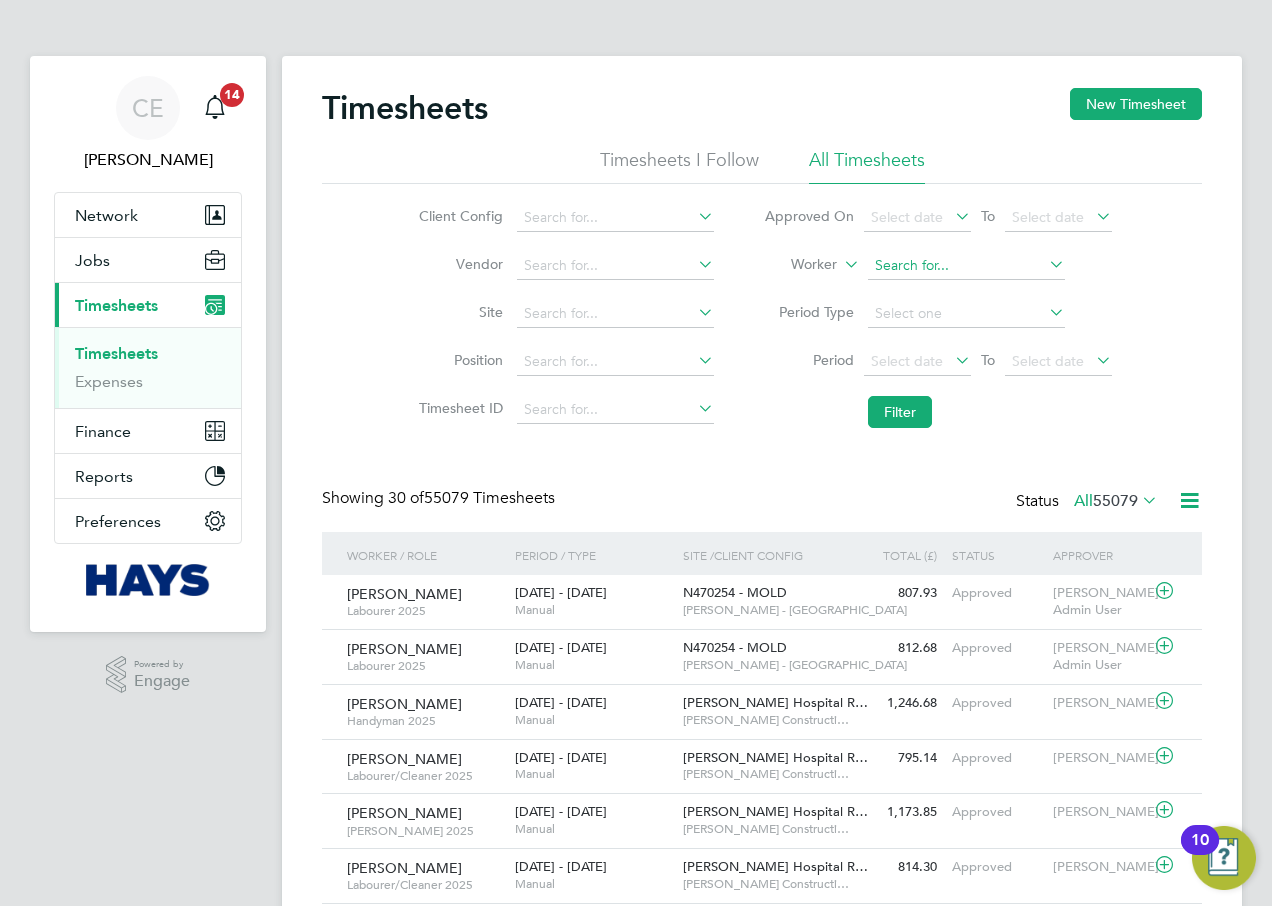 click 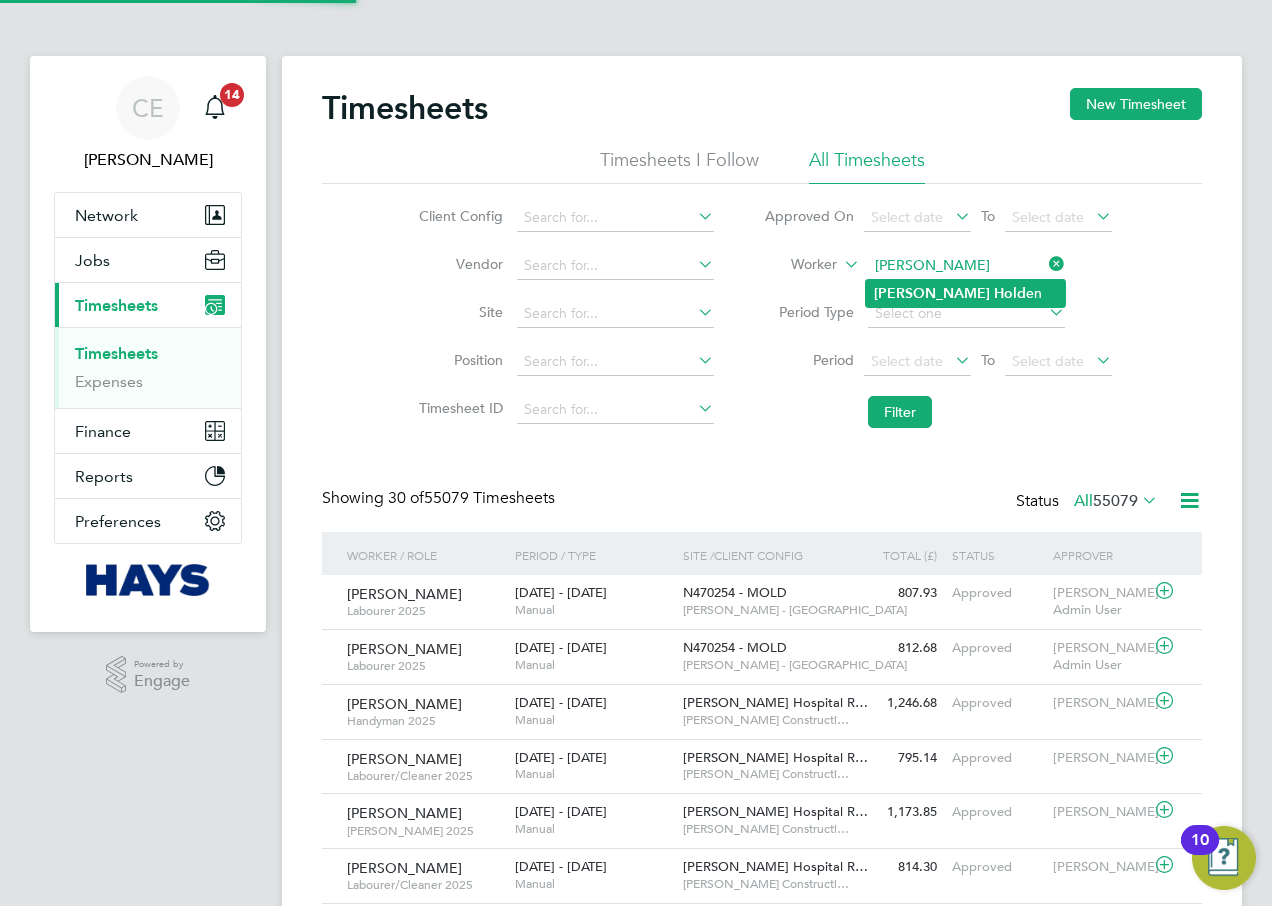 click on "Andrew" 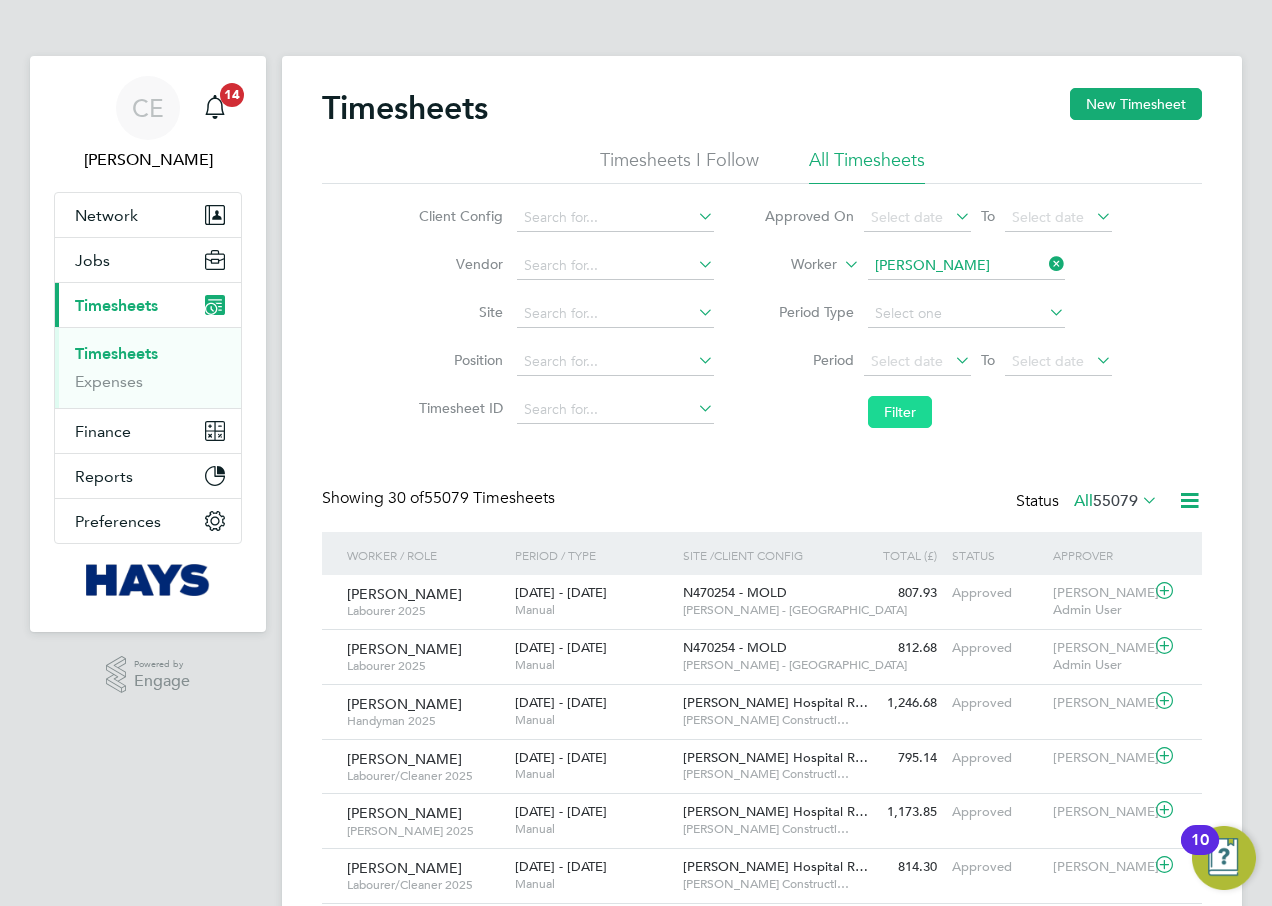 click on "Filter" 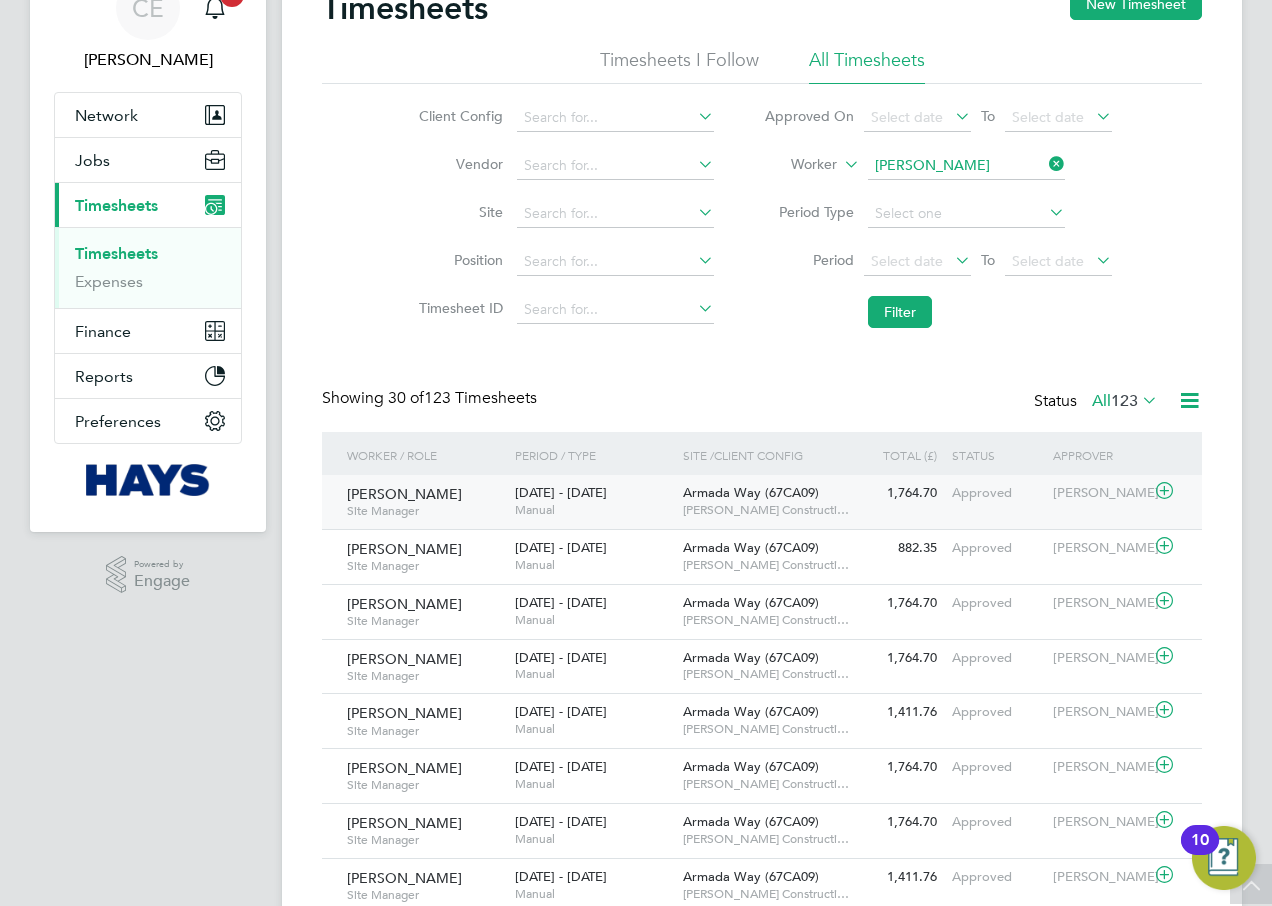 click on "5 - 11 Jul 2025   Manual" 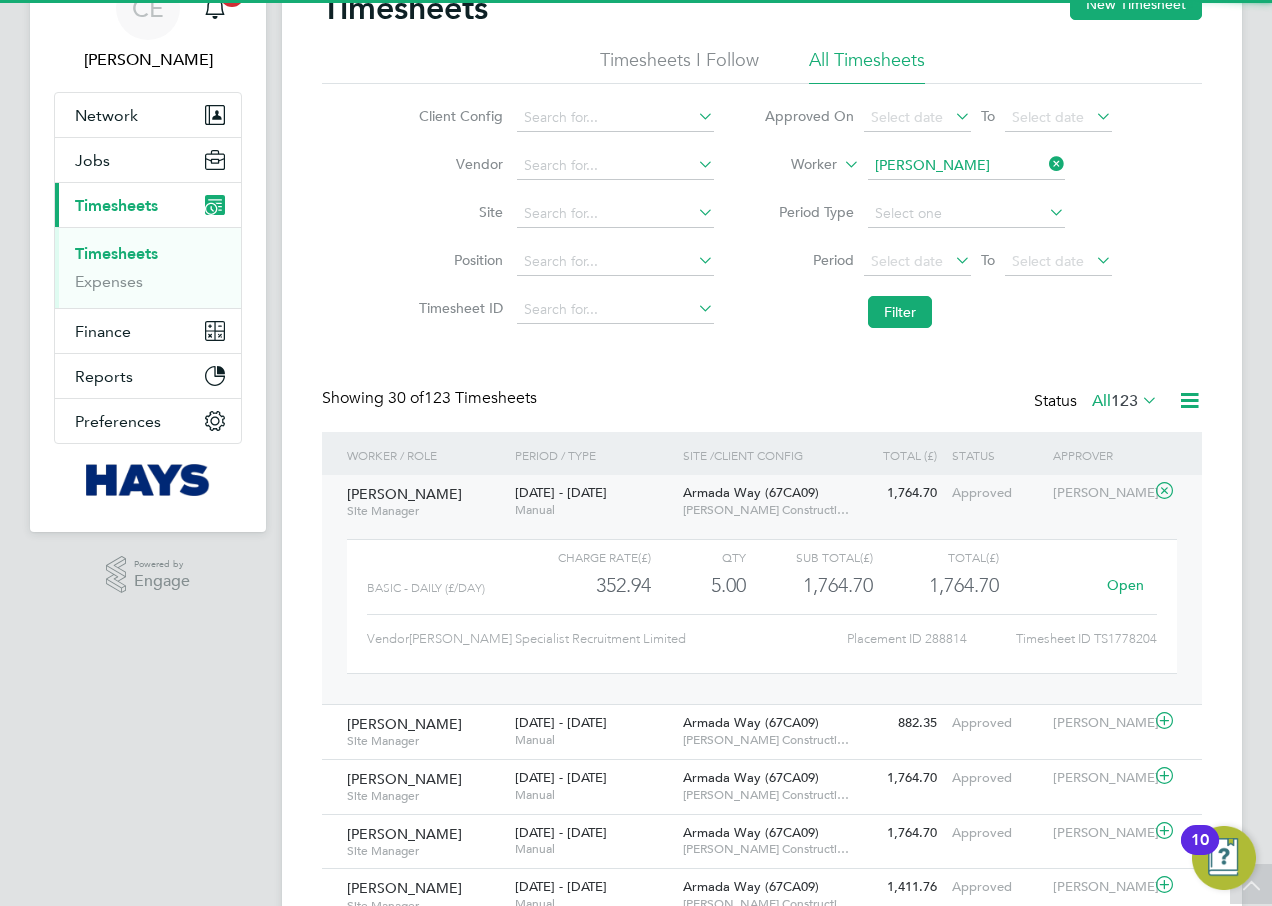 click on "5 - 11 Jul 2025   Manual" 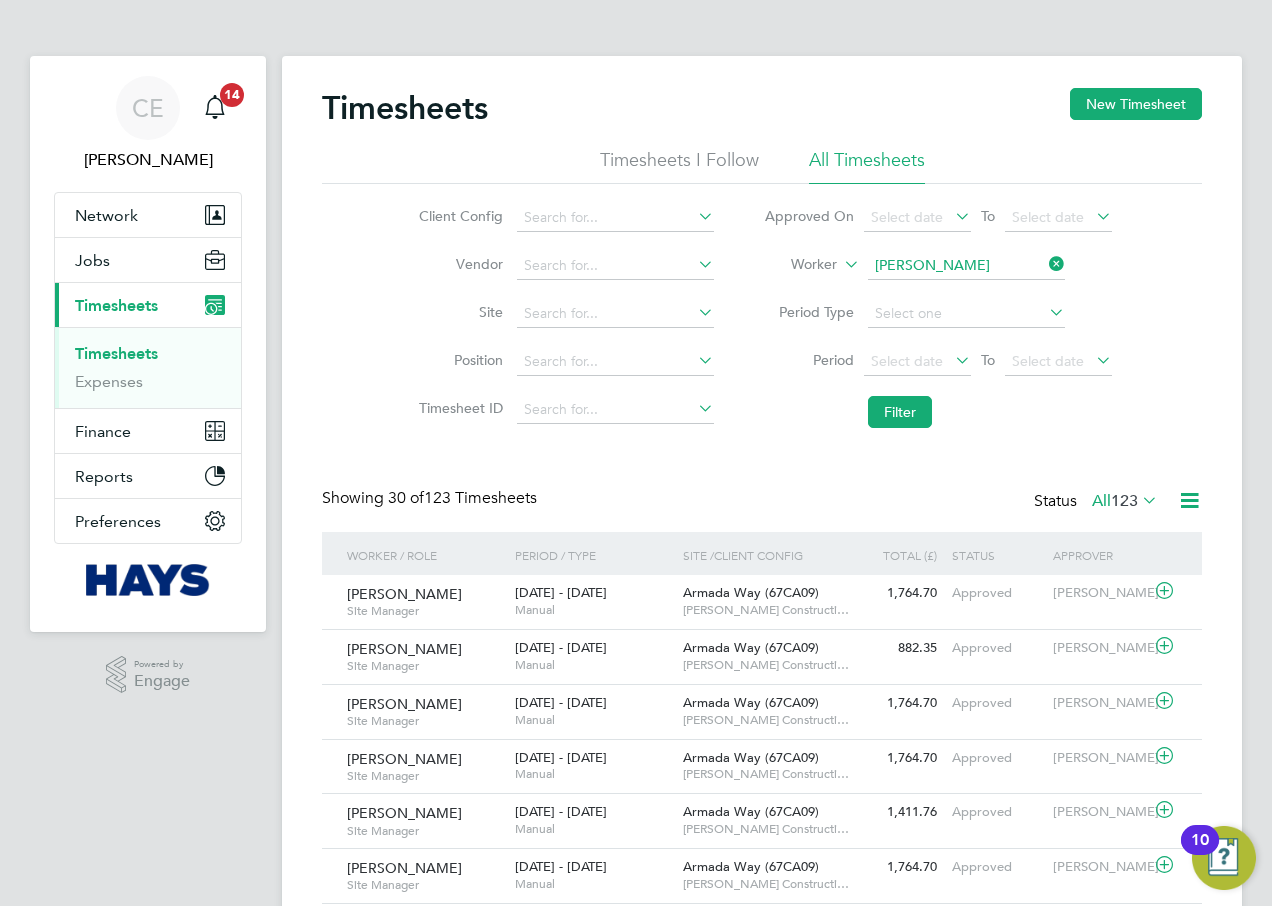 click on "Worker   Andrew Holden" 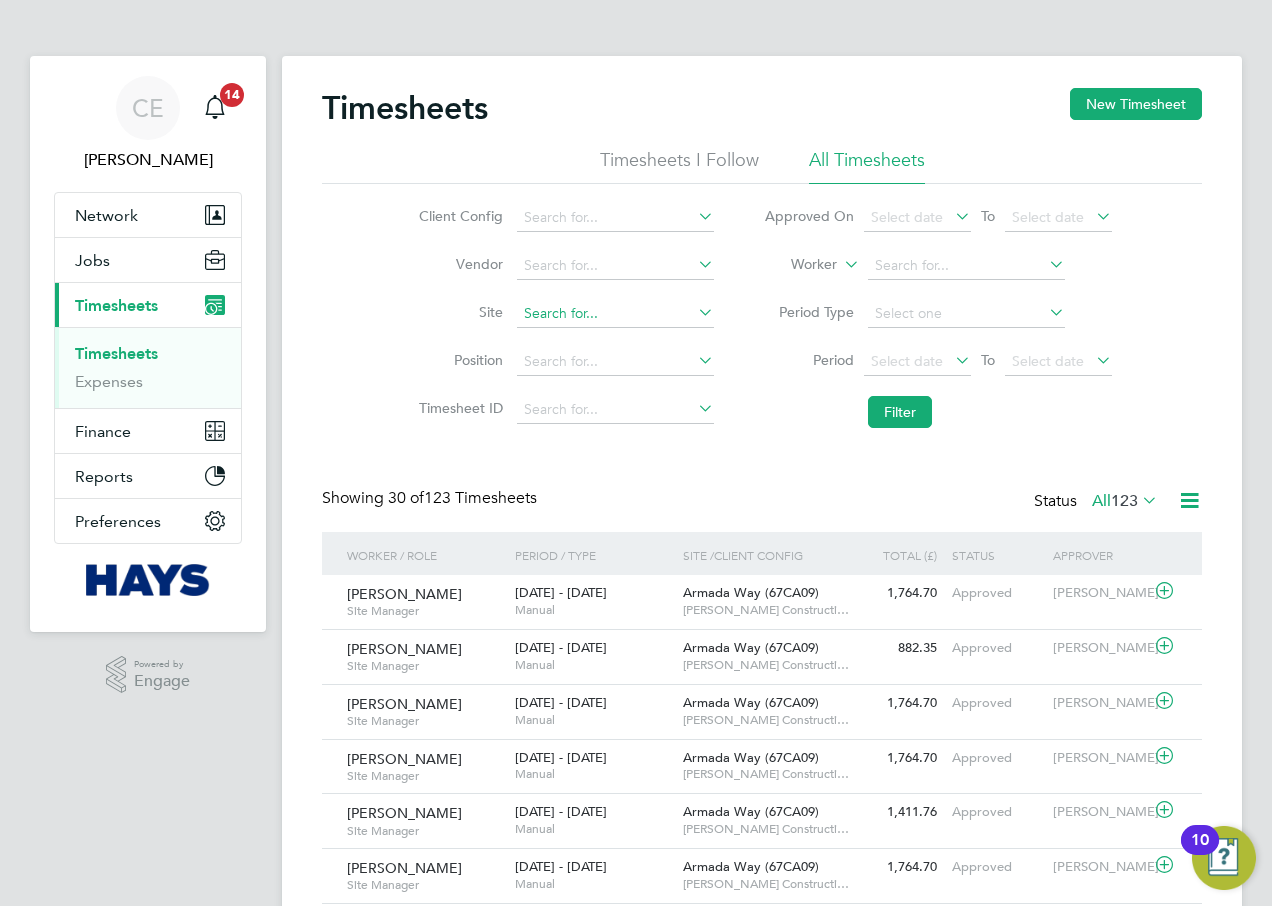 click 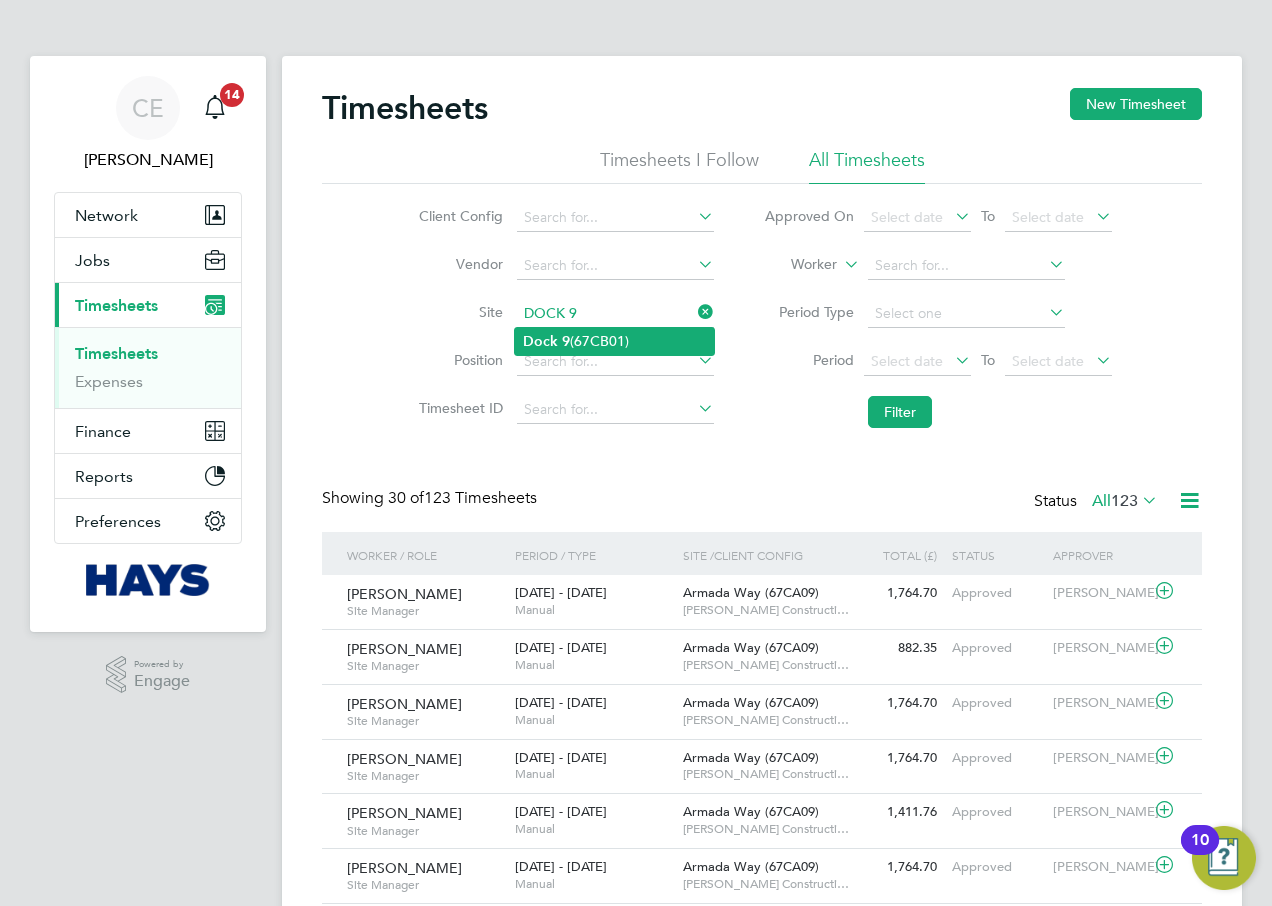 click on "Dock   9  (67CB01)" 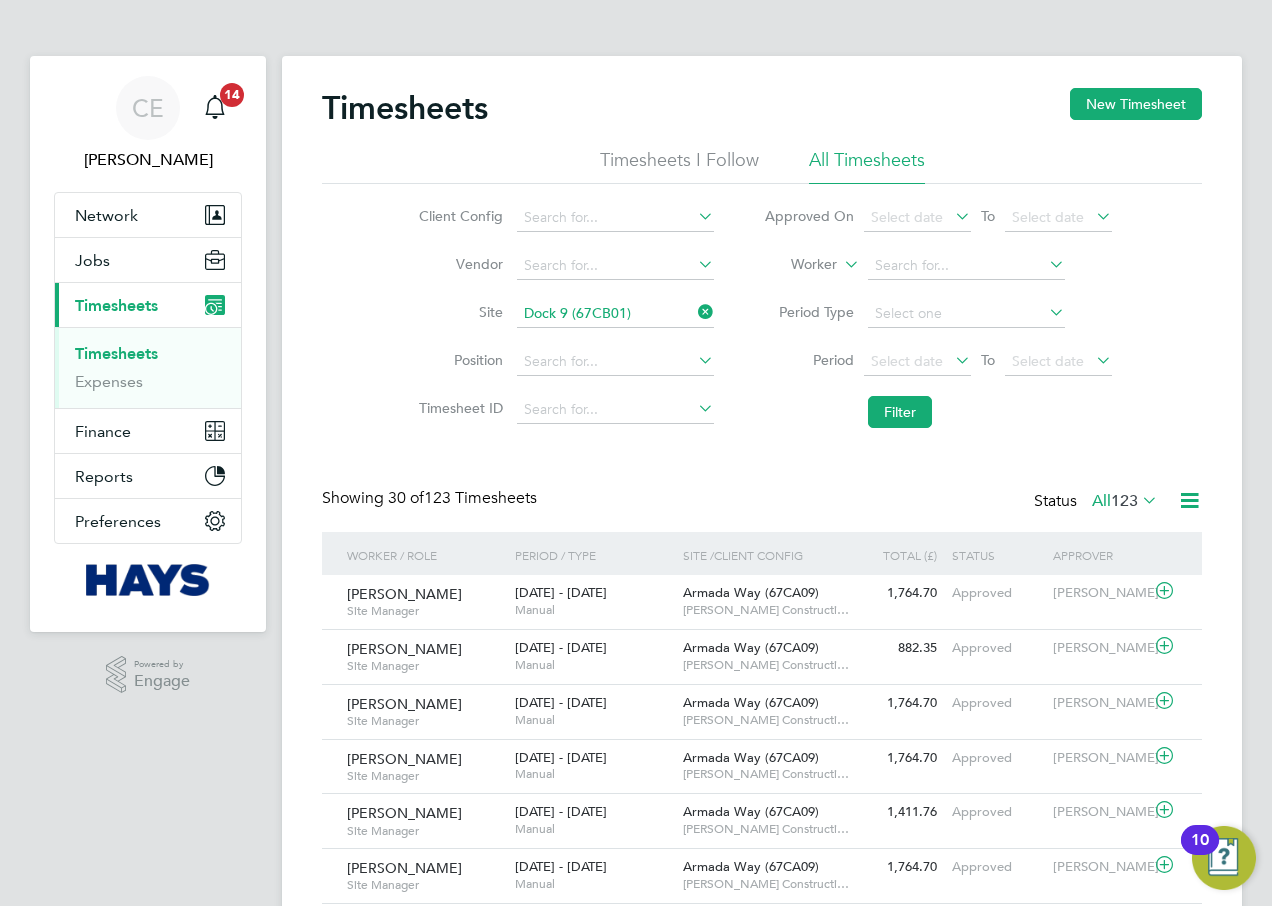 click on "Select date" 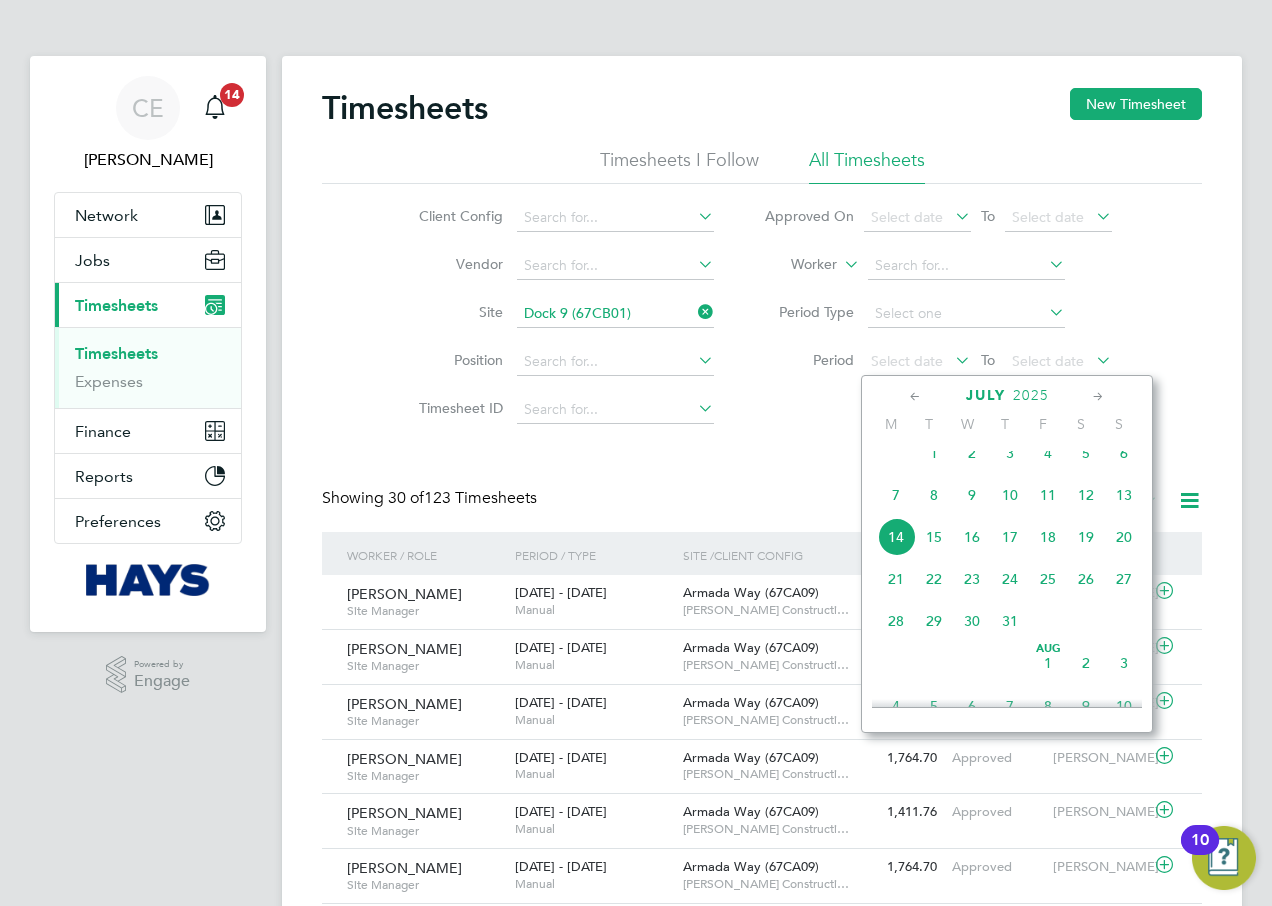 click on "5" 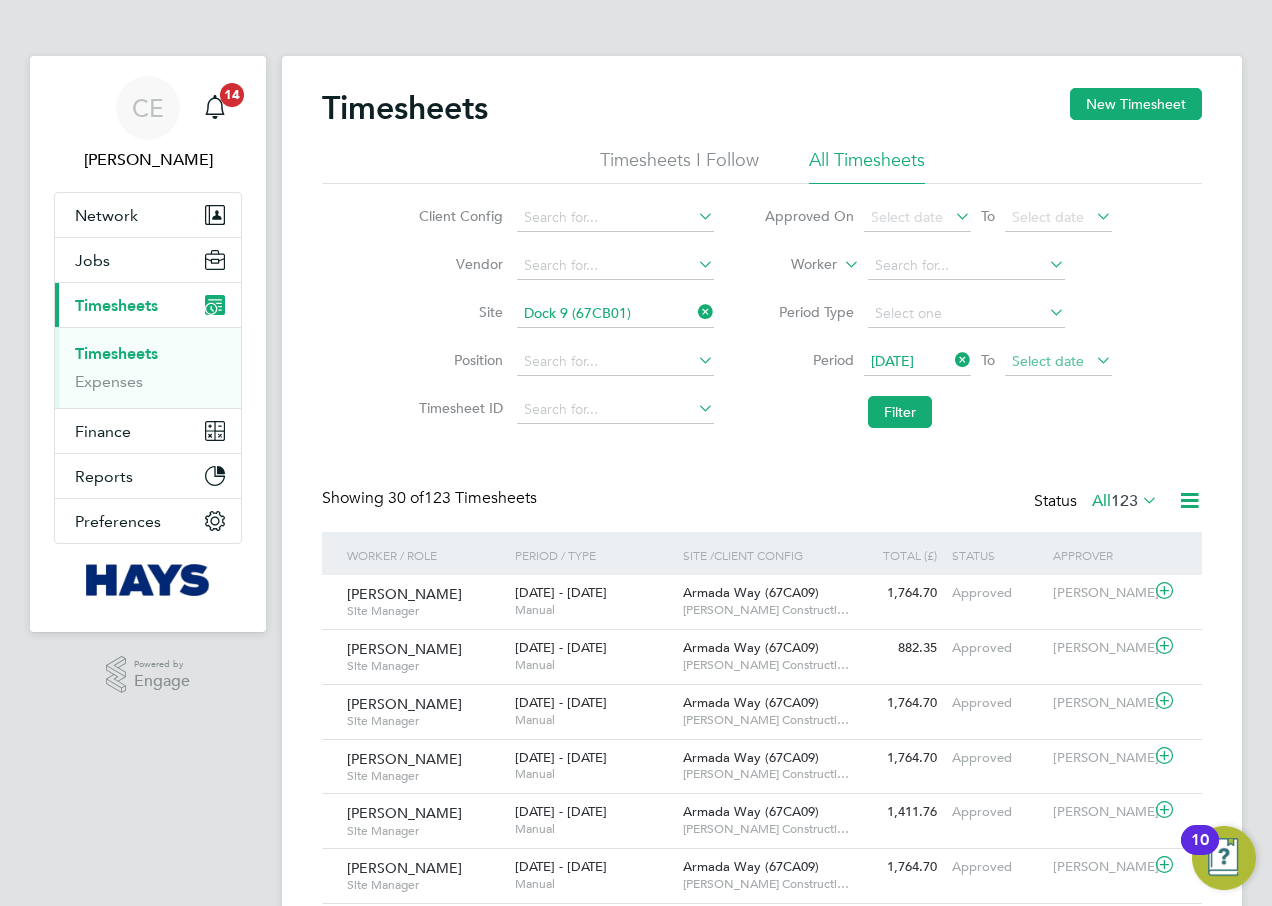 click on "Select date" 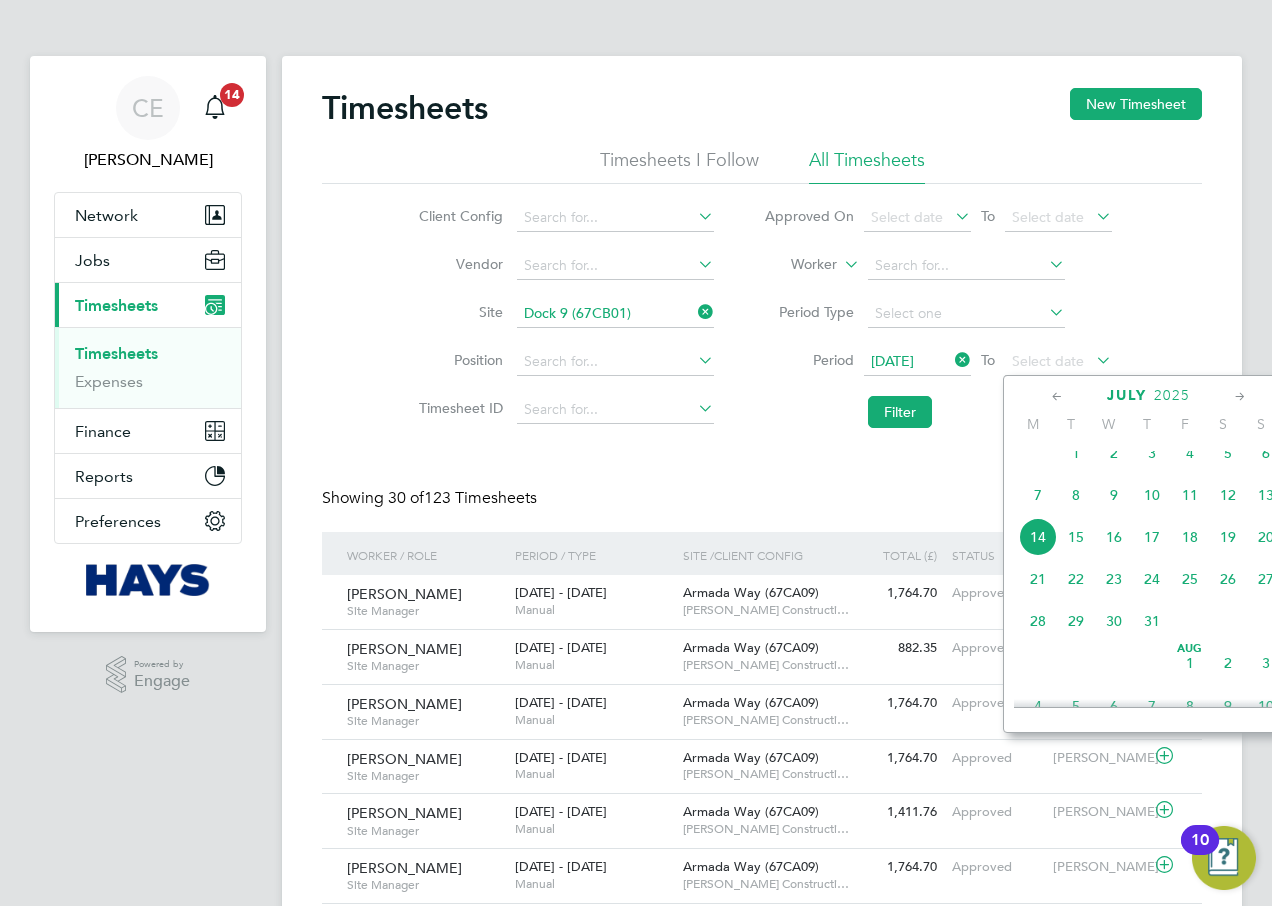 click on "11" 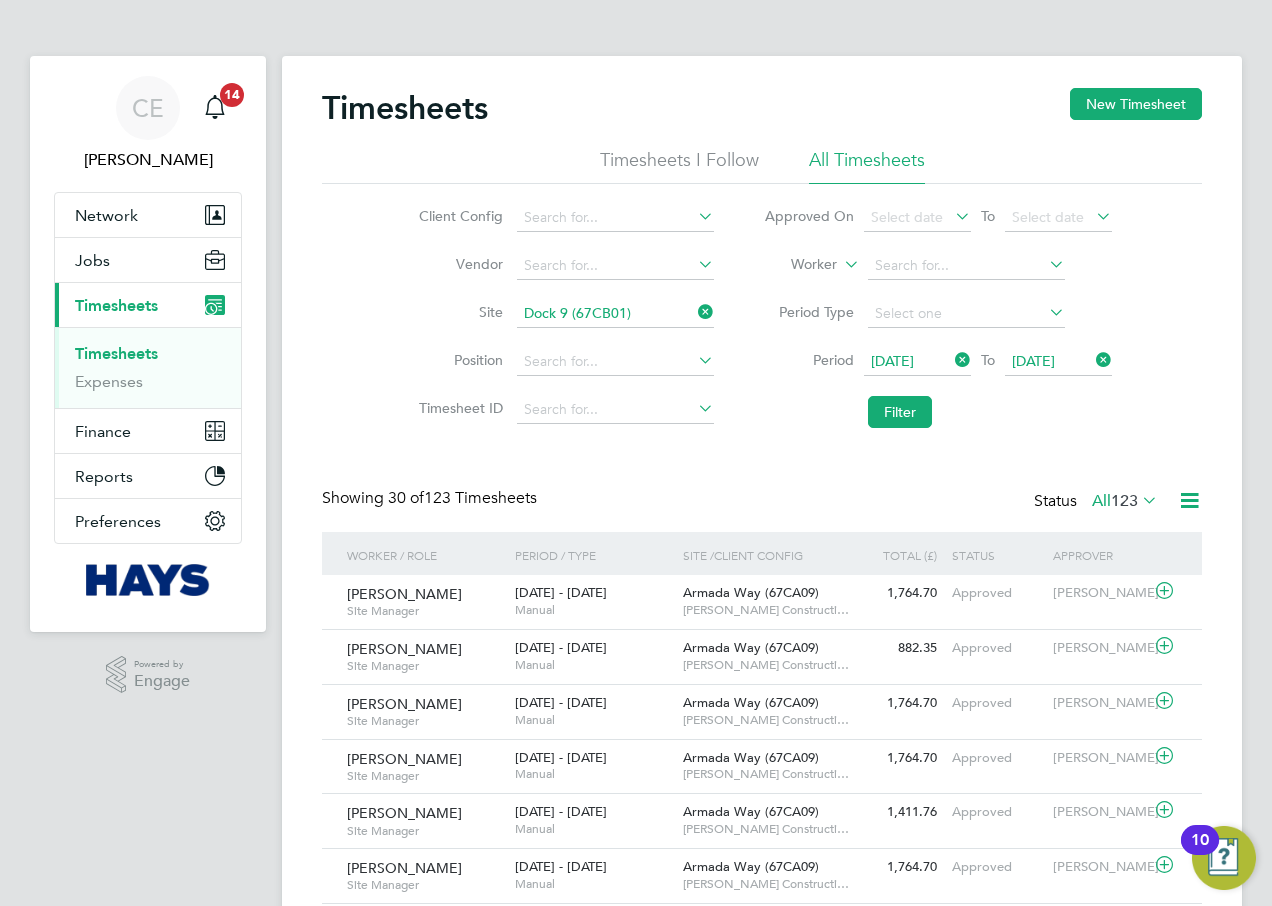 click on "Filter" 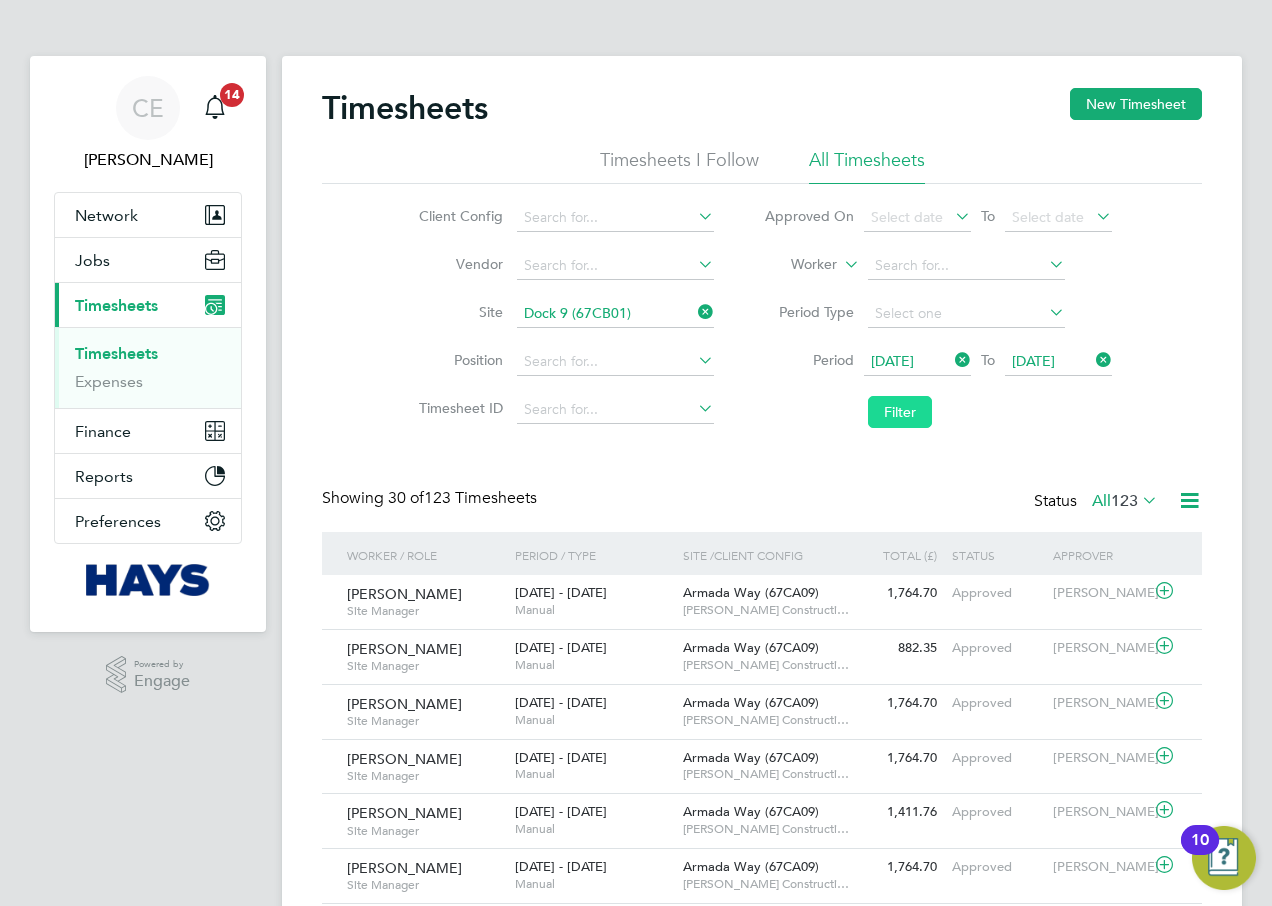 click on "Filter" 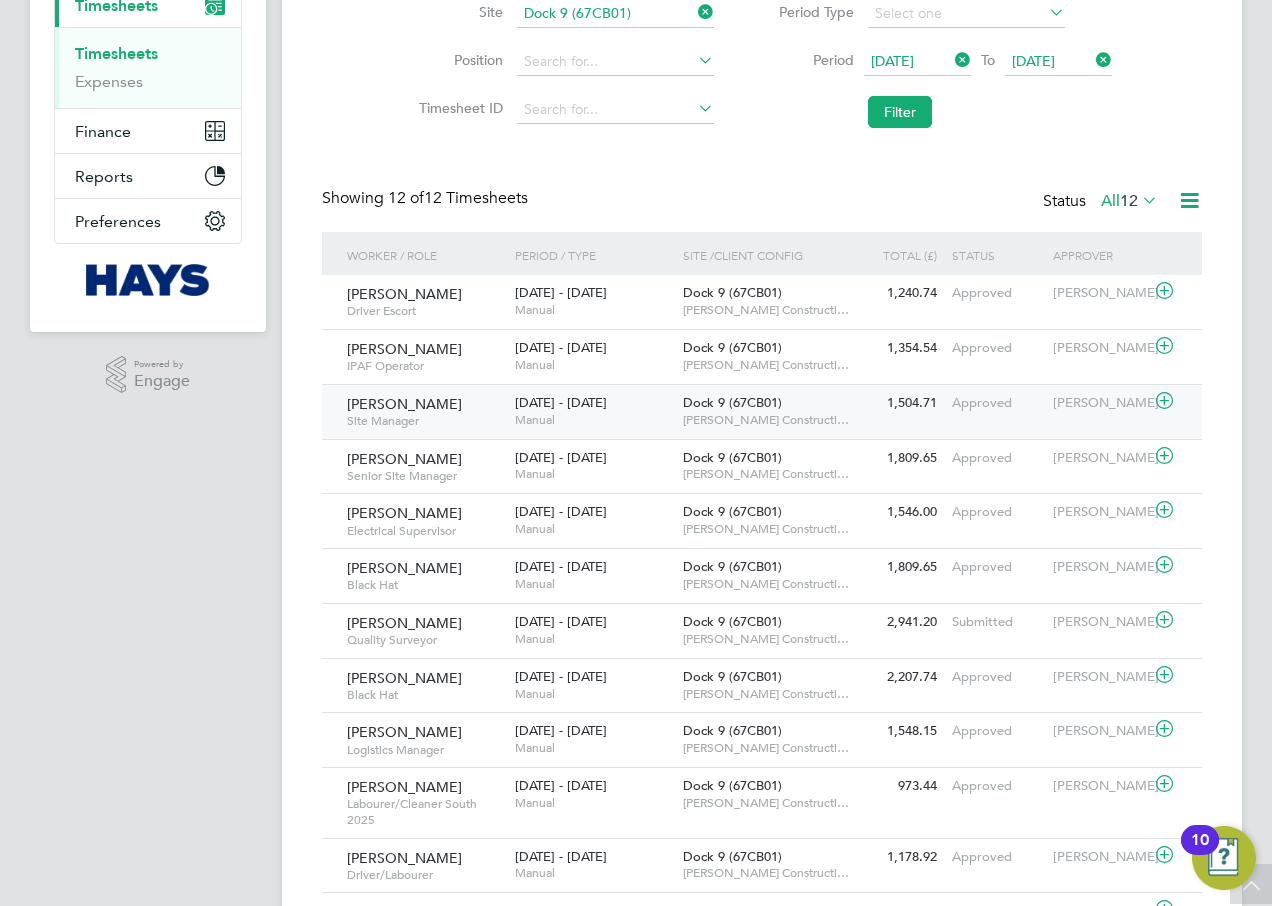 click on "5 - 11 Jul 2025   Manual" 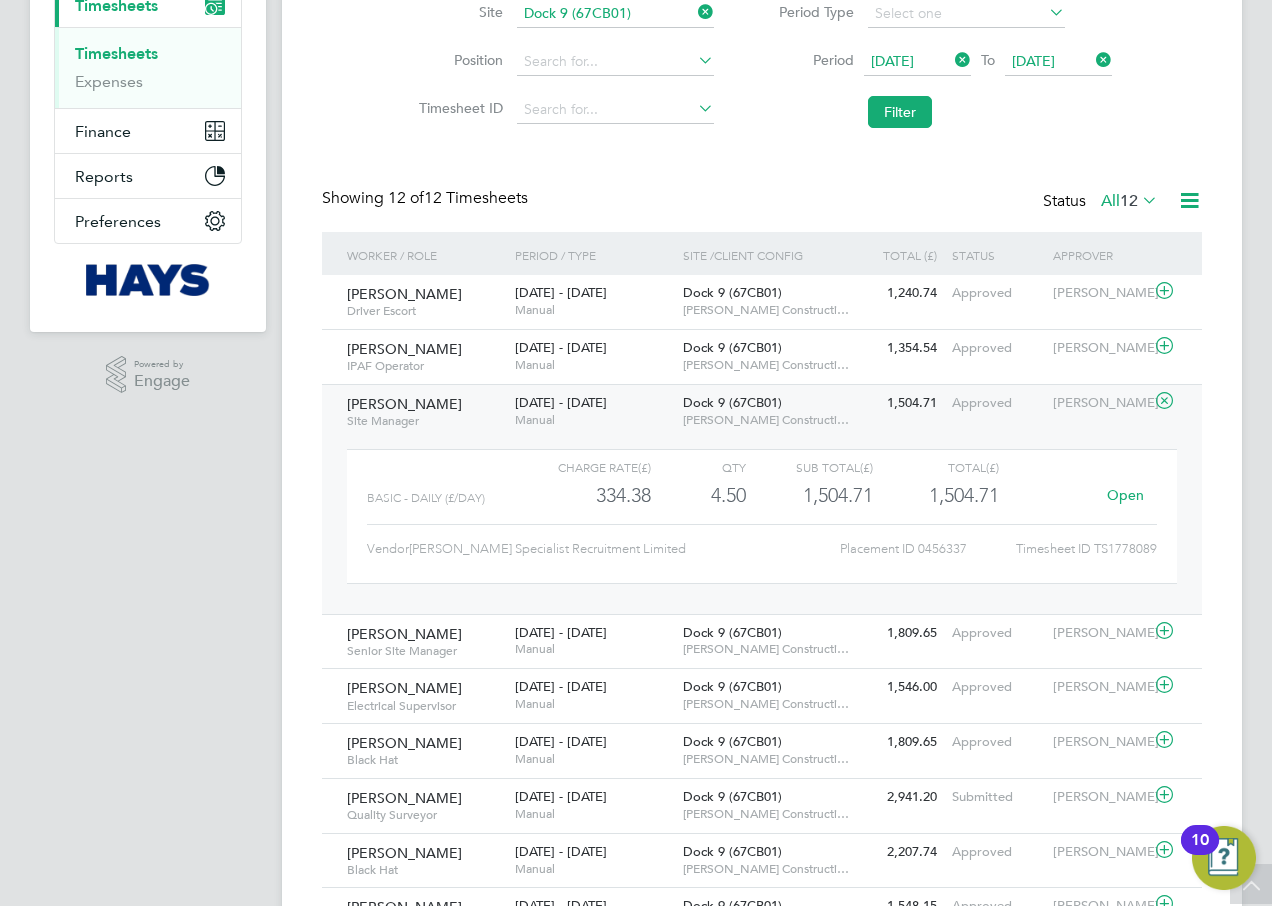 click on "5 - 11 Jul 2025   Manual" 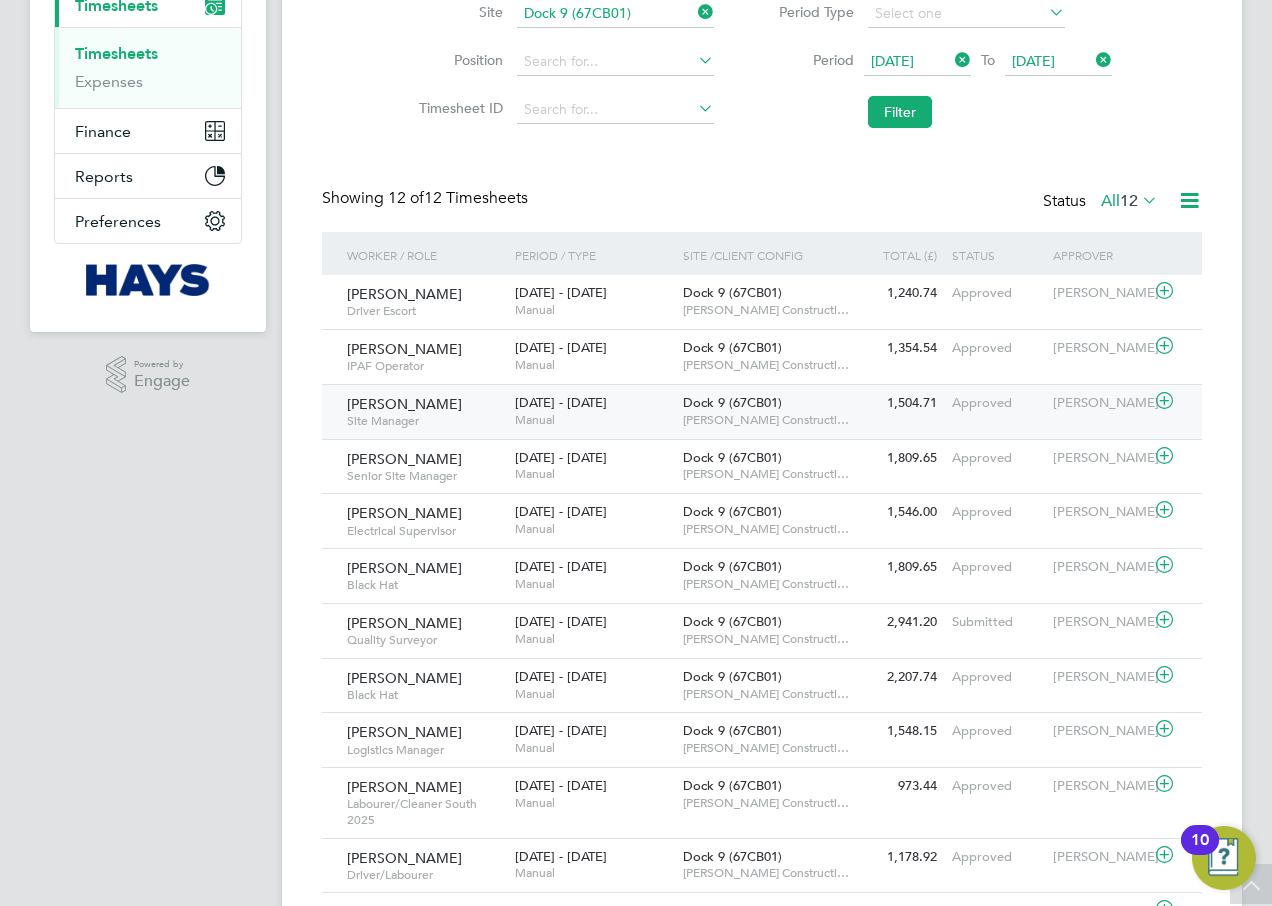 click on "5 - 11 Jul 2025   Manual" 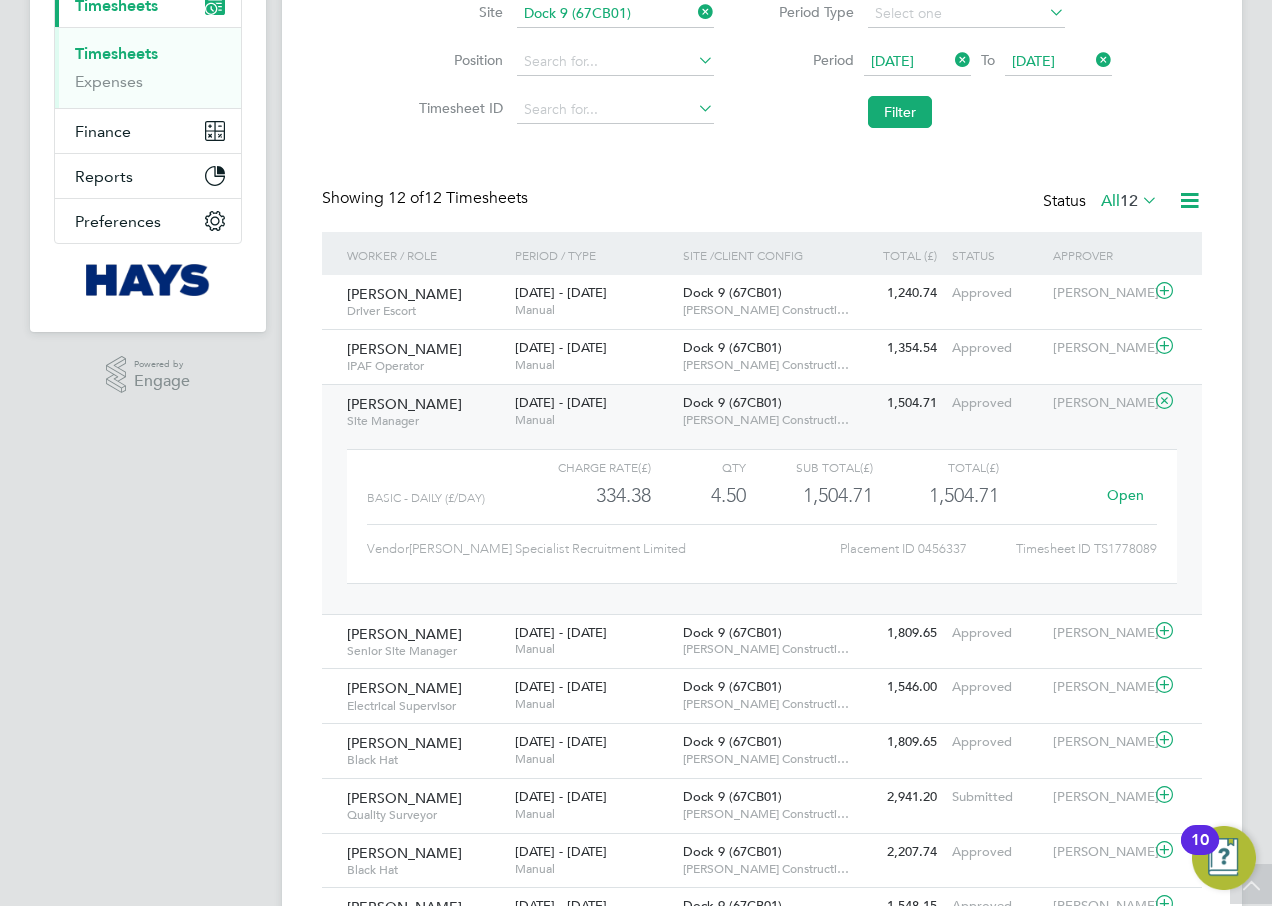 click on "5 - 11 Jul 2025   Manual" 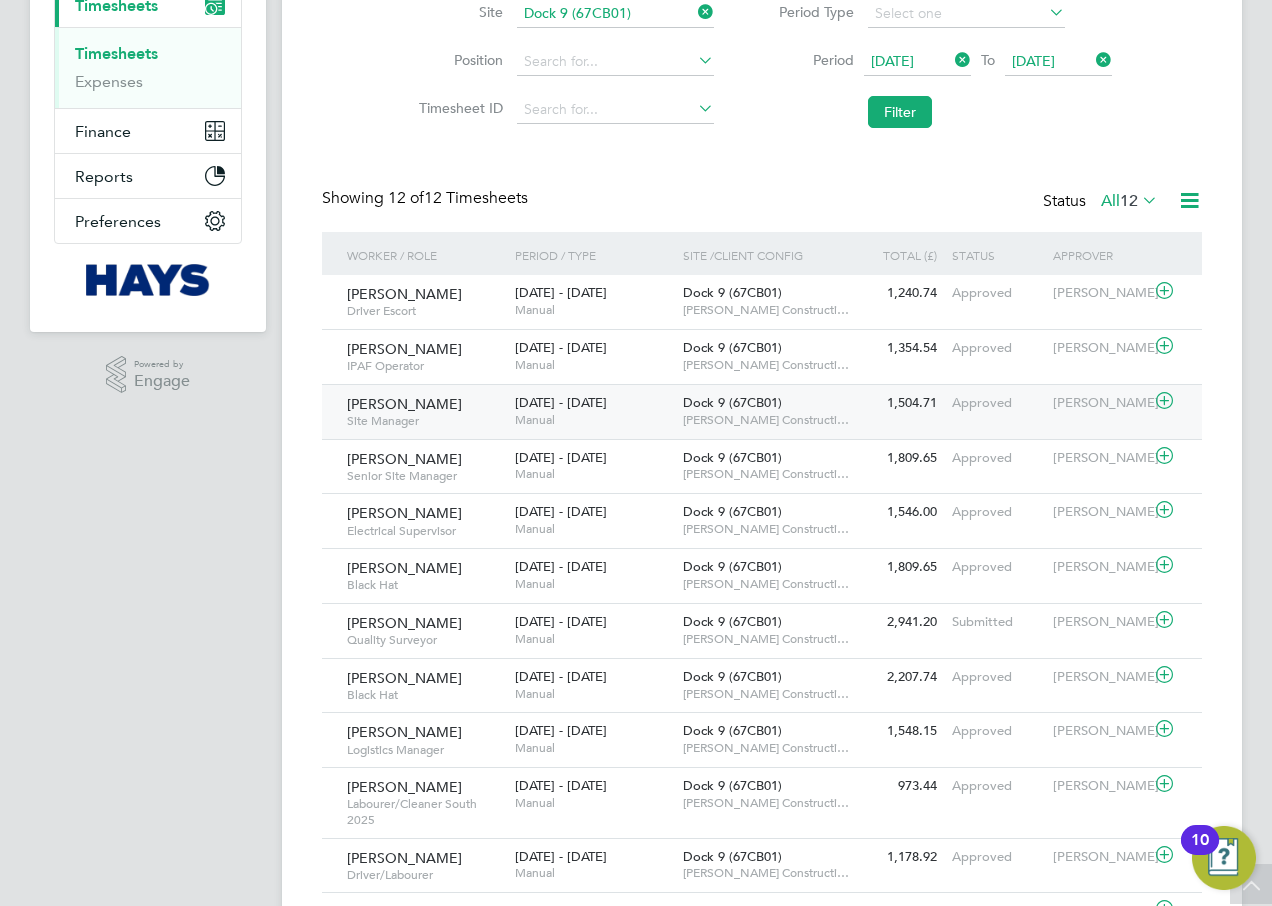 click on "Dock 9 (67CB01)" 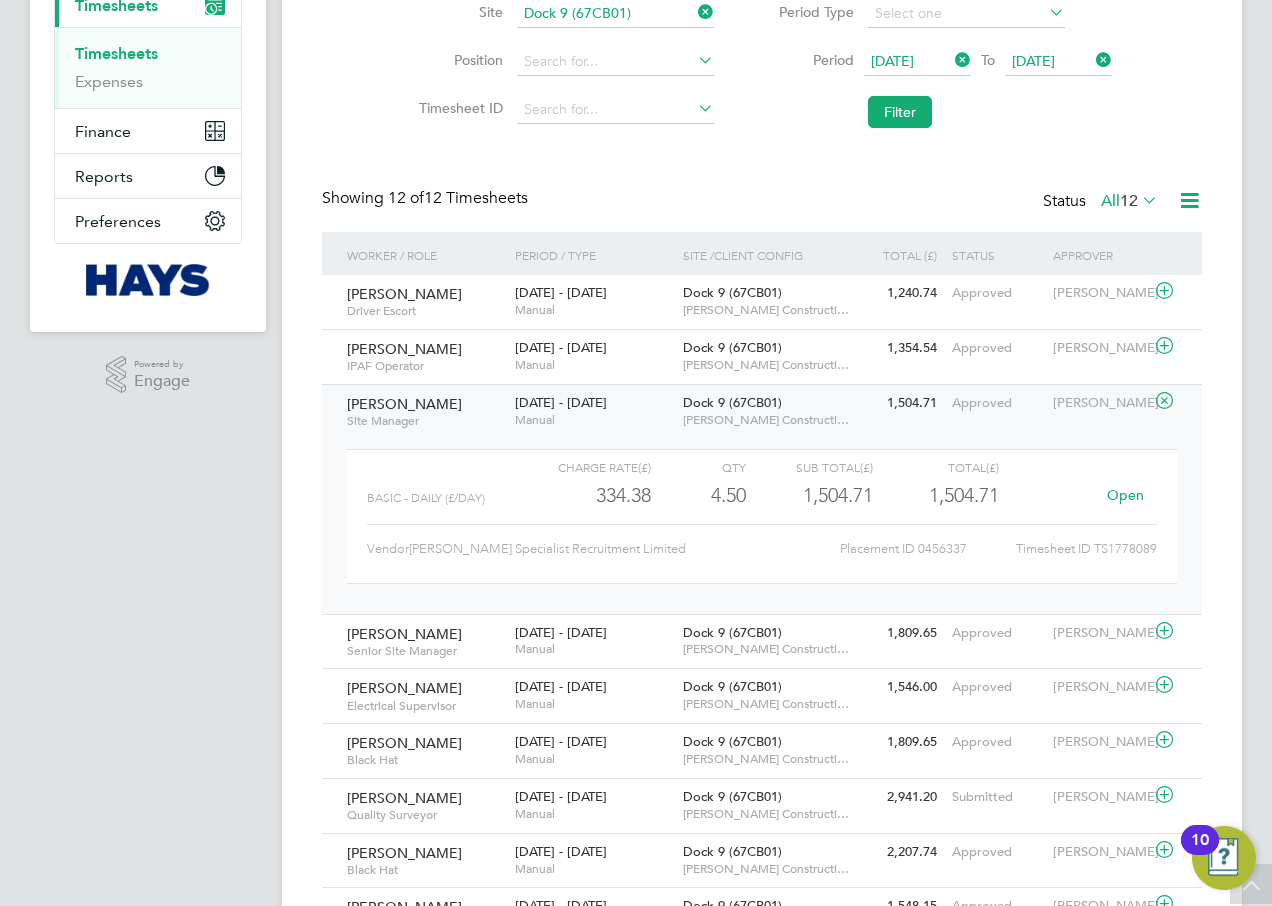 click on "Manual" 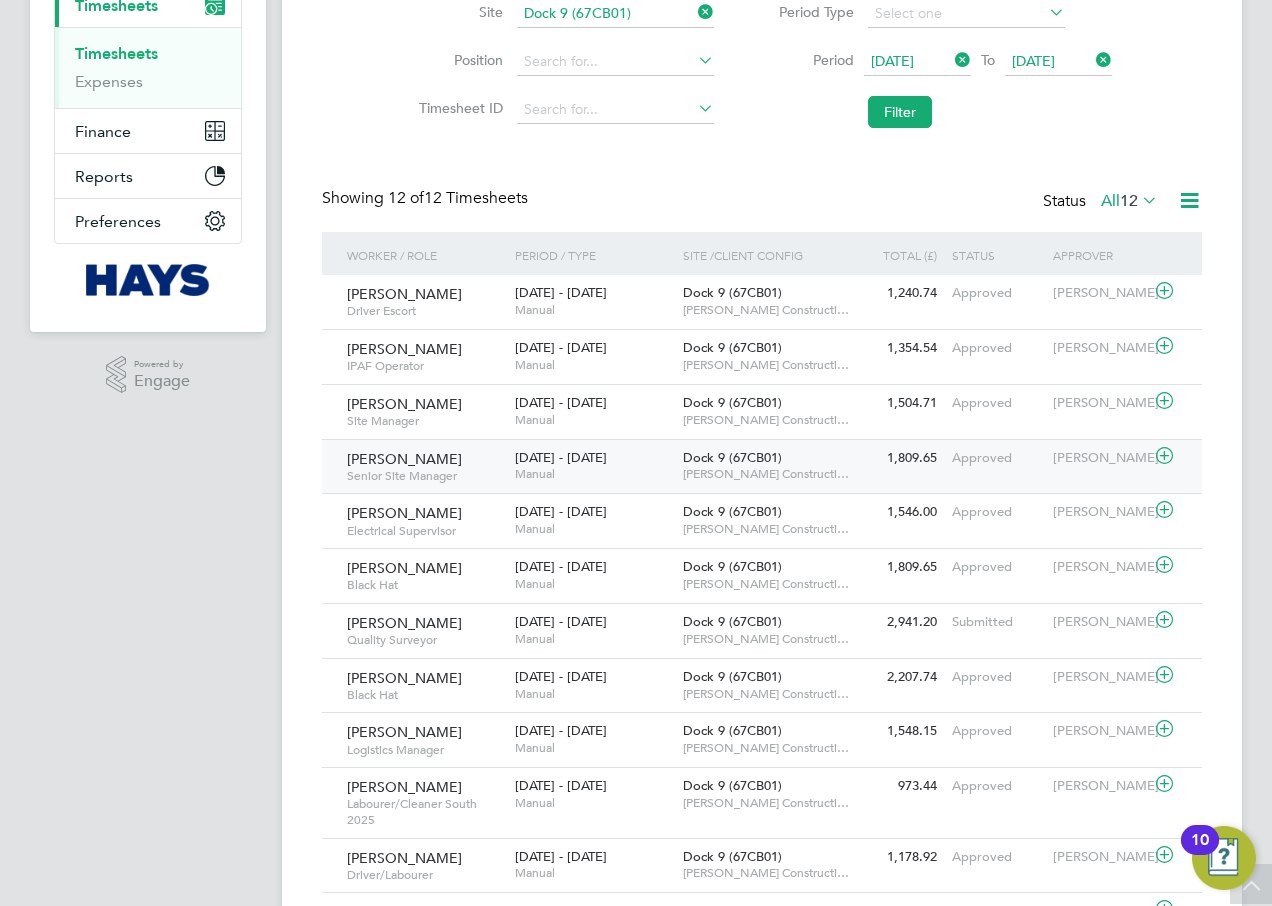 click on "5 - 11 Jul 2025" 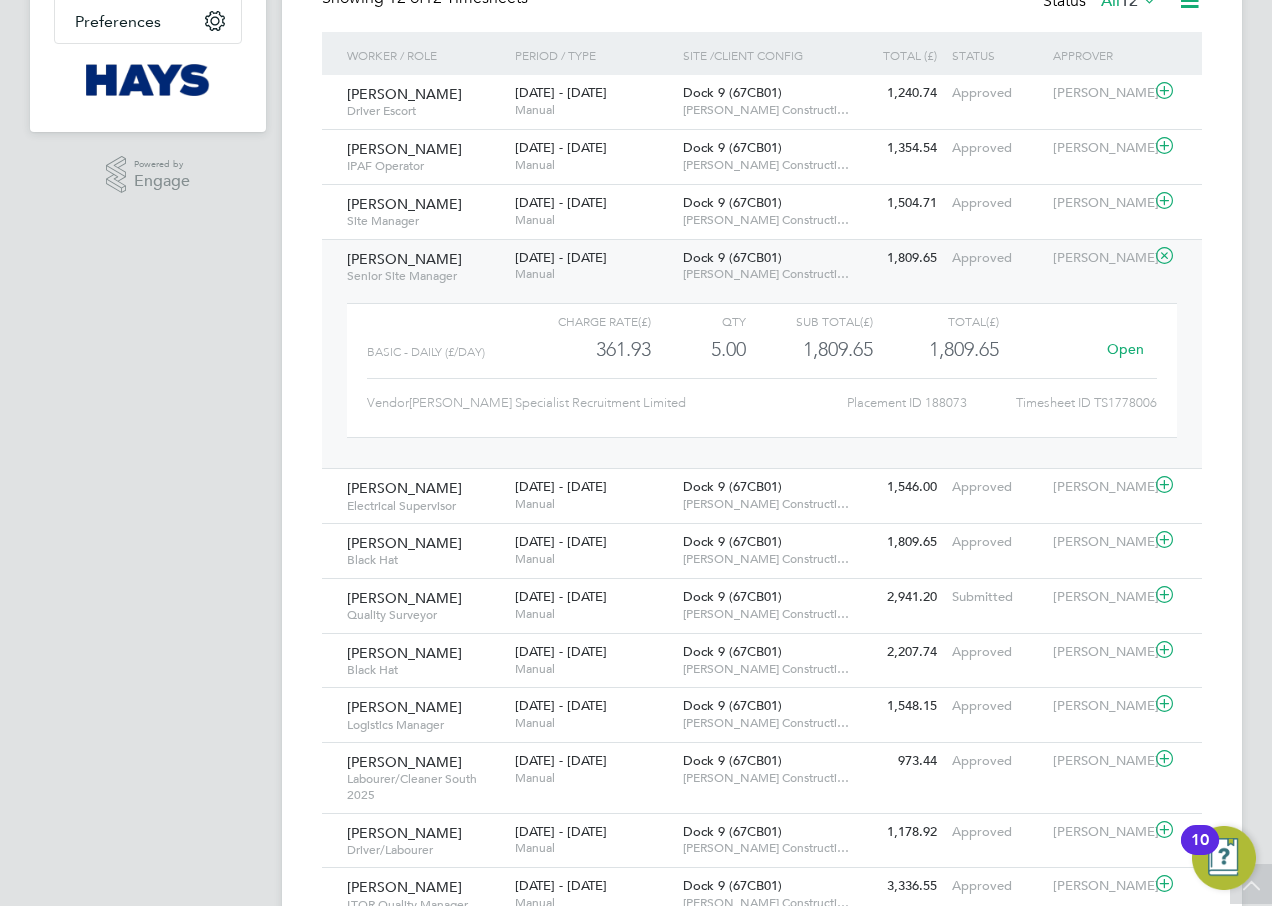 click on "5 - 11 Jul 2025   Manual" 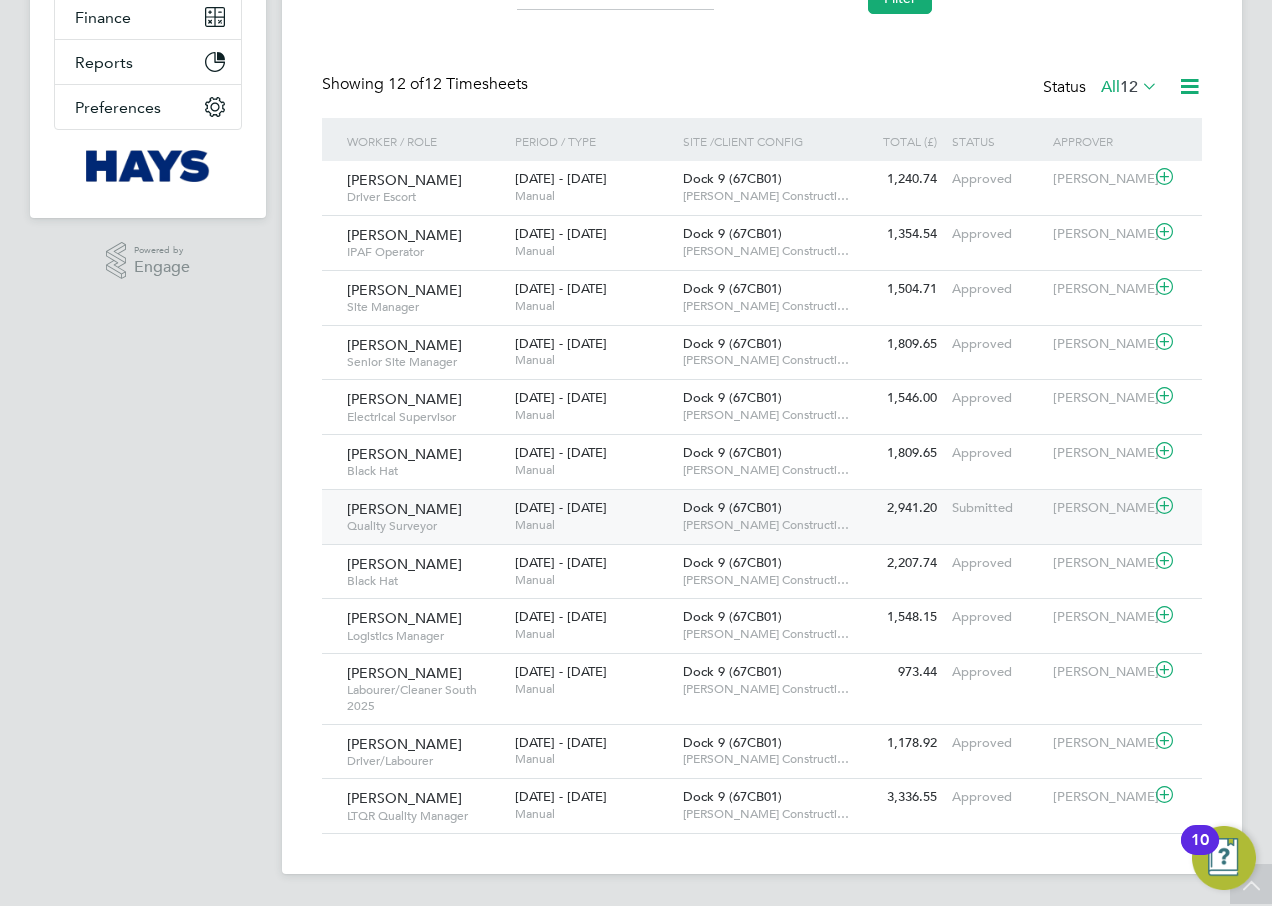 click on "5 - 11 Jul 2025" 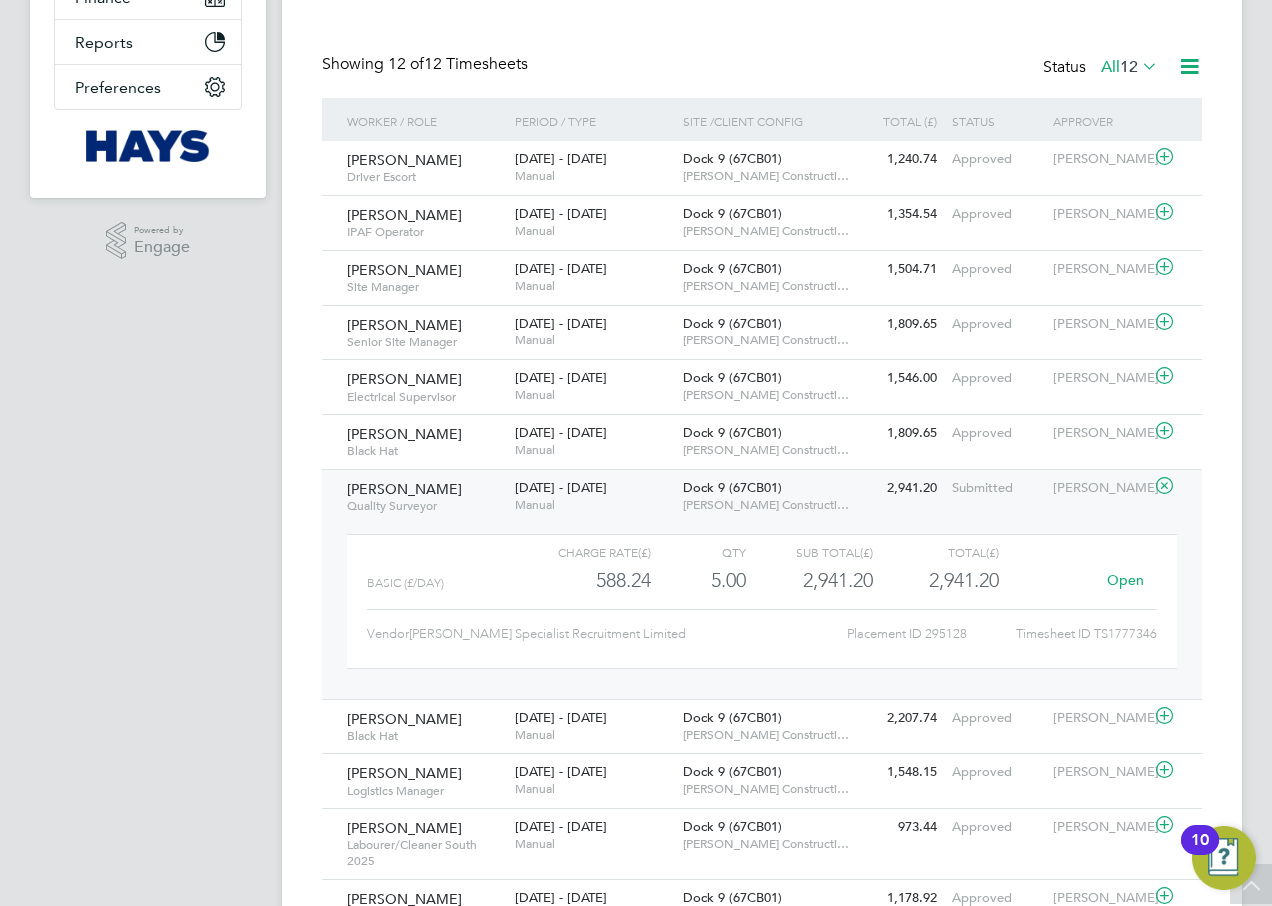 click on "Charge rate  (£) QTY Sub Total  (£) Total  (£)   Basic (£/day)   588.24 5 5.00 5 2,941.20 2,941.20 Open Client Config  Morgan Sindall Construction & Infrastructure Ltd Vendor  Hays Specialist Recruitment Limited Placement ID 295128 Timesheet ID TS1777346   Open" 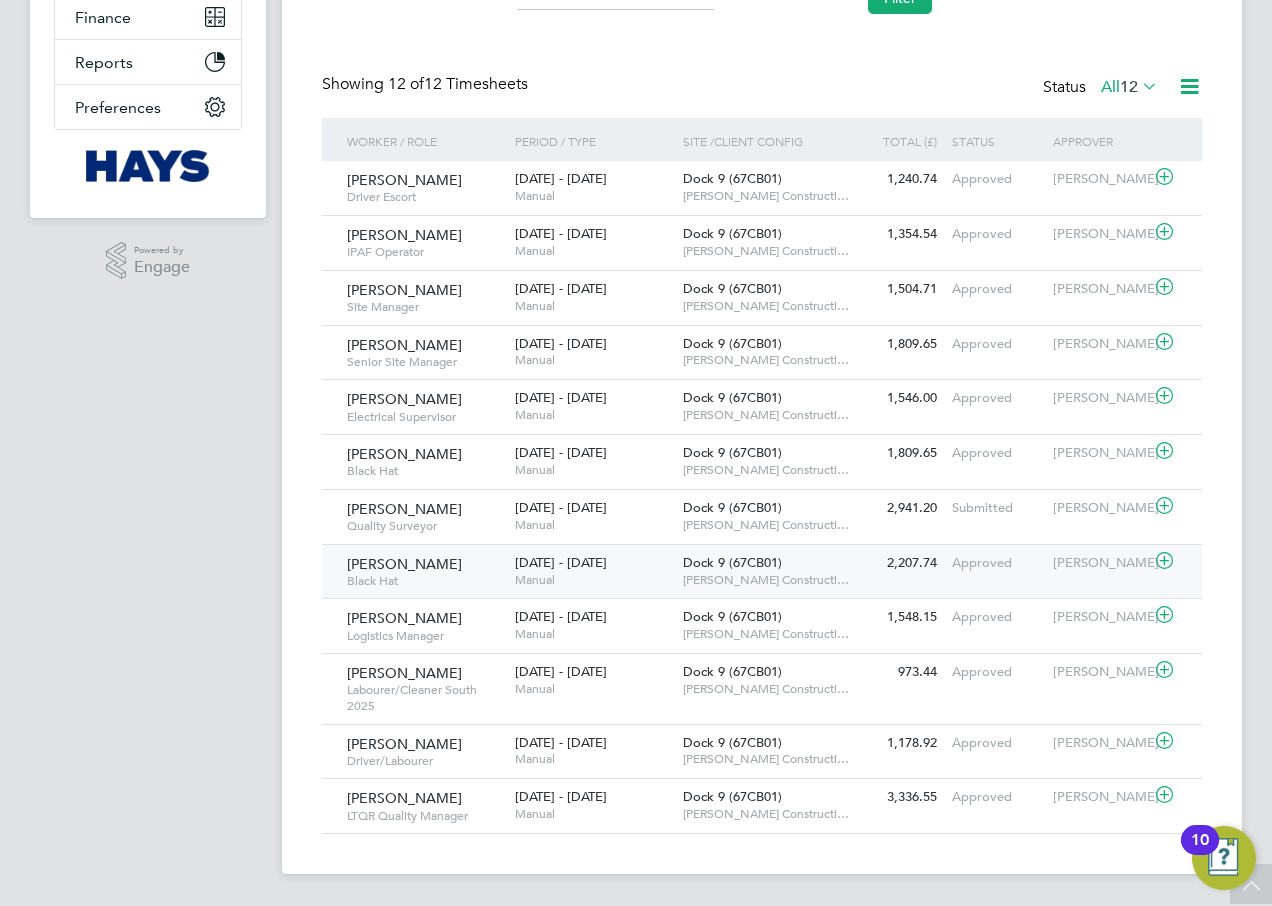 click on "Daniel Gray   Black Hat   5 - 11 Jul 2025" 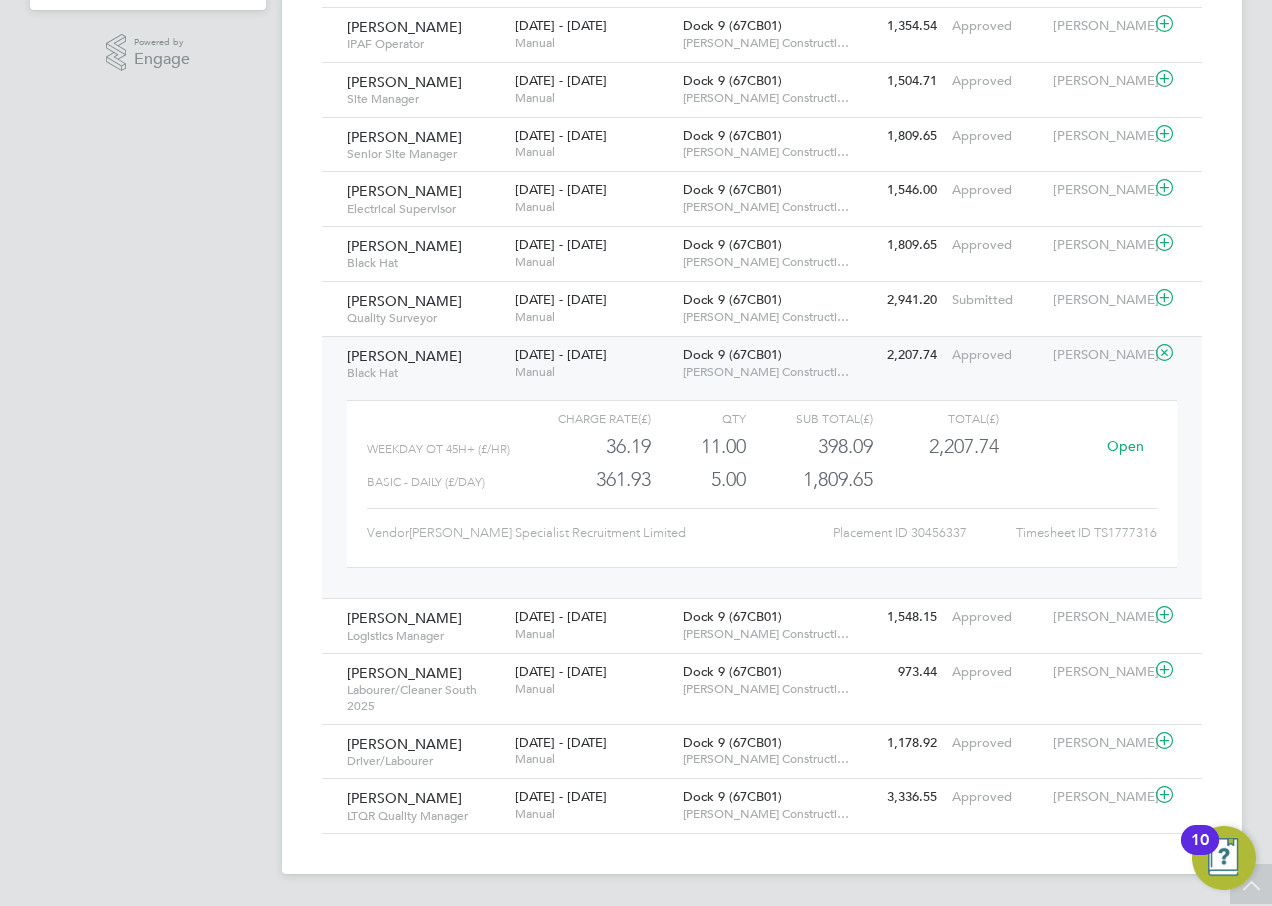 click on "Black Hat" 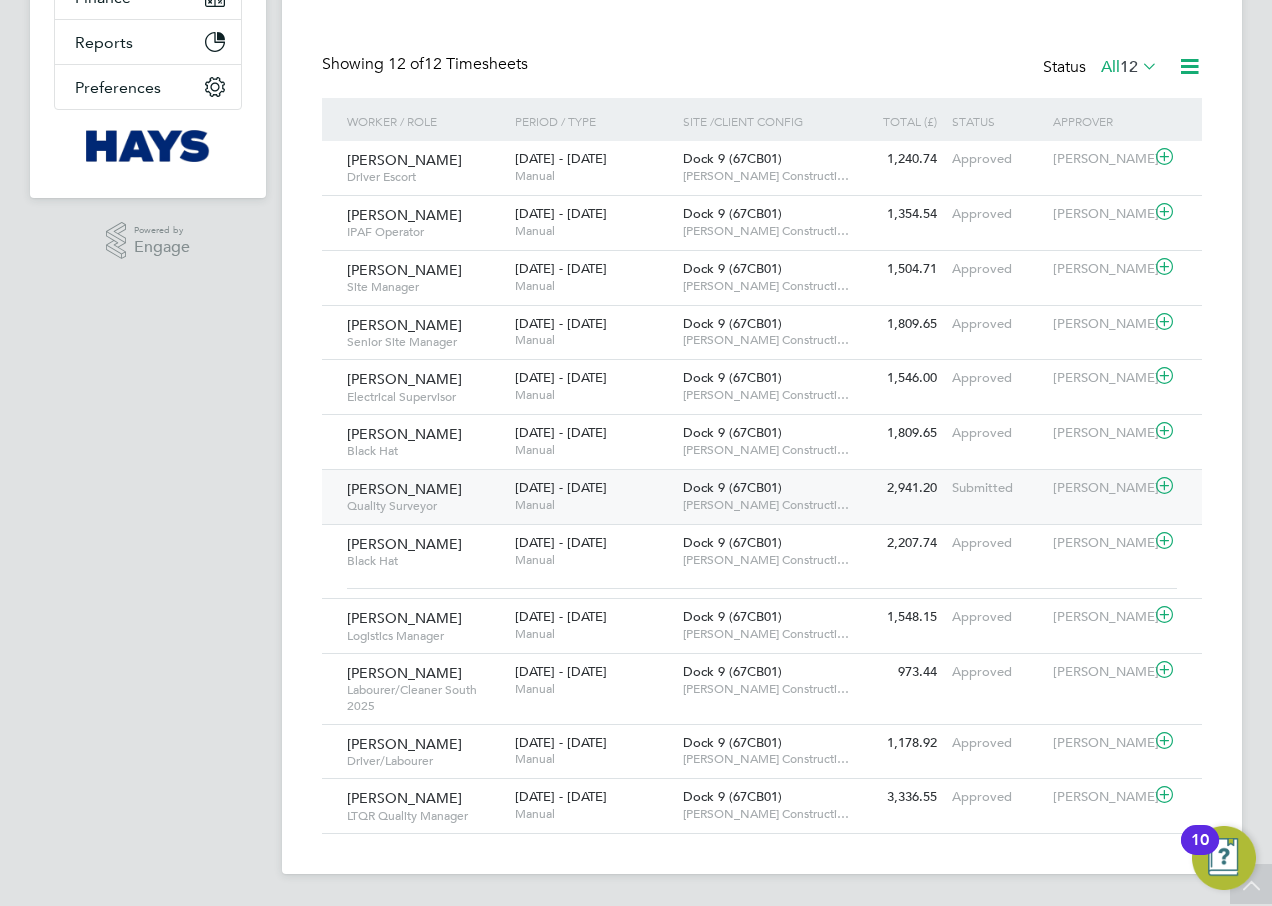 scroll, scrollTop: 414, scrollLeft: 0, axis: vertical 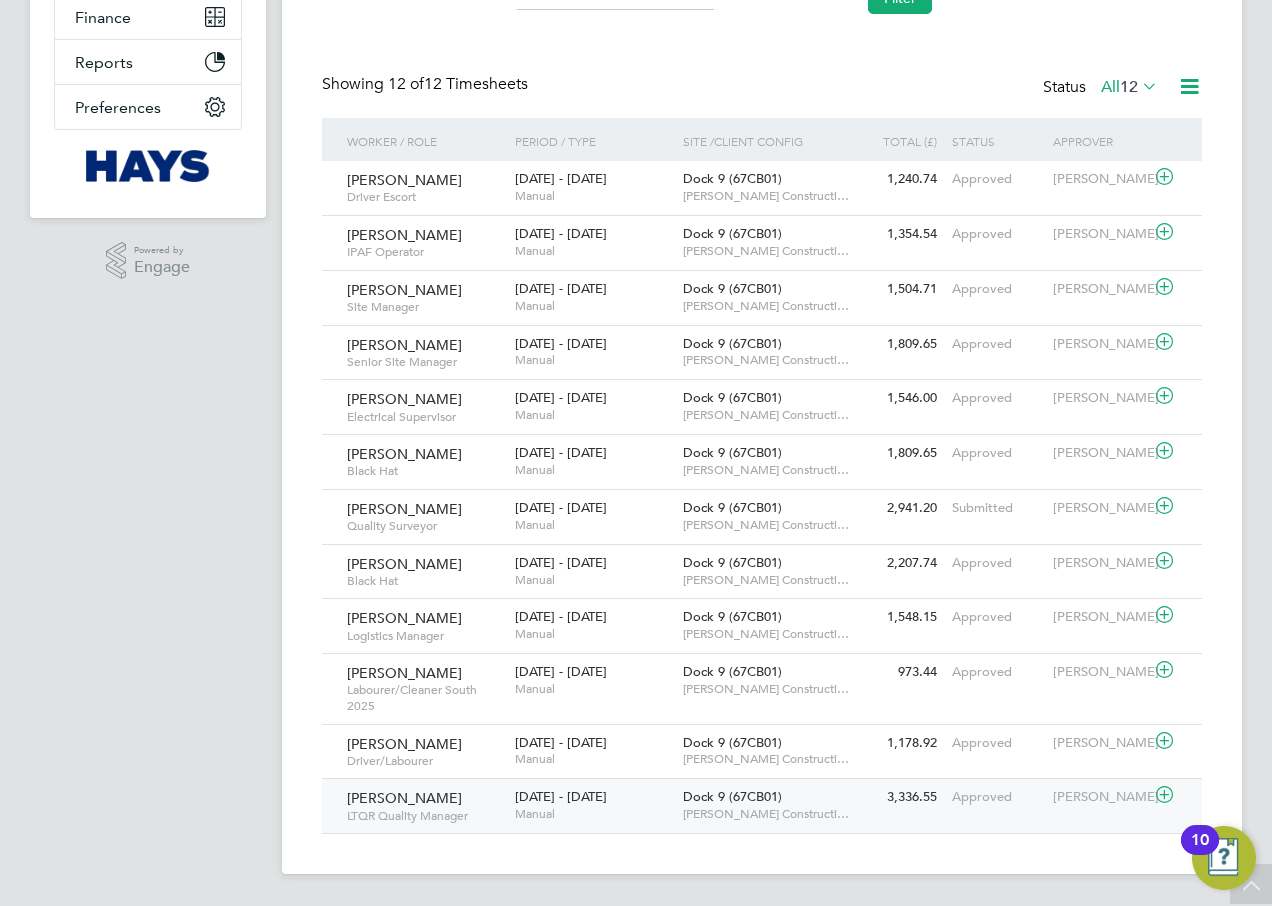 click on "Manual" 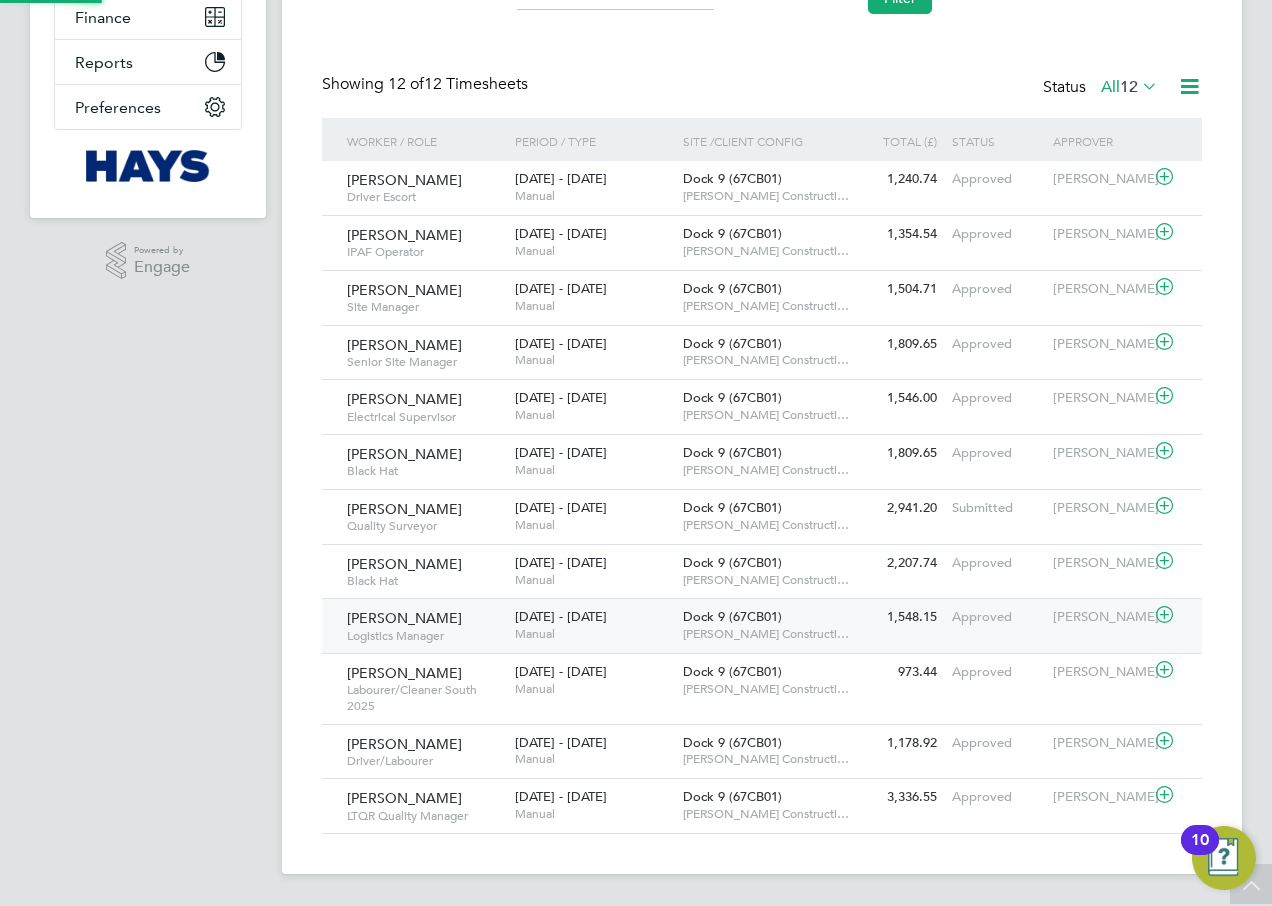 scroll, scrollTop: 434, scrollLeft: 0, axis: vertical 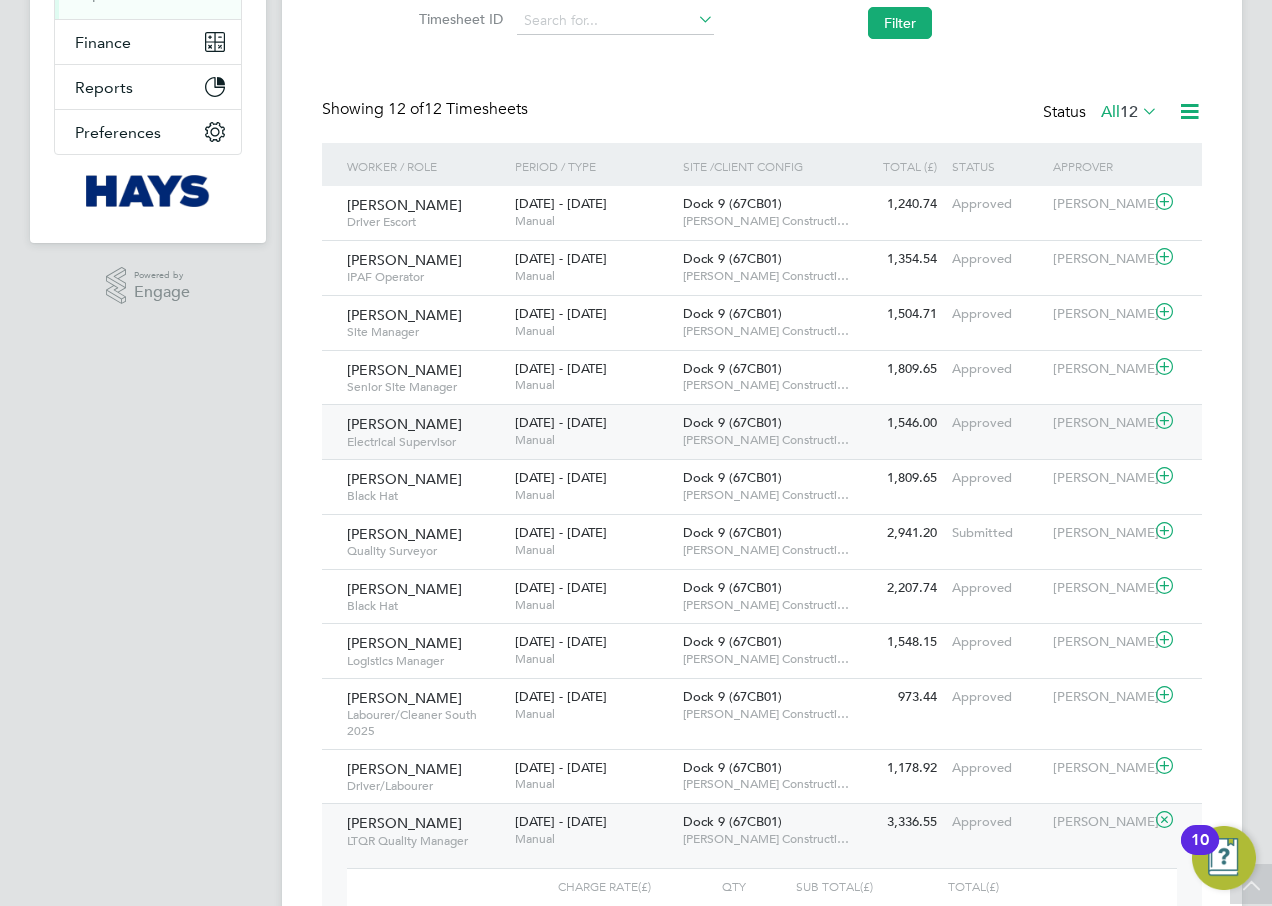 click on "Dock 9 (67CB01)" 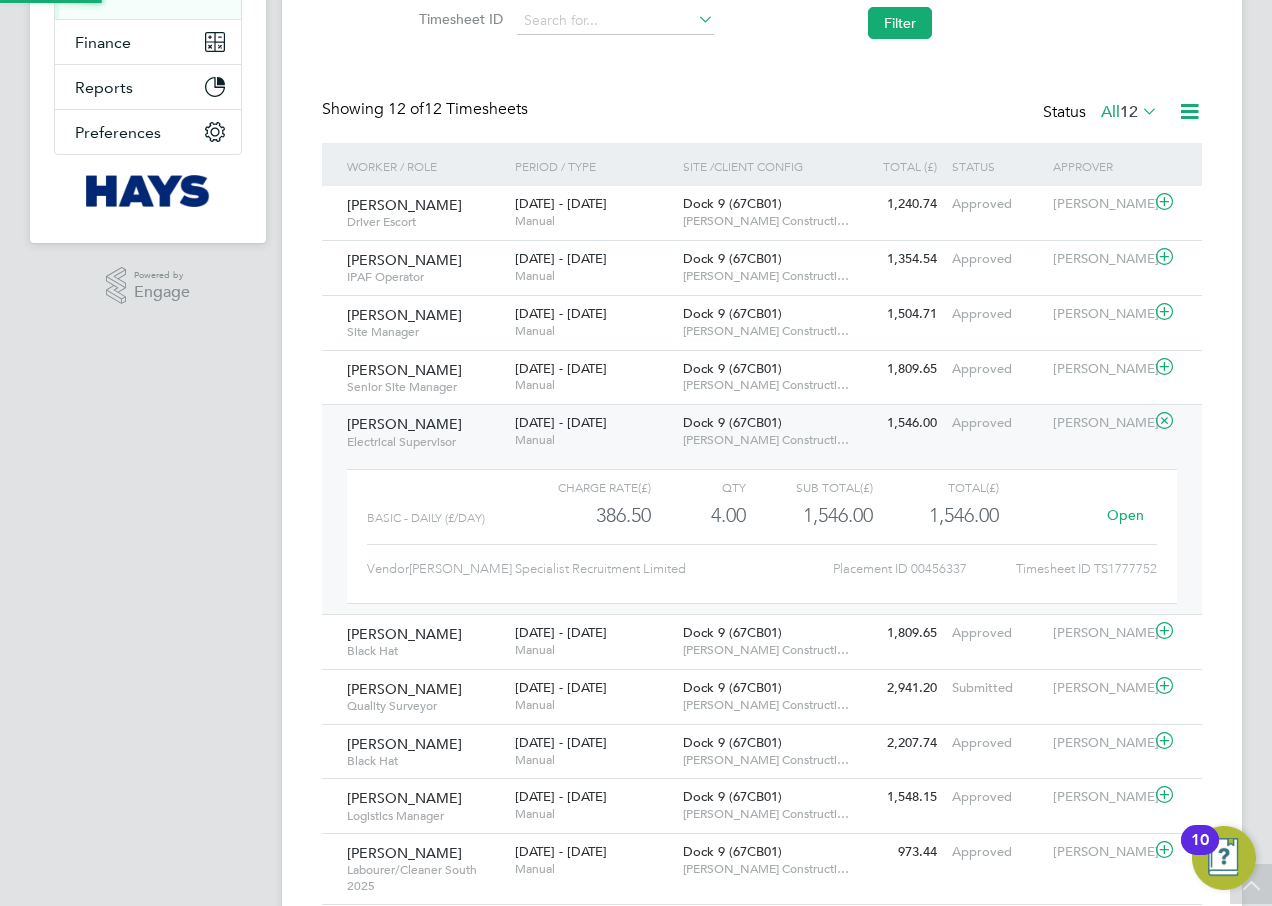scroll, scrollTop: 10, scrollLeft: 10, axis: both 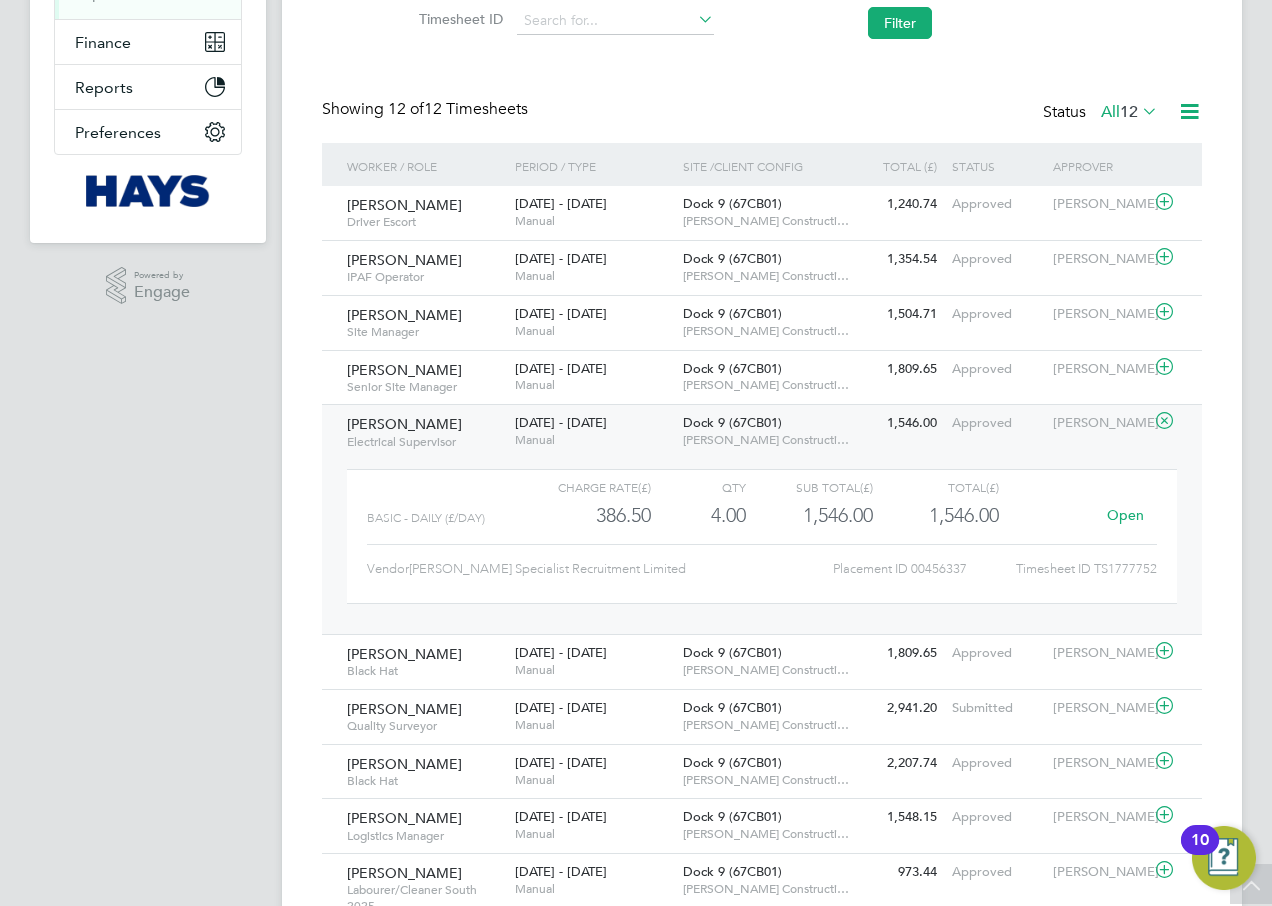 click on "5 - 11 Jul 2025" 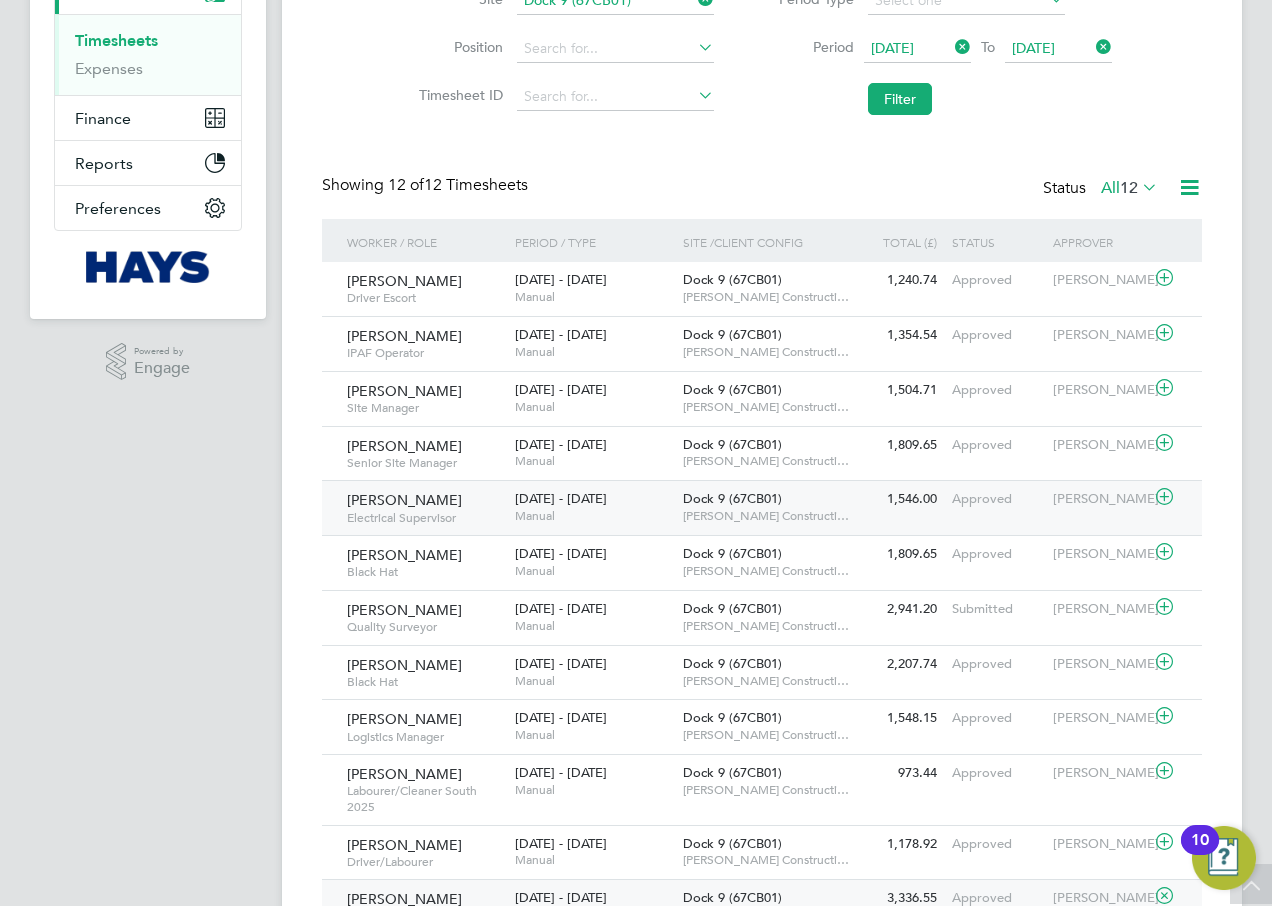 scroll, scrollTop: 0, scrollLeft: 0, axis: both 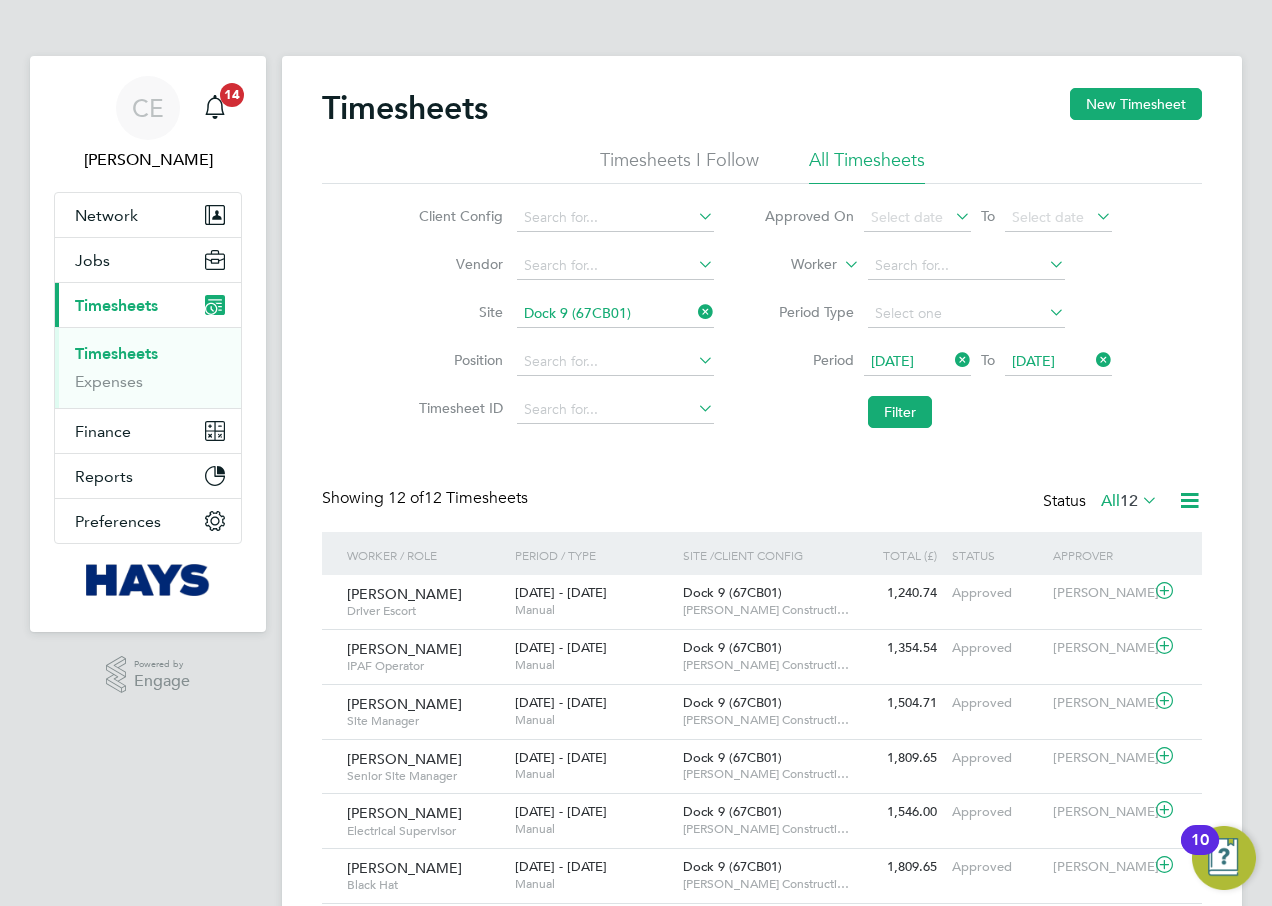 click 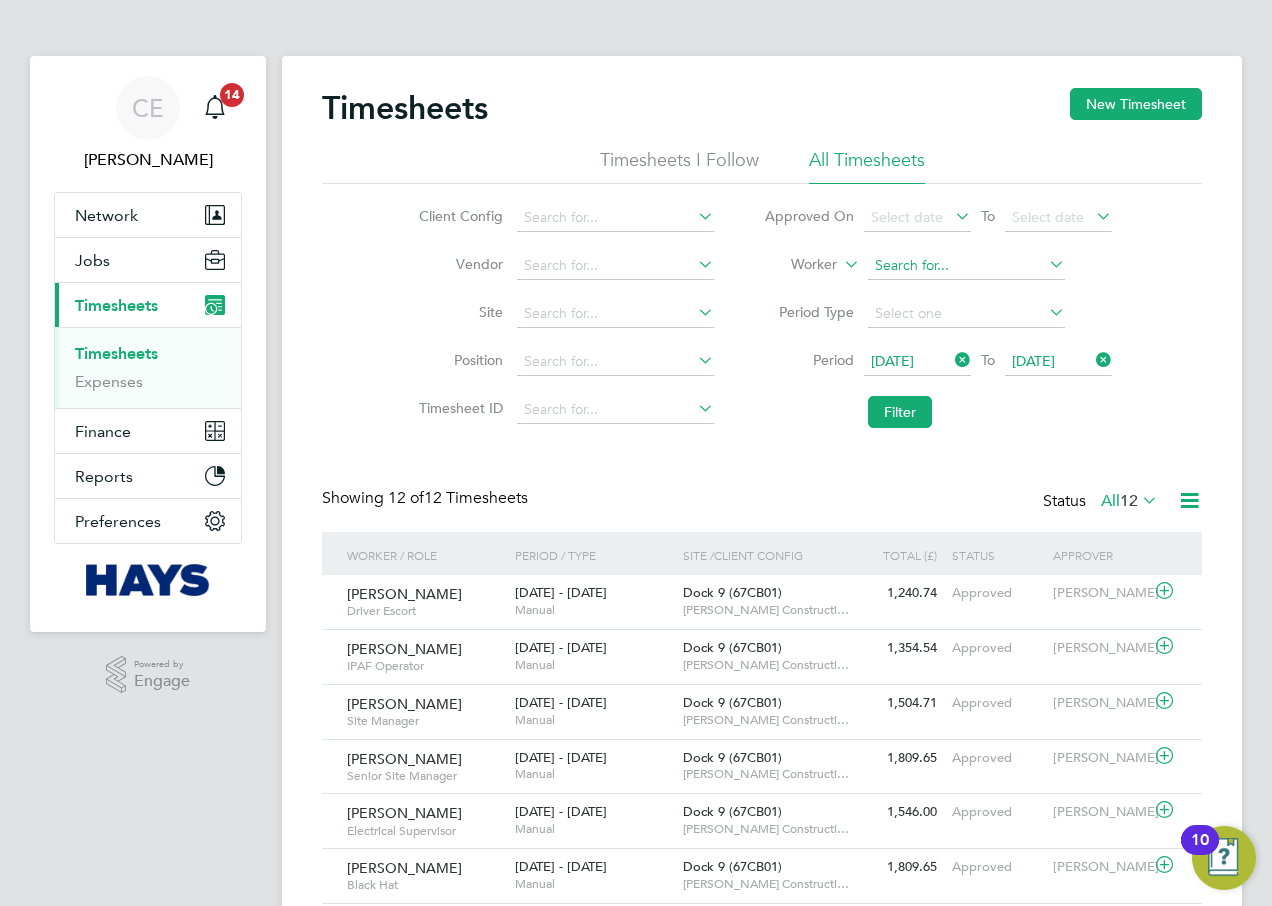 click 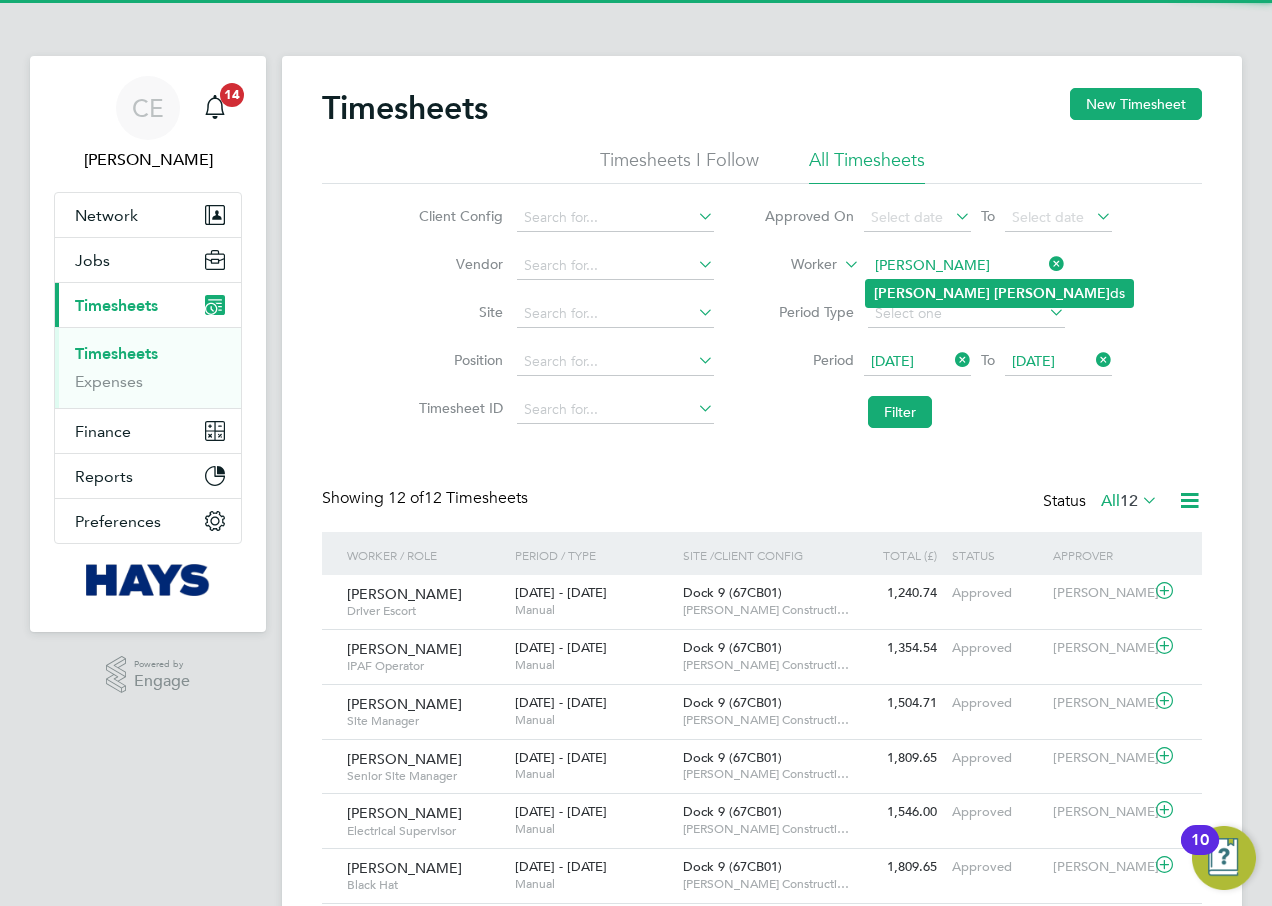 click on "Han" 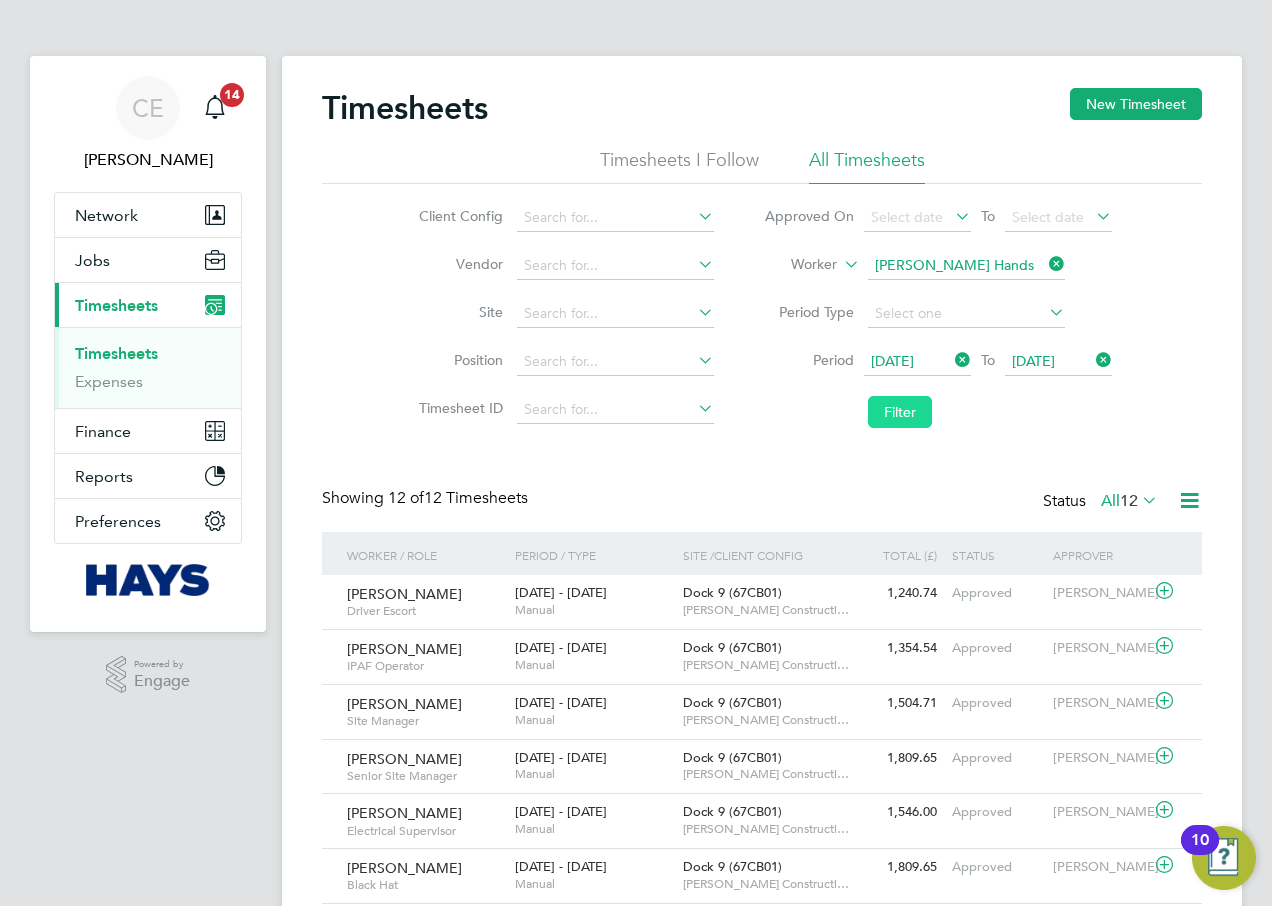 click on "Filter" 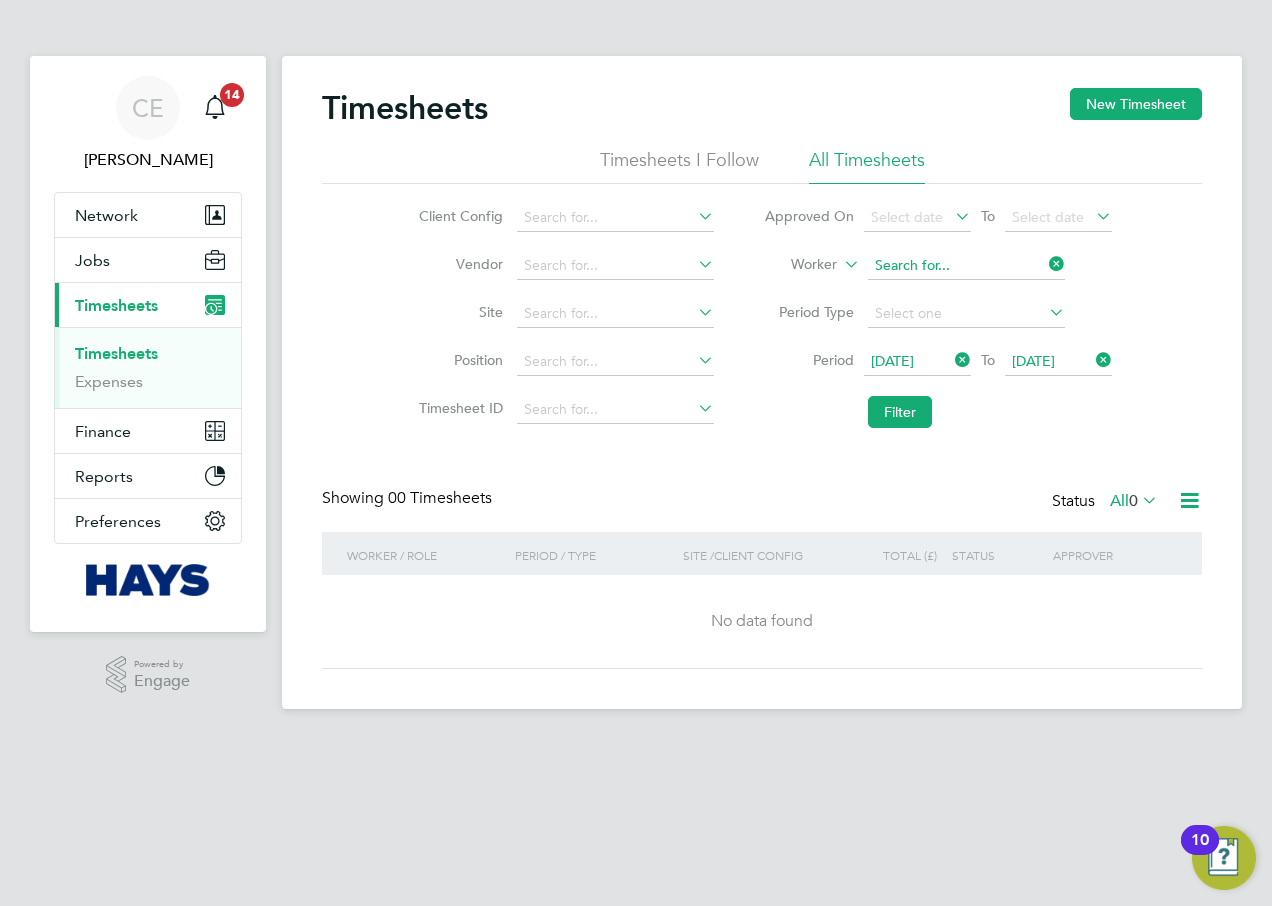 click 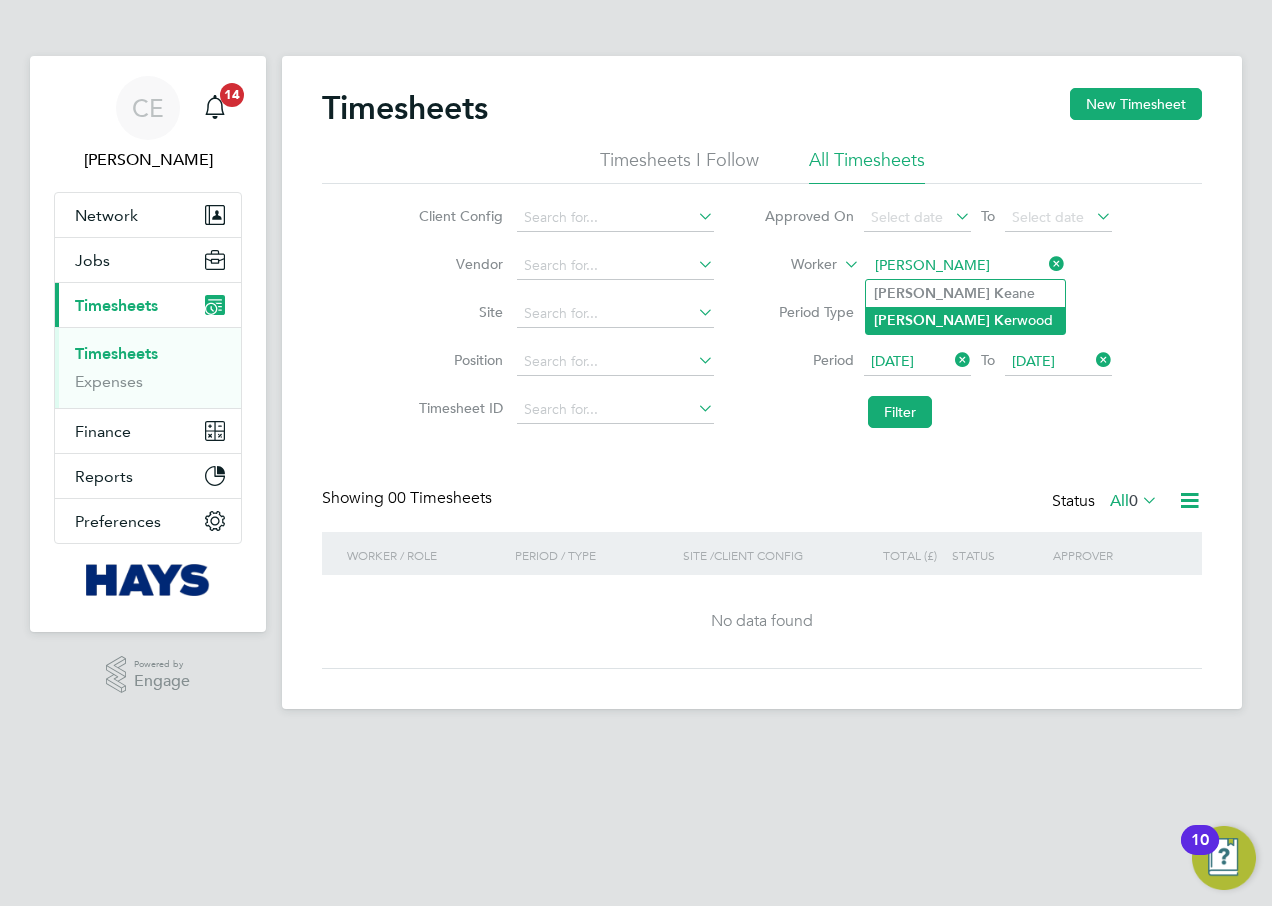 click on "Matthew   Ke rwood" 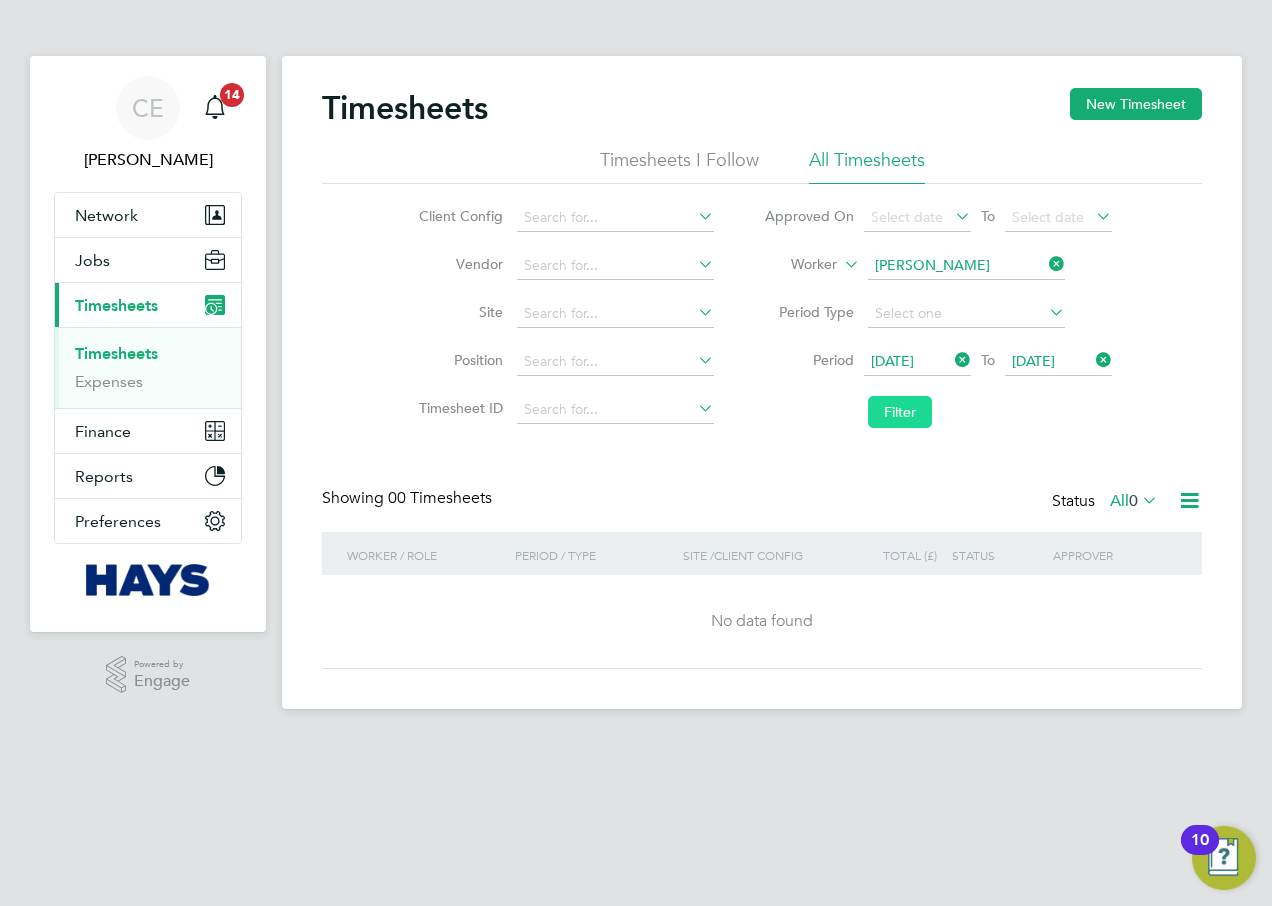 click on "Filter" 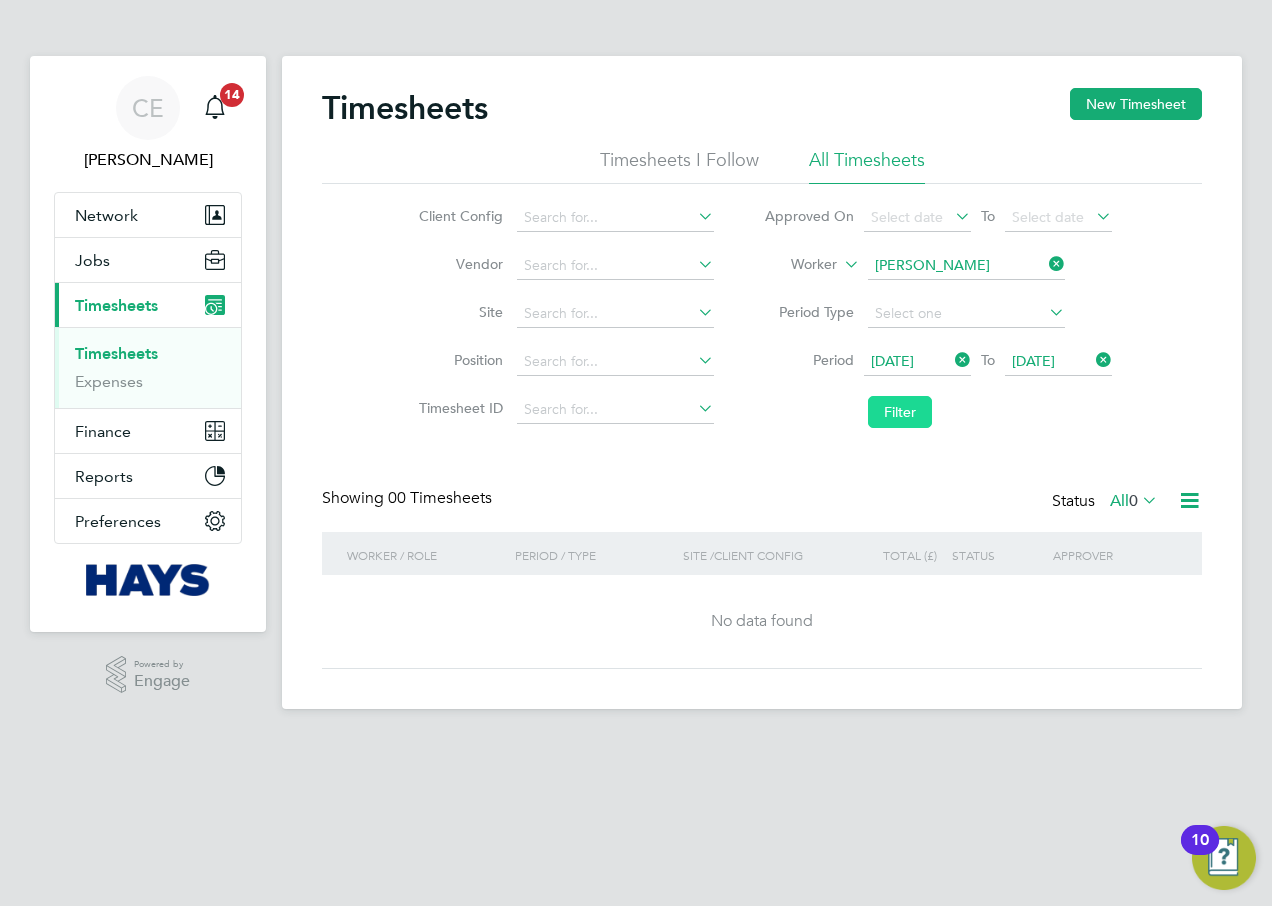 click on "Filter" 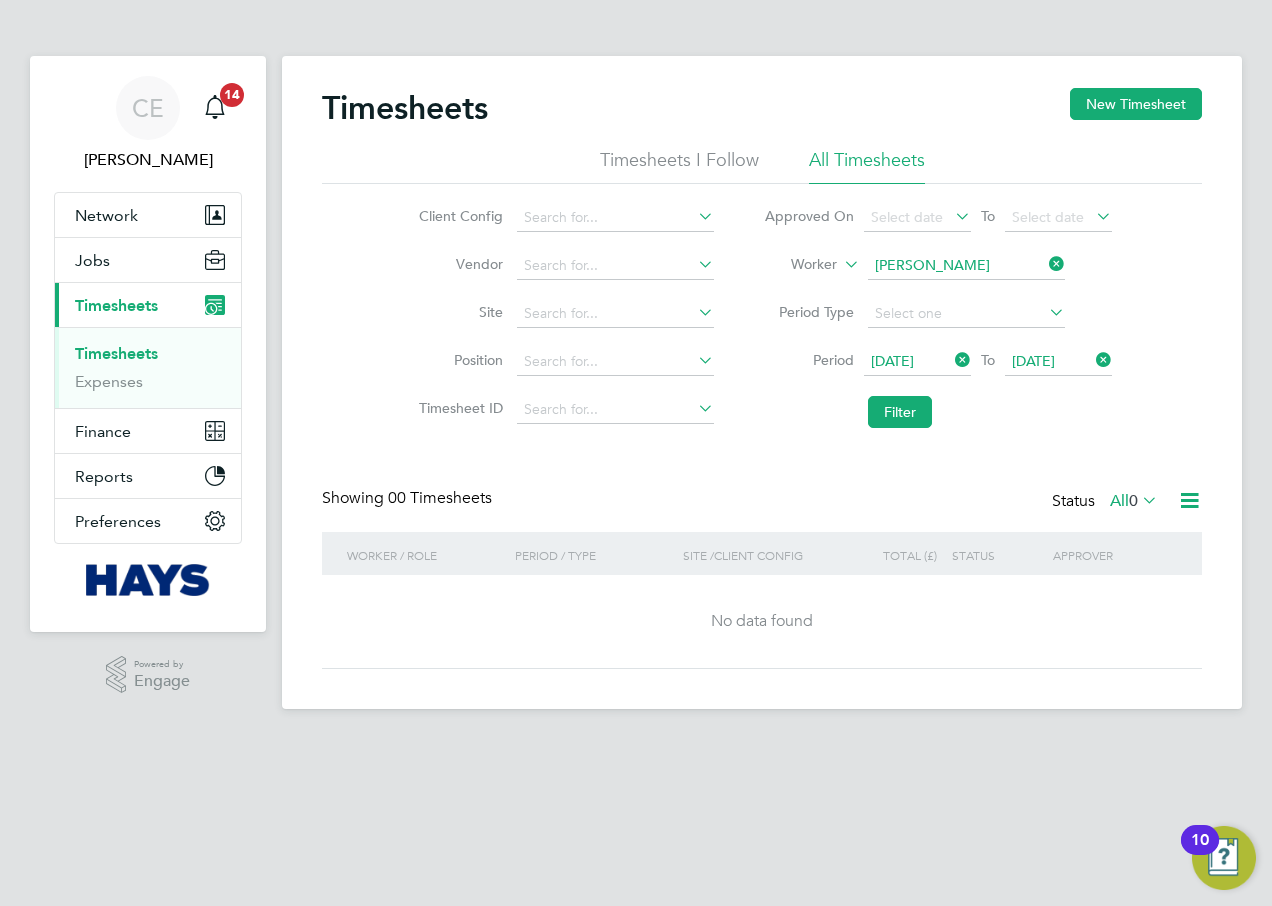 drag, startPoint x: 1064, startPoint y: 259, endPoint x: 968, endPoint y: 264, distance: 96.13012 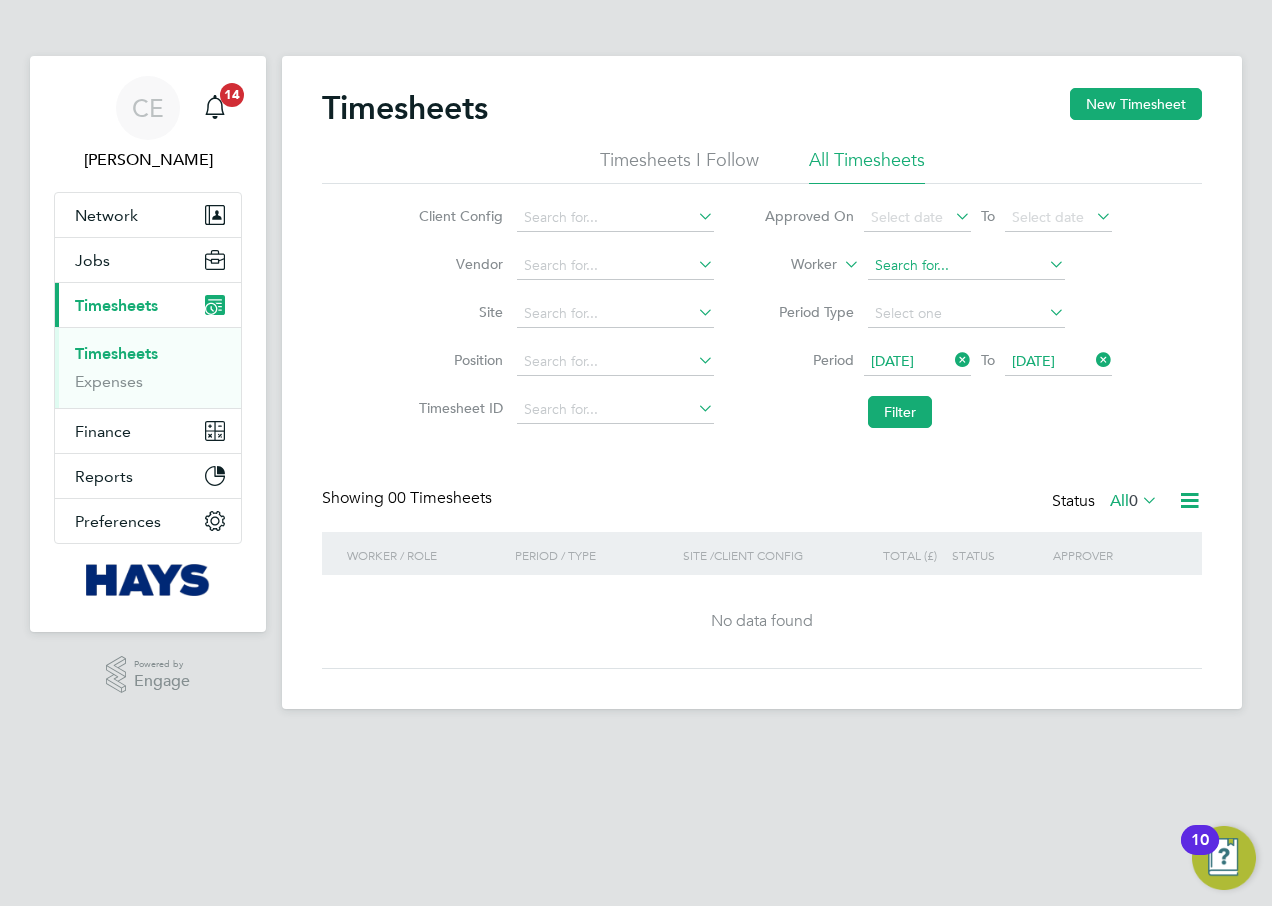 click 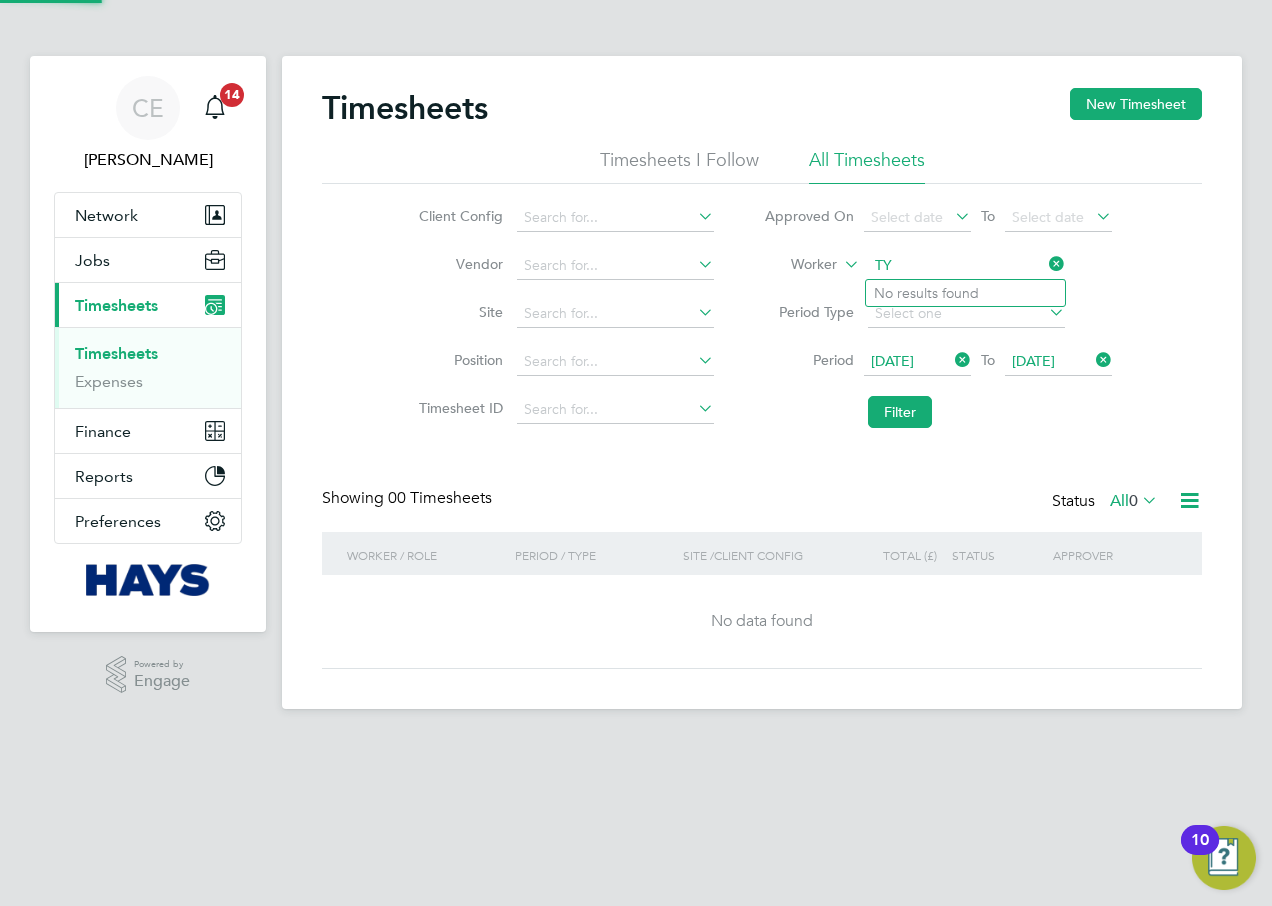 type on "T" 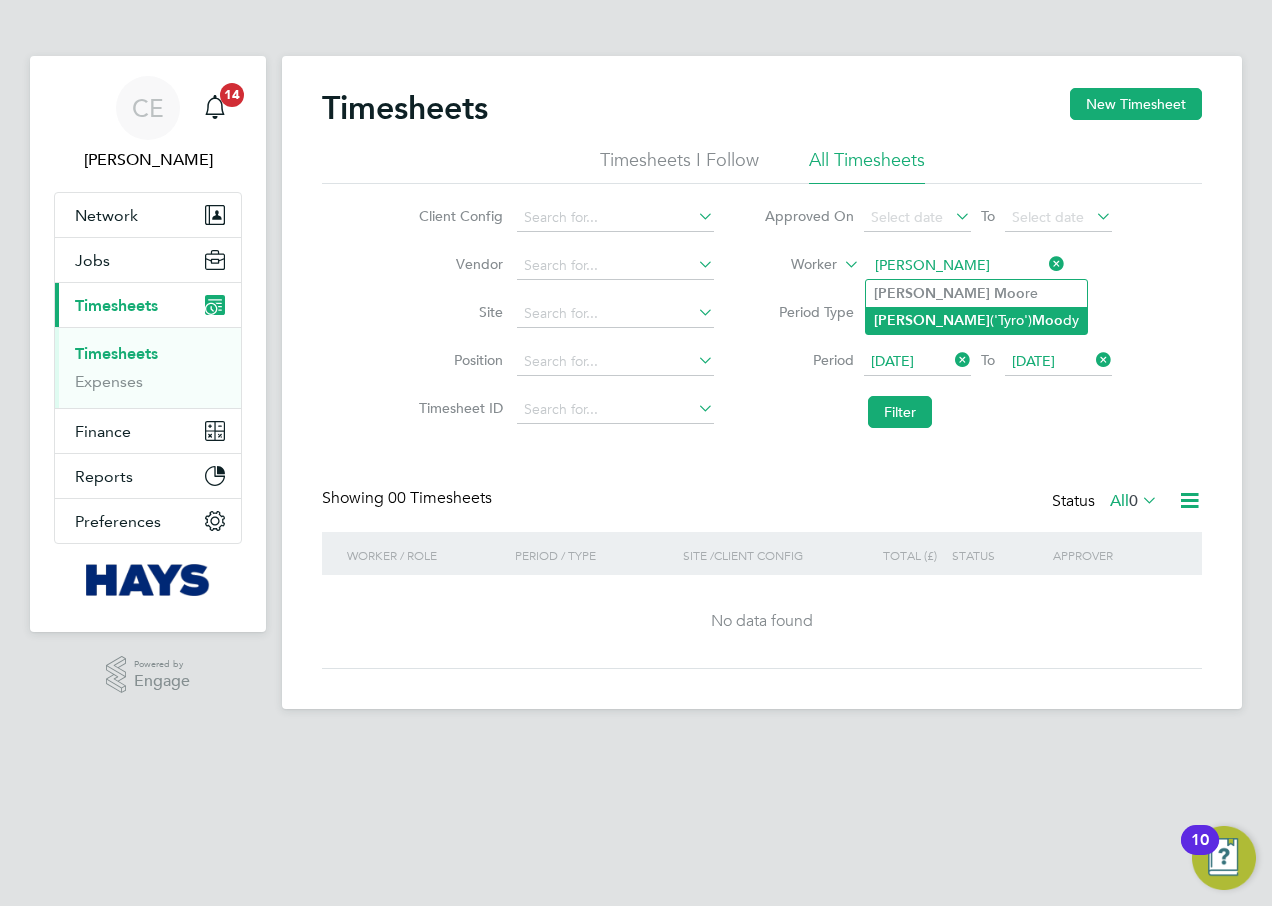 click on "Steven  ('Tyro')  Moo dy" 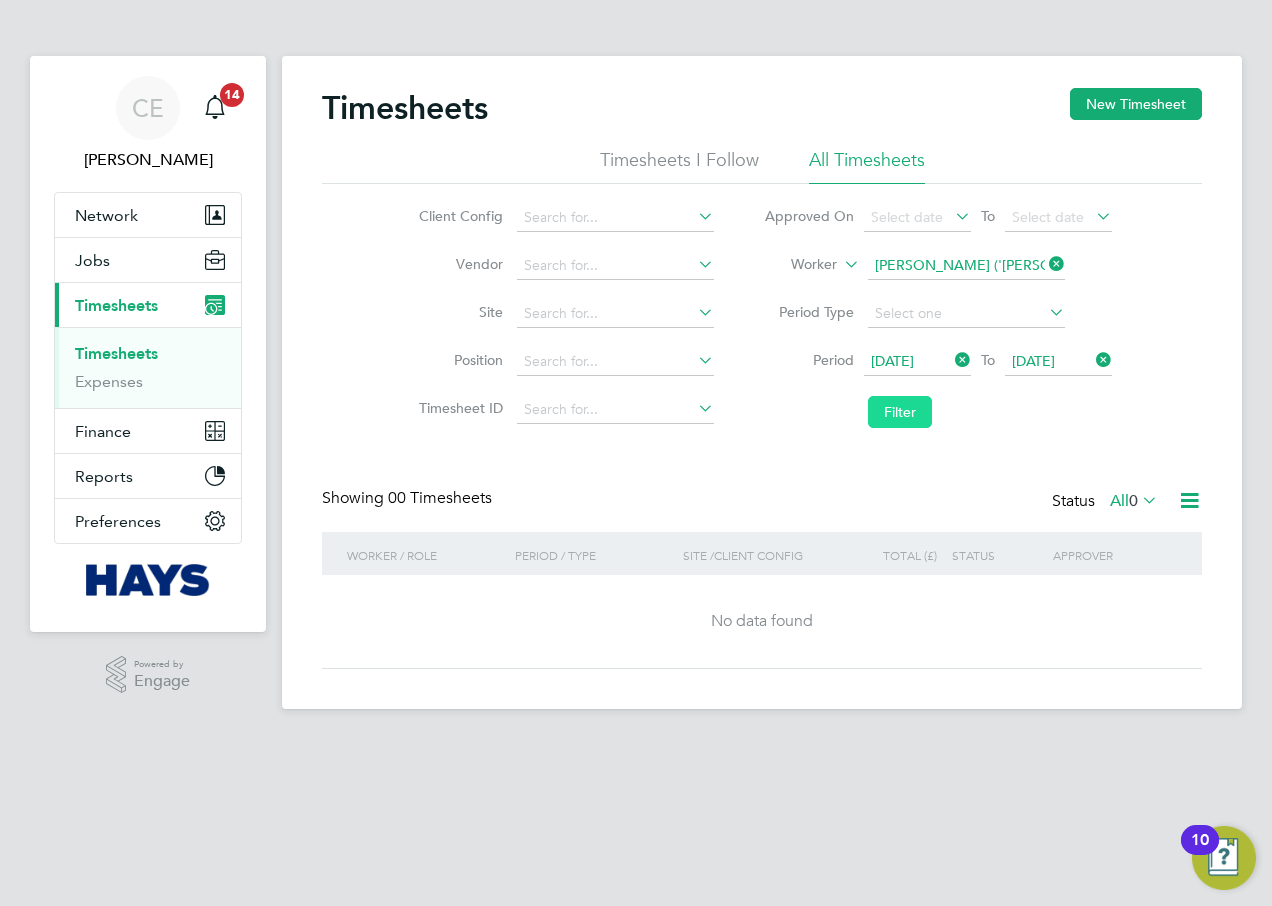 click on "Filter" 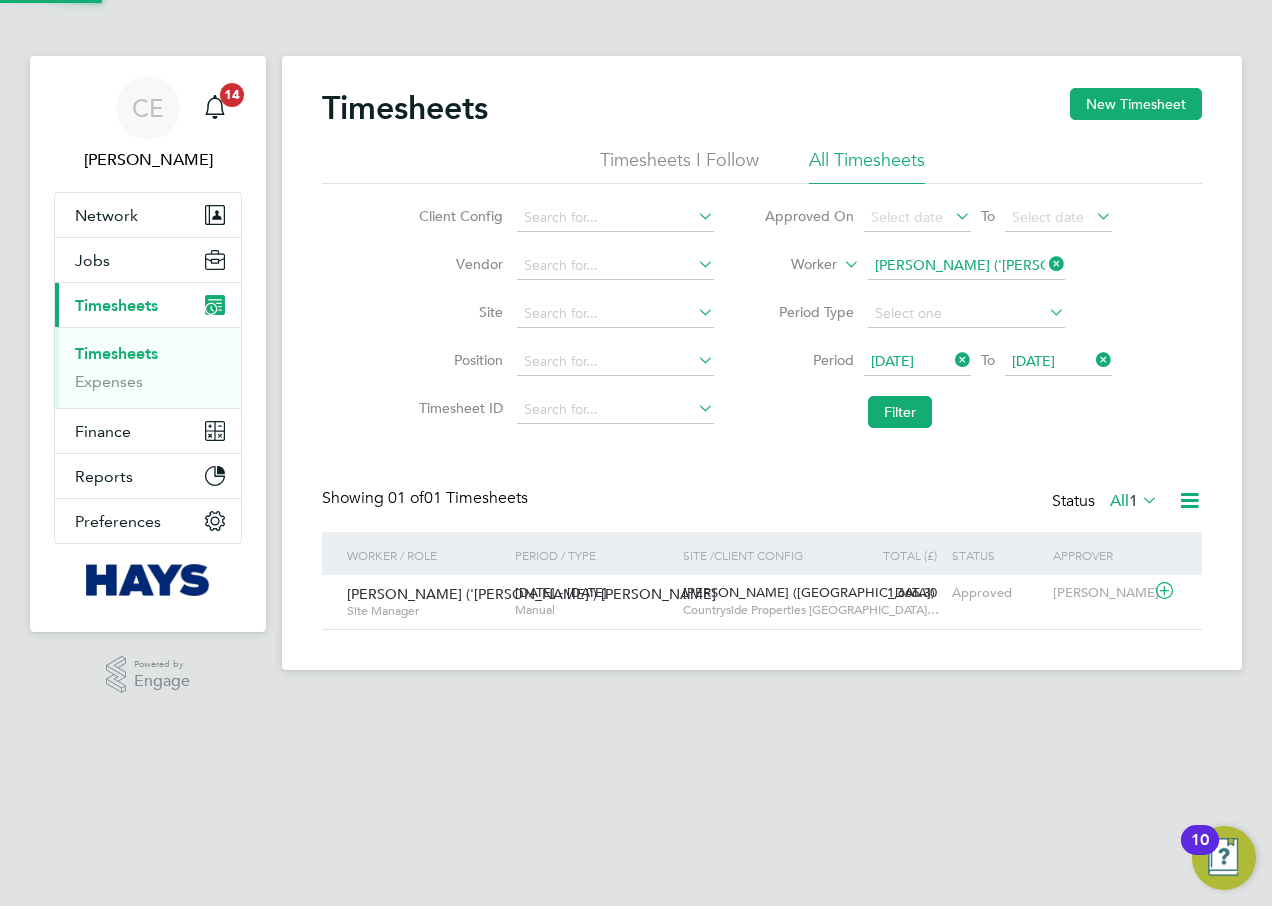 scroll, scrollTop: 10, scrollLeft: 10, axis: both 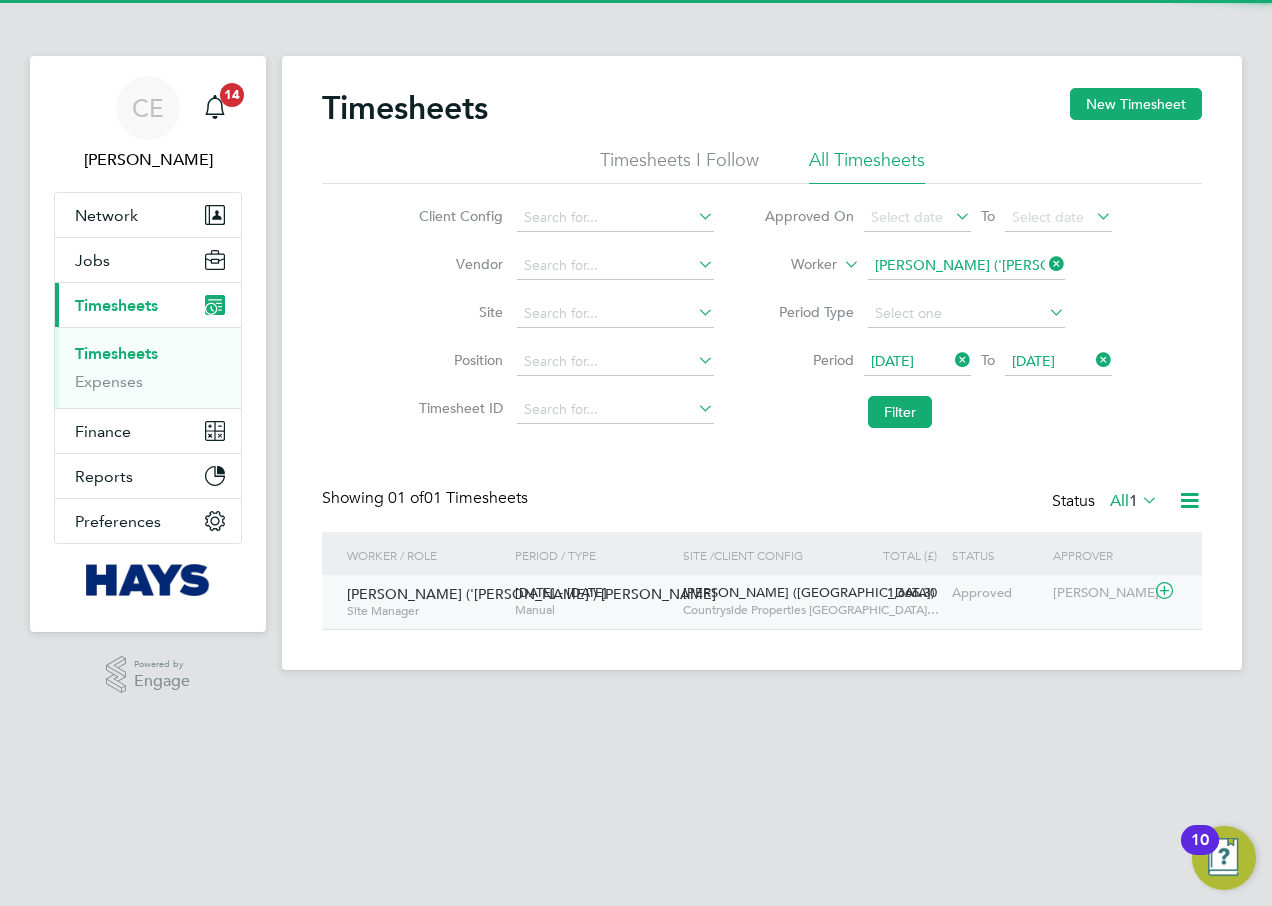 click on "7 - 13 Jul 2025   Manual" 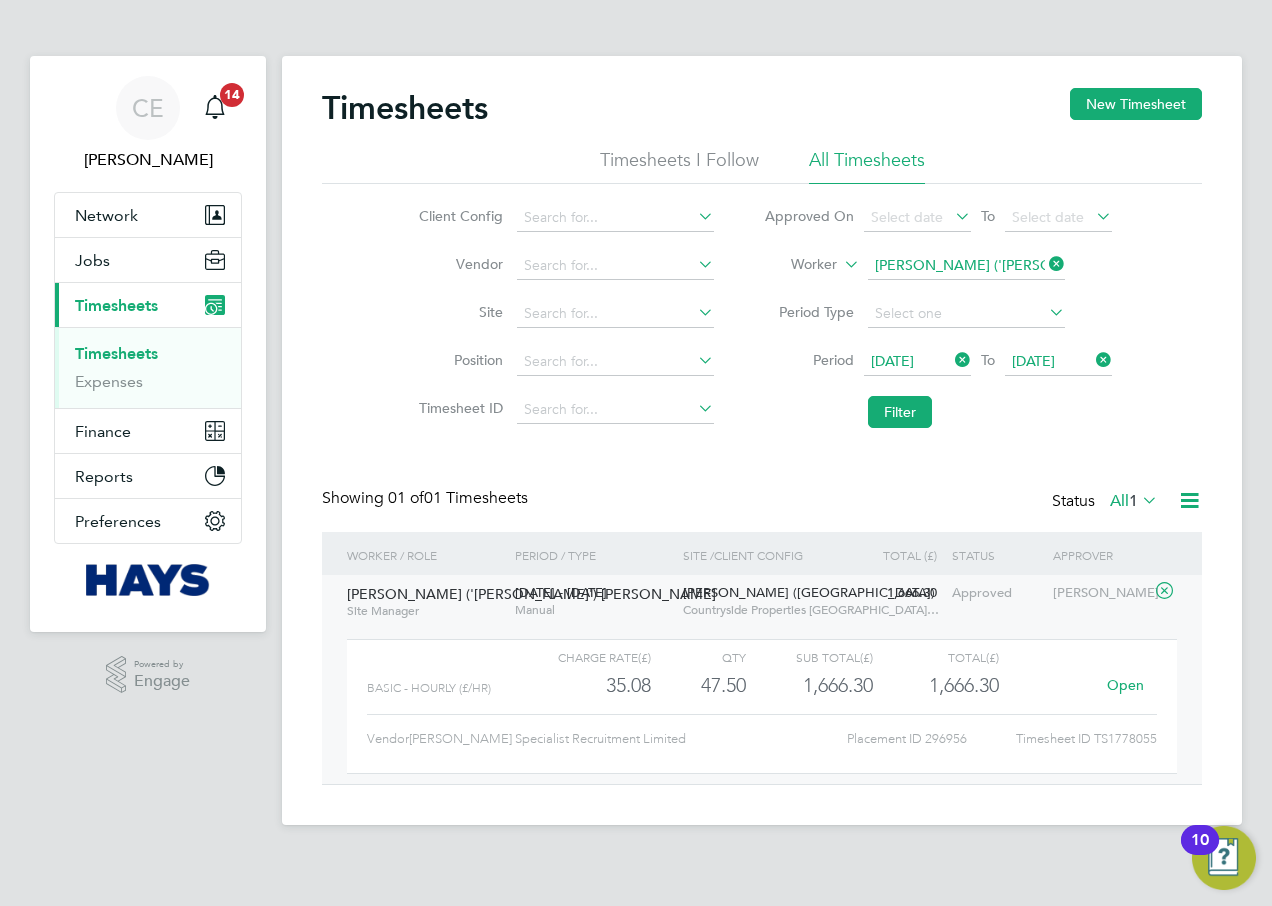 scroll, scrollTop: 10, scrollLeft: 10, axis: both 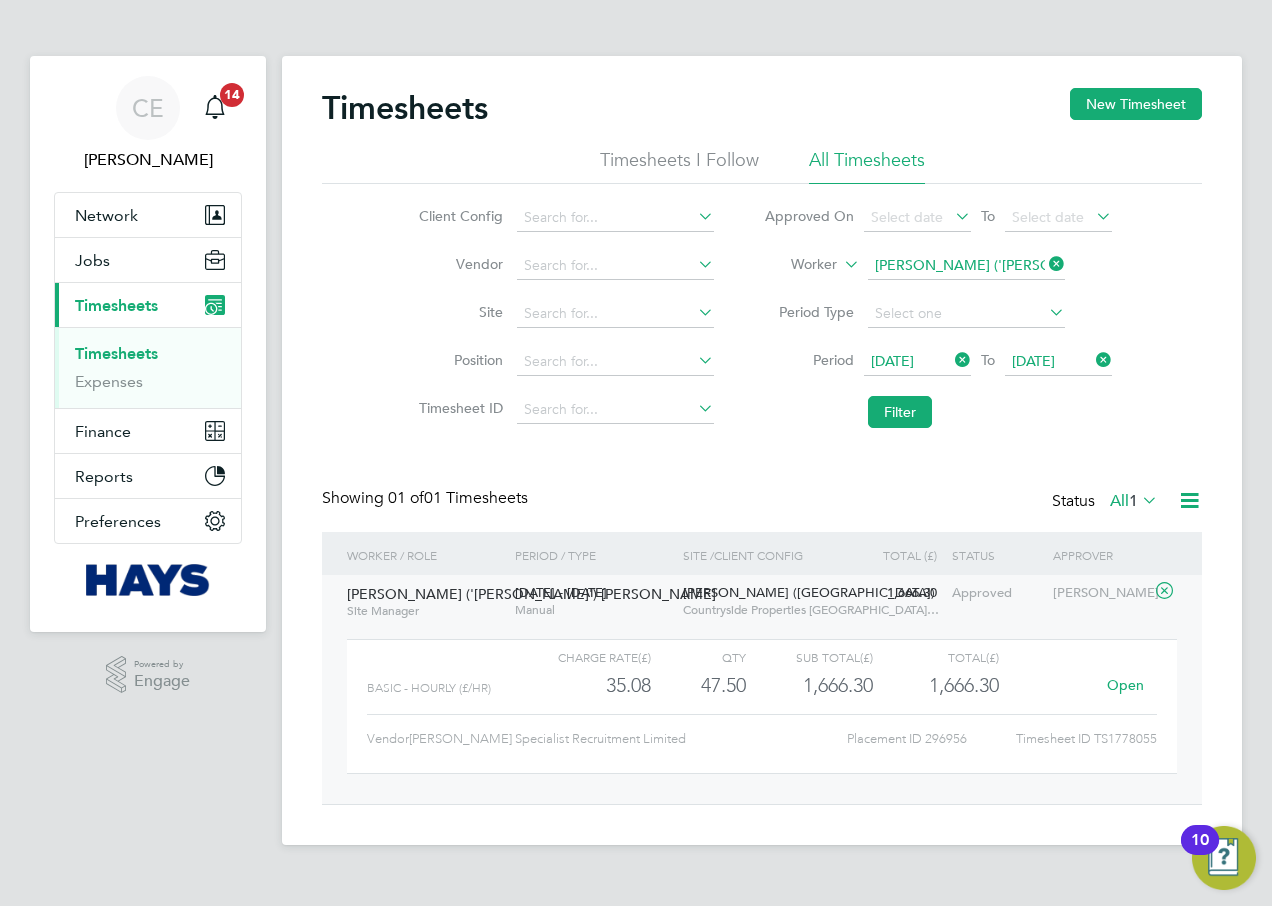 click 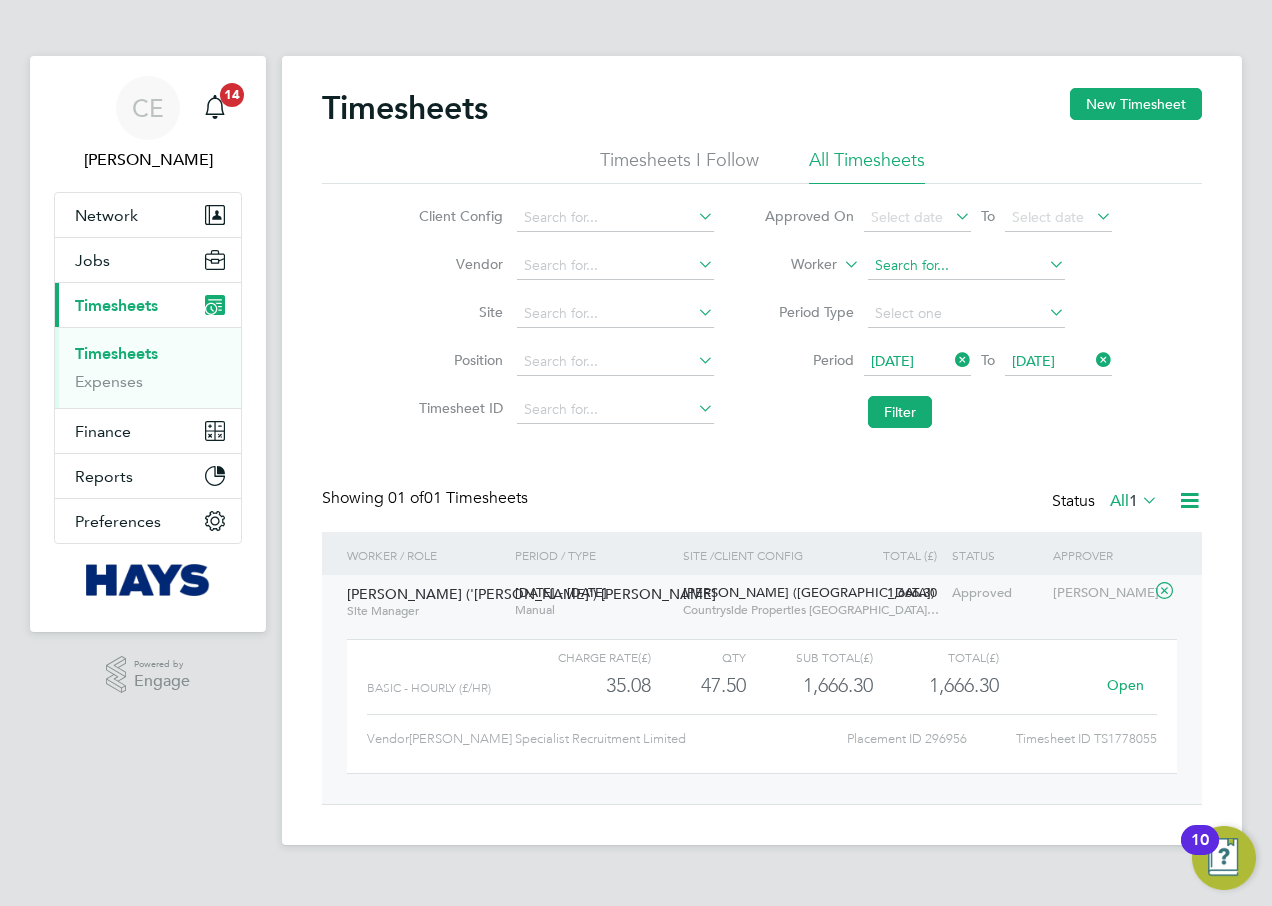 click 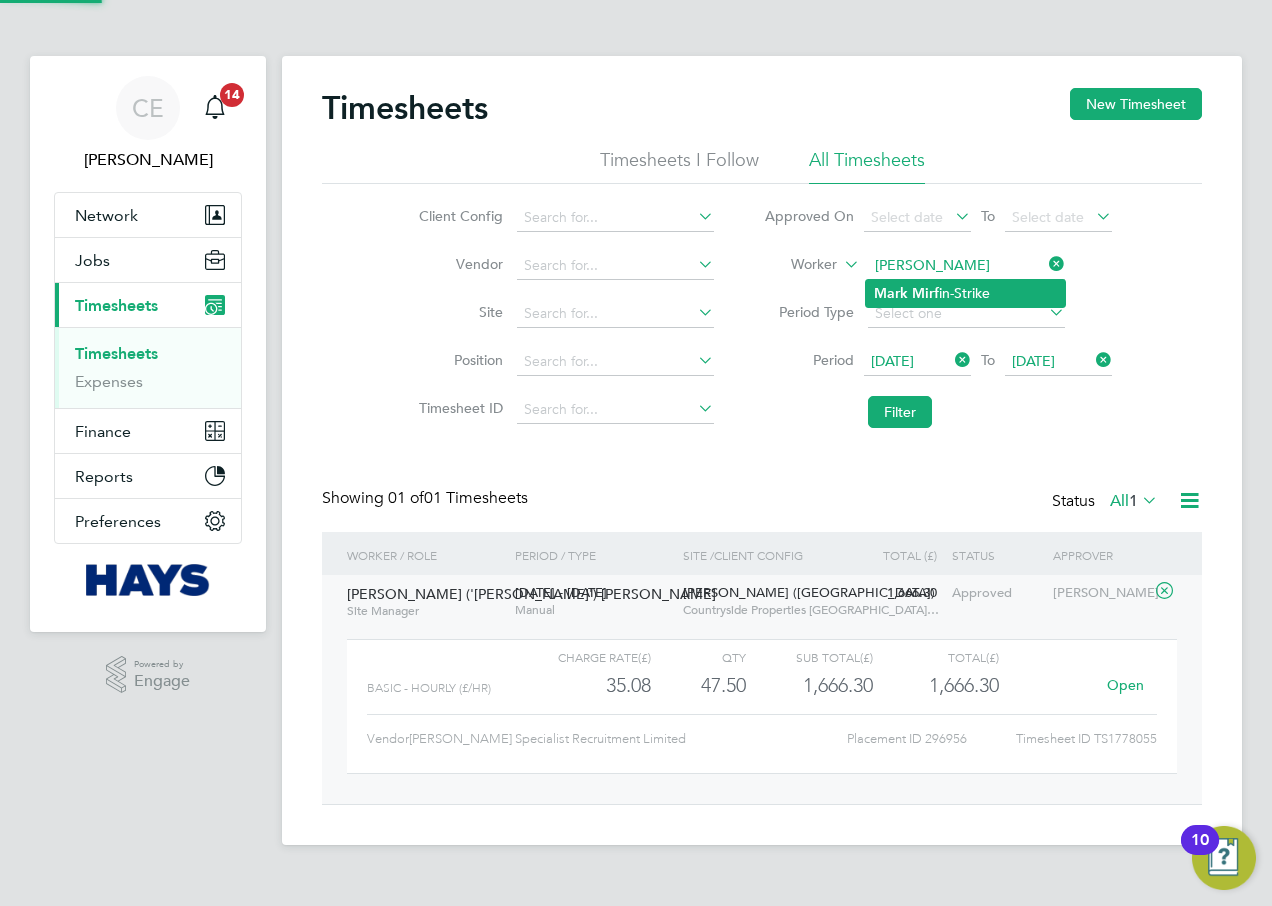 drag, startPoint x: 968, startPoint y: 309, endPoint x: 970, endPoint y: 285, distance: 24.083189 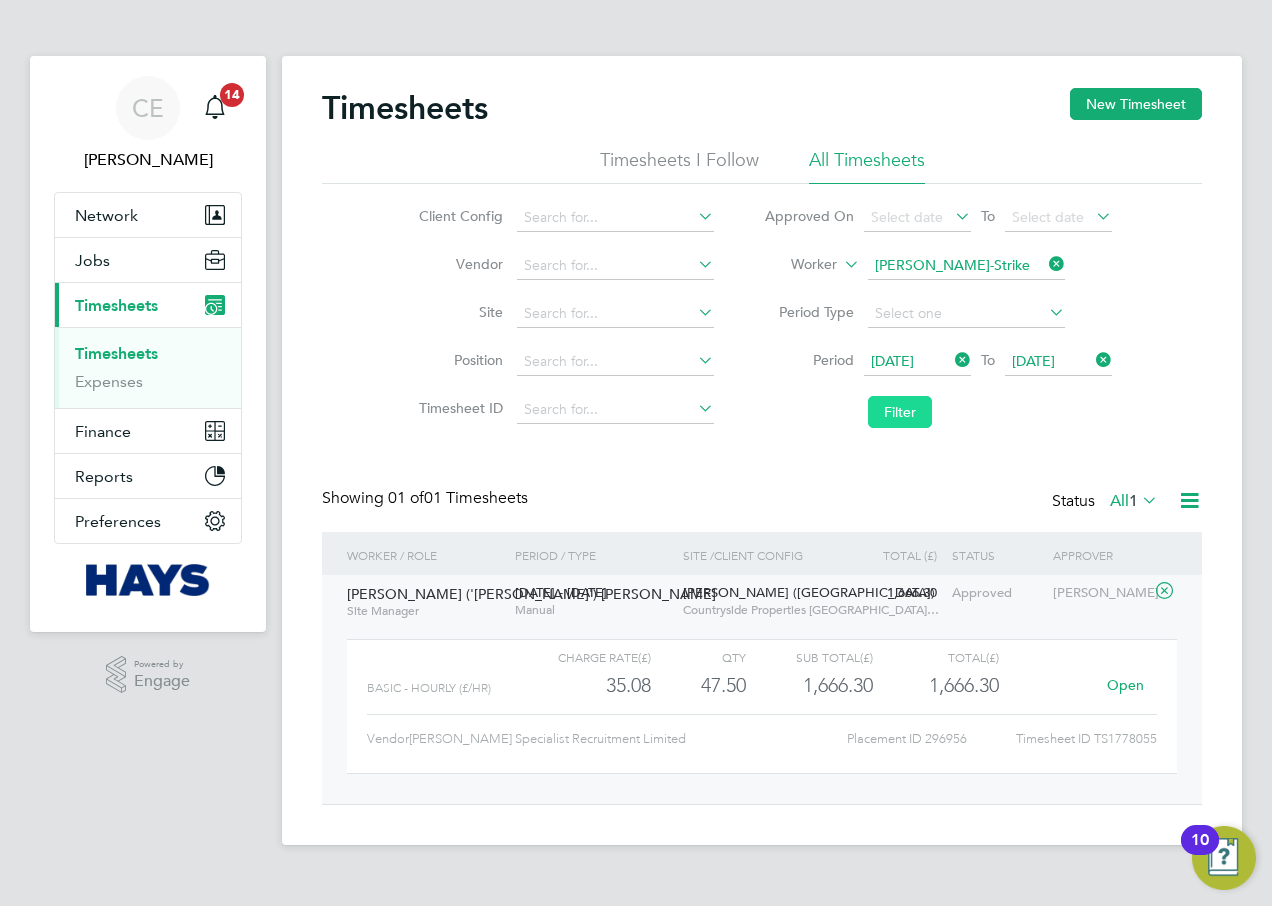 click on "Filter" 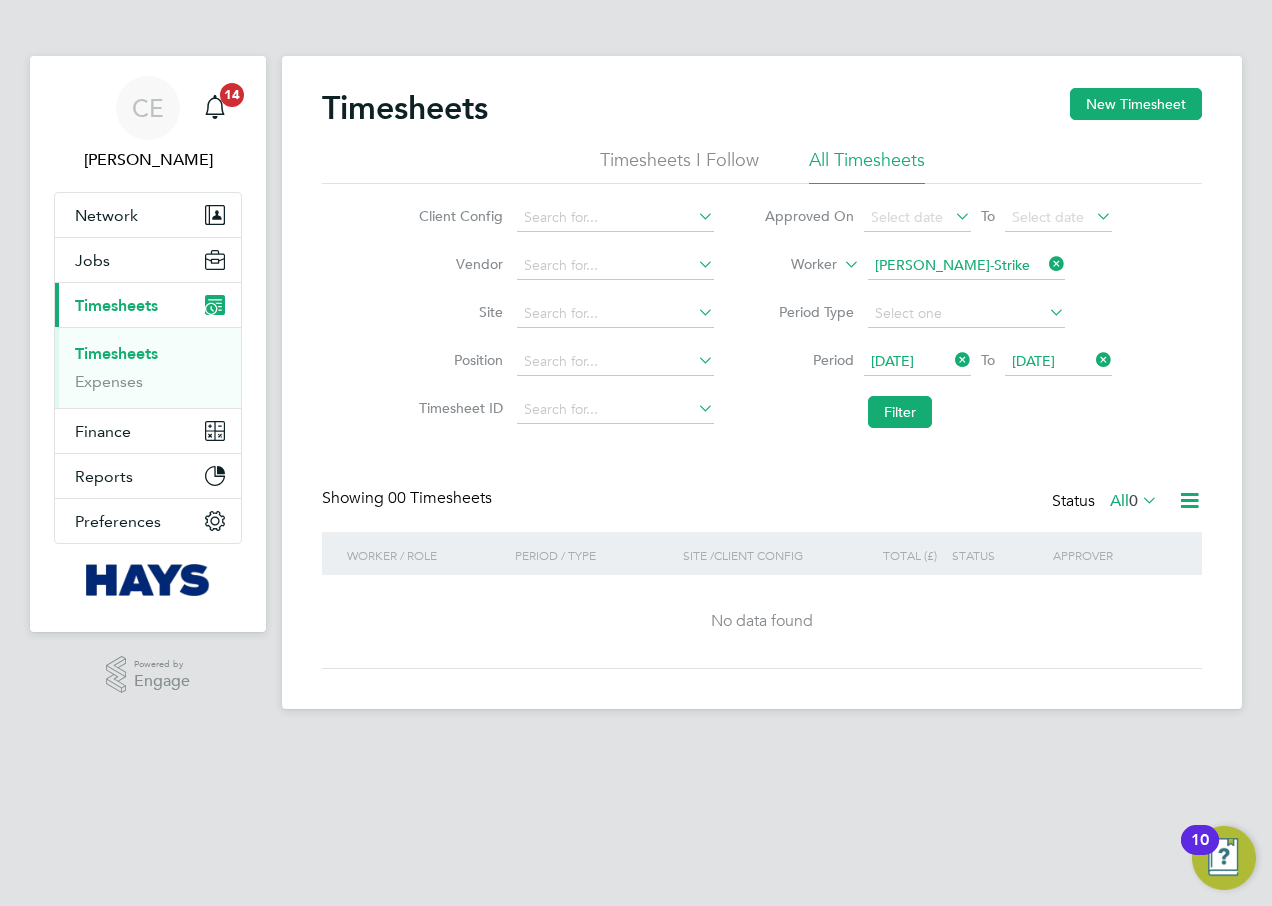 click 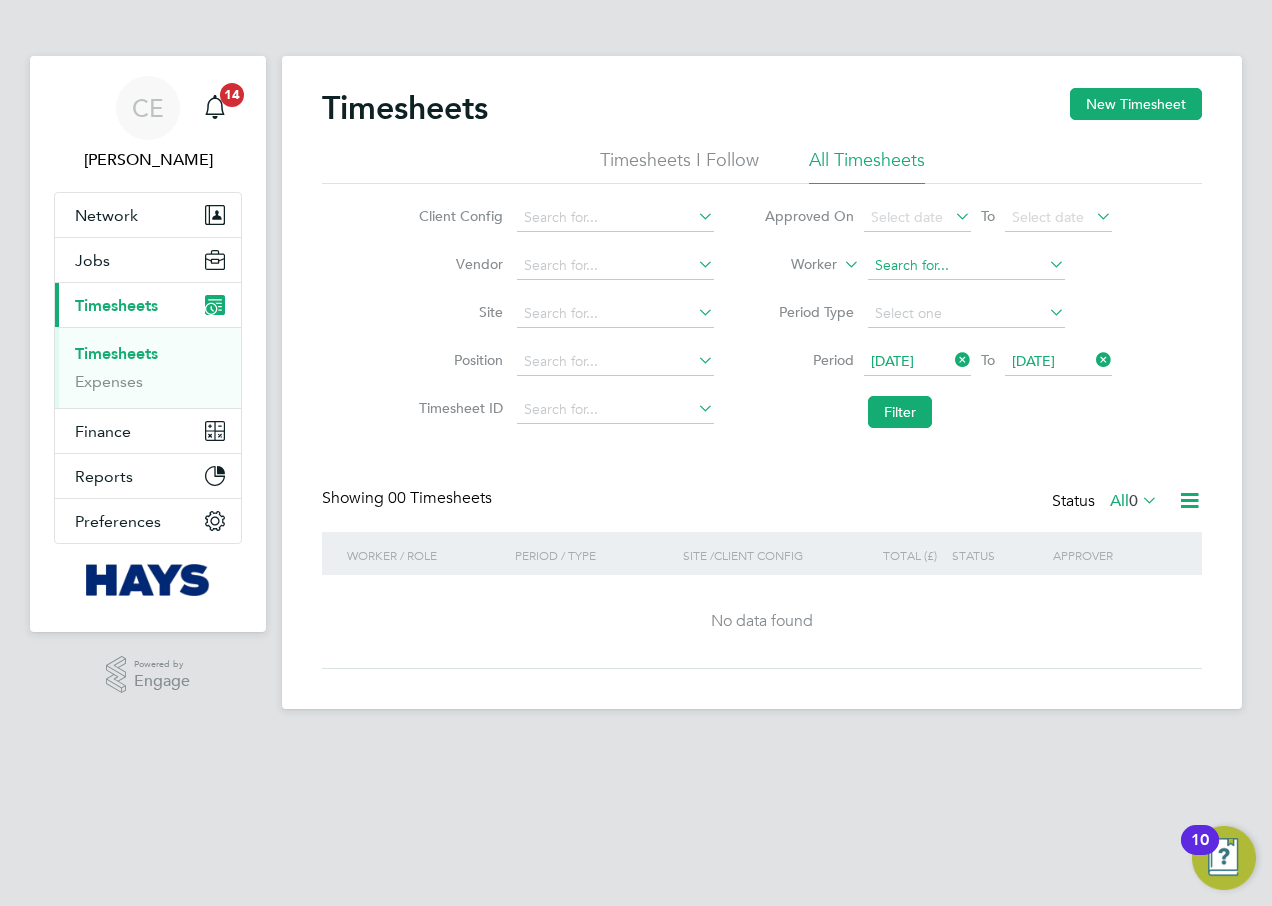 click 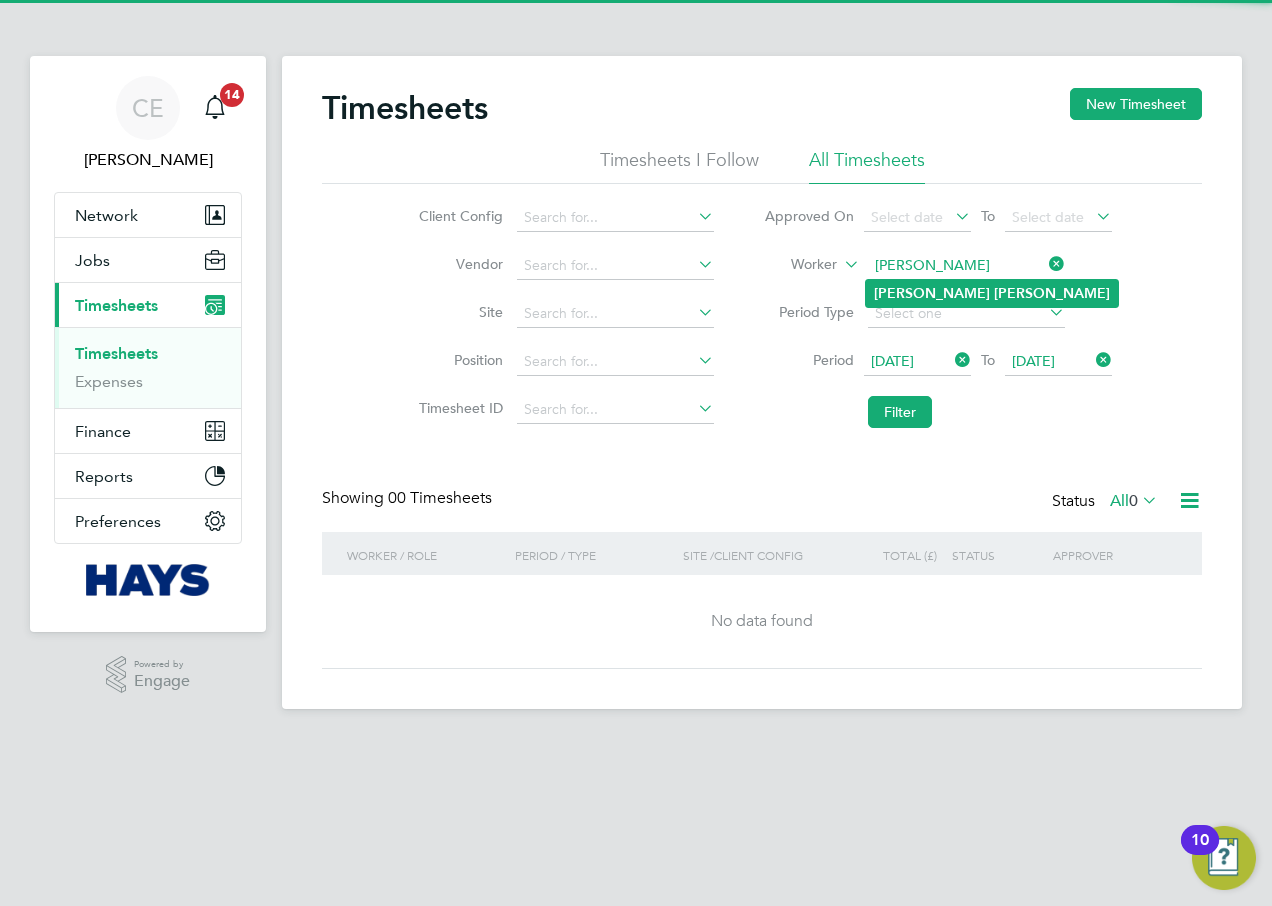 click on "Justin   Hardwick" 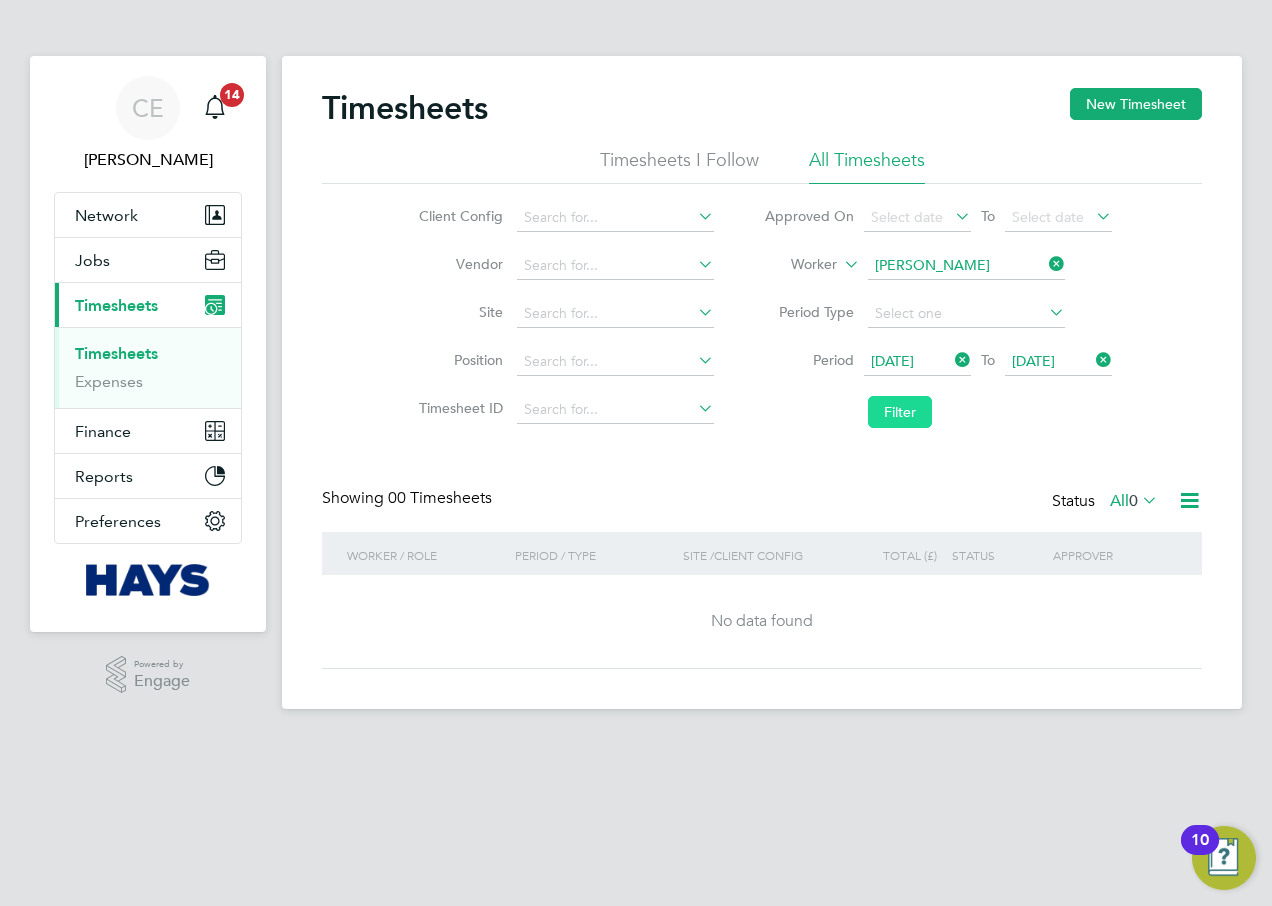 click on "Filter" 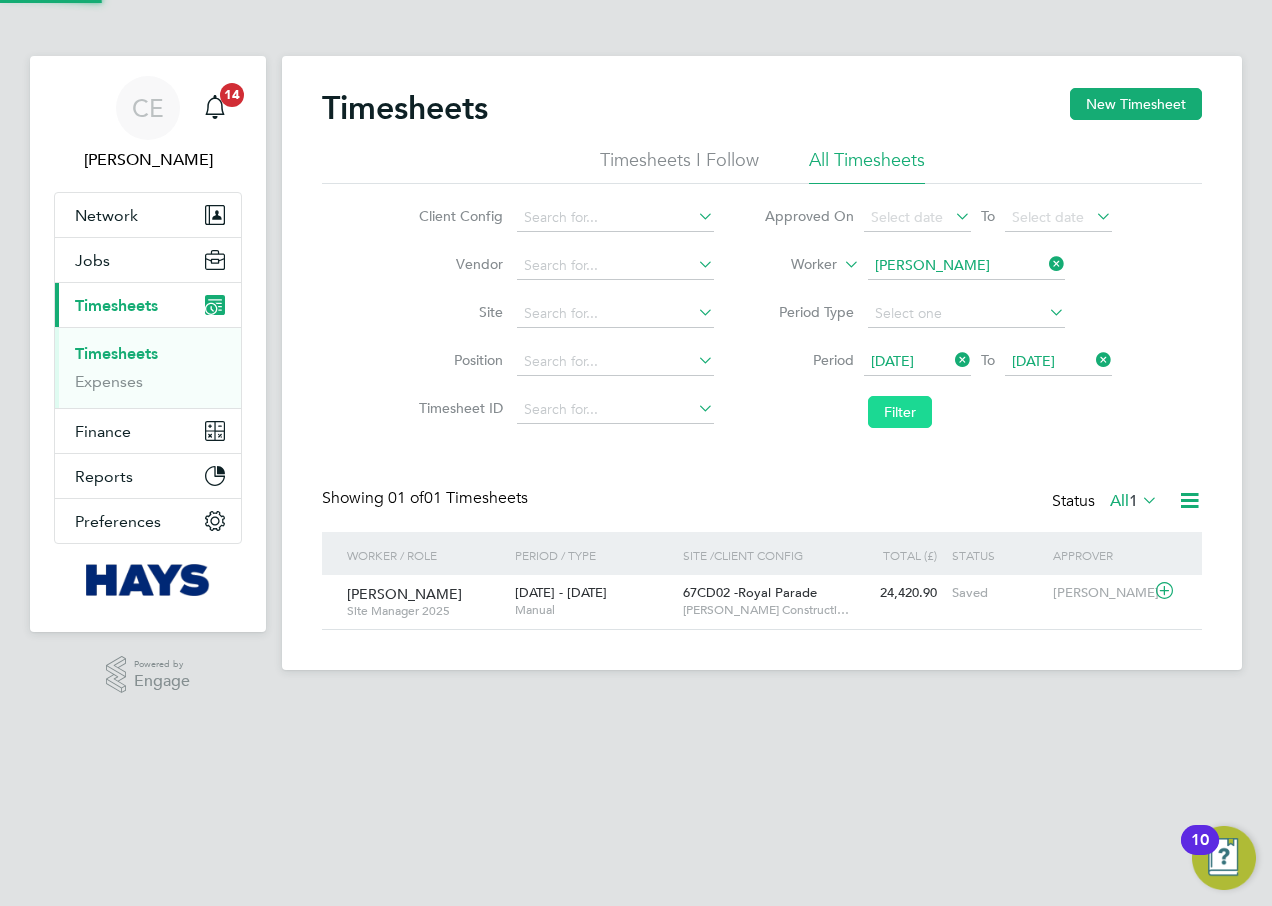 scroll, scrollTop: 10, scrollLeft: 10, axis: both 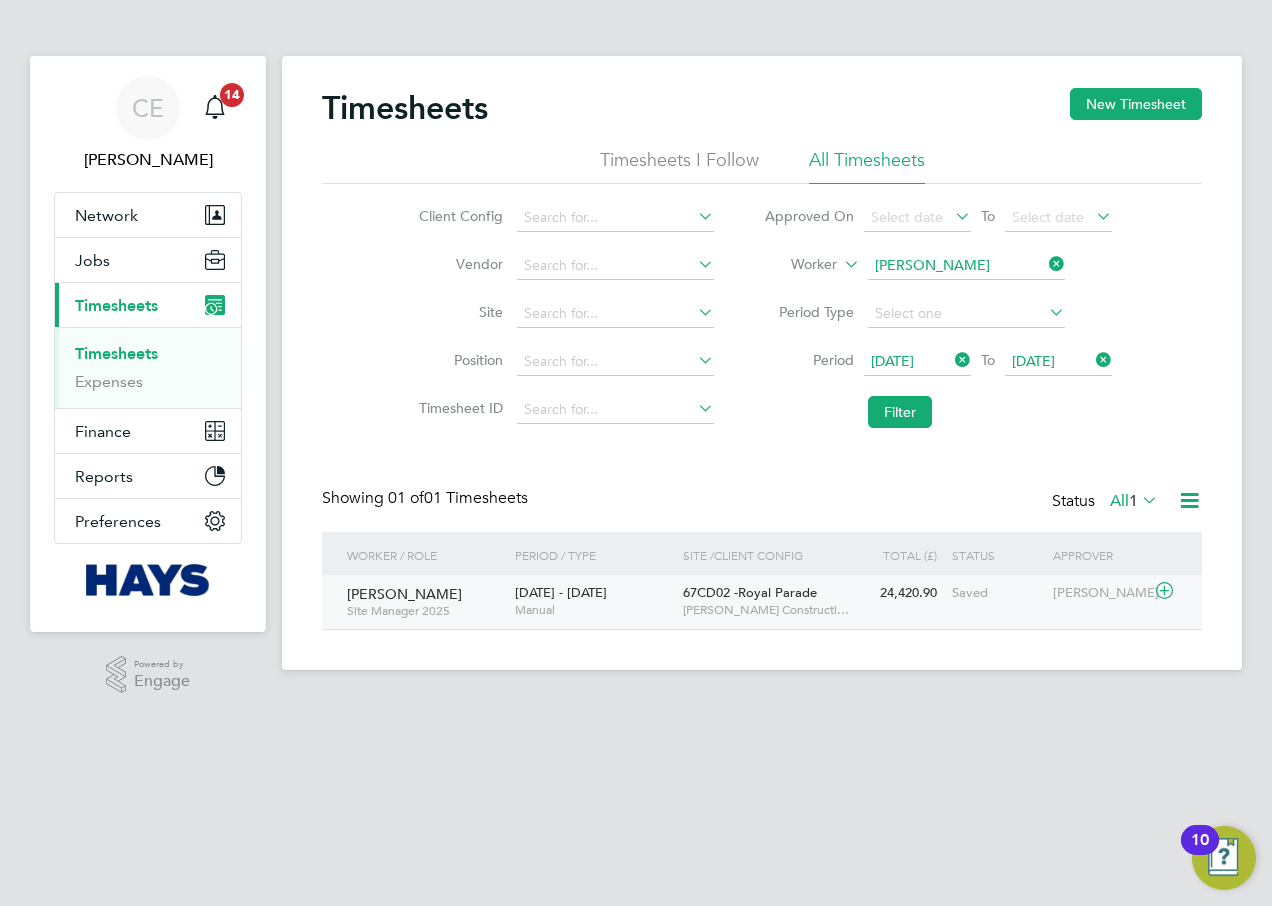 click on "Morgan Sindall Constructi…" 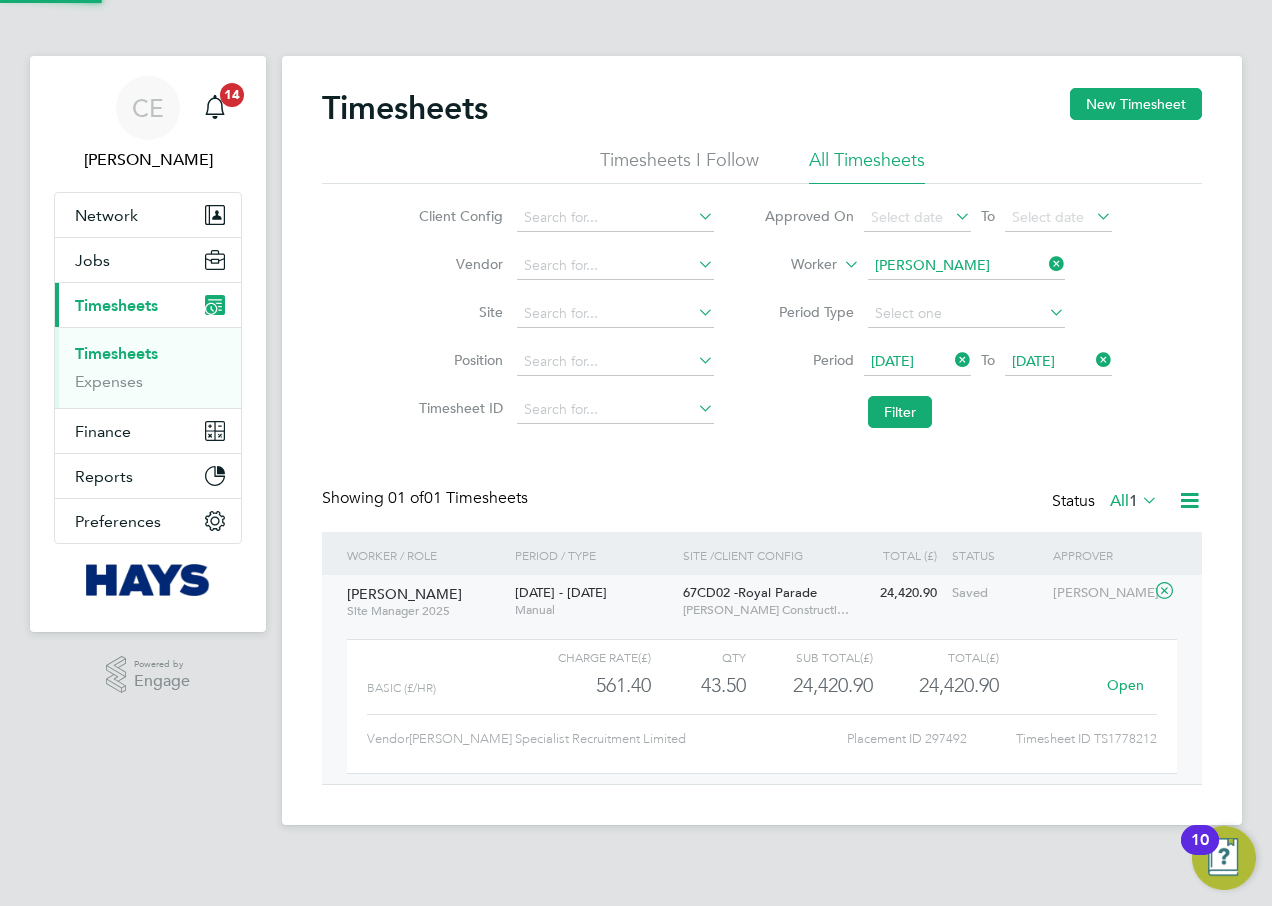 scroll, scrollTop: 10, scrollLeft: 10, axis: both 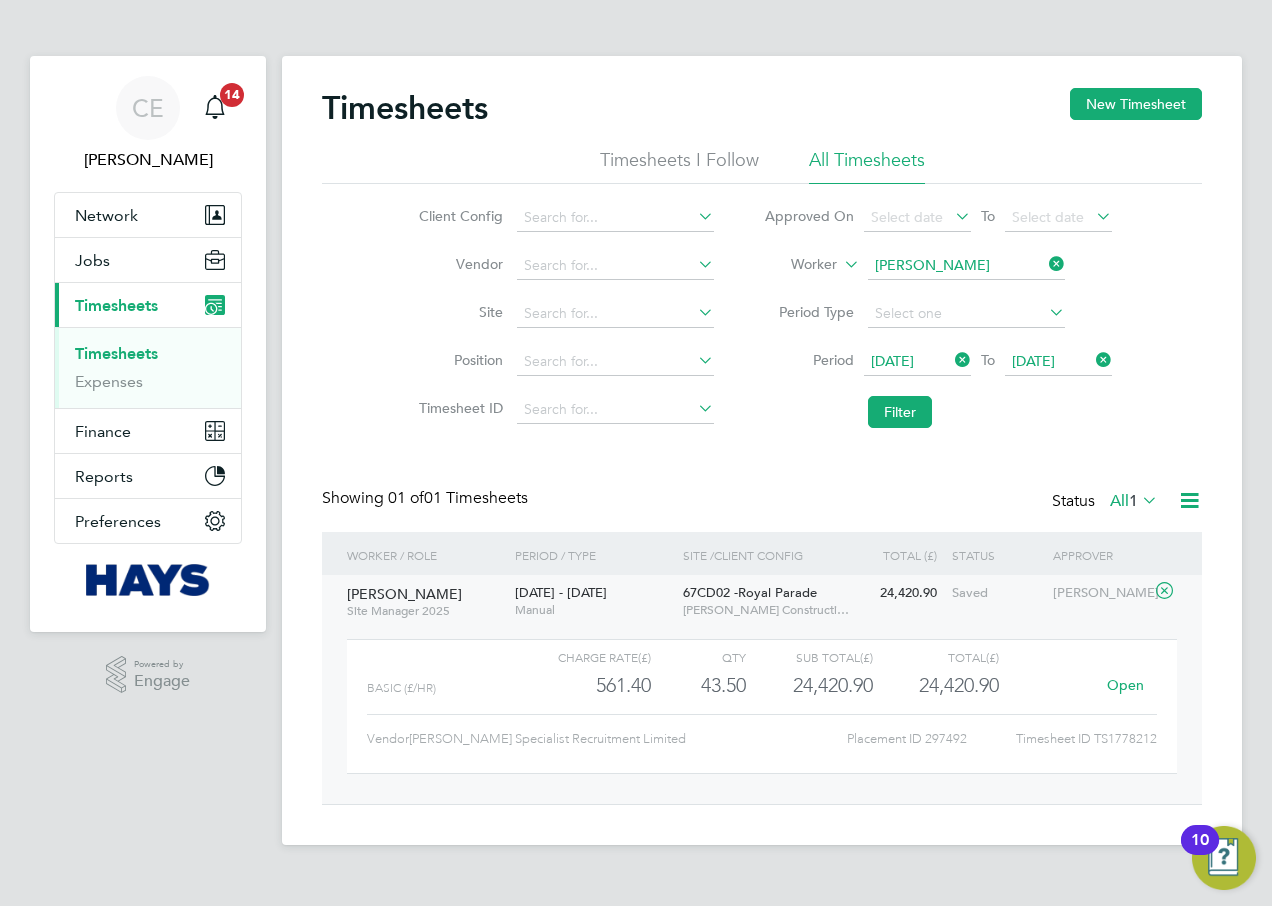 click on "Open" 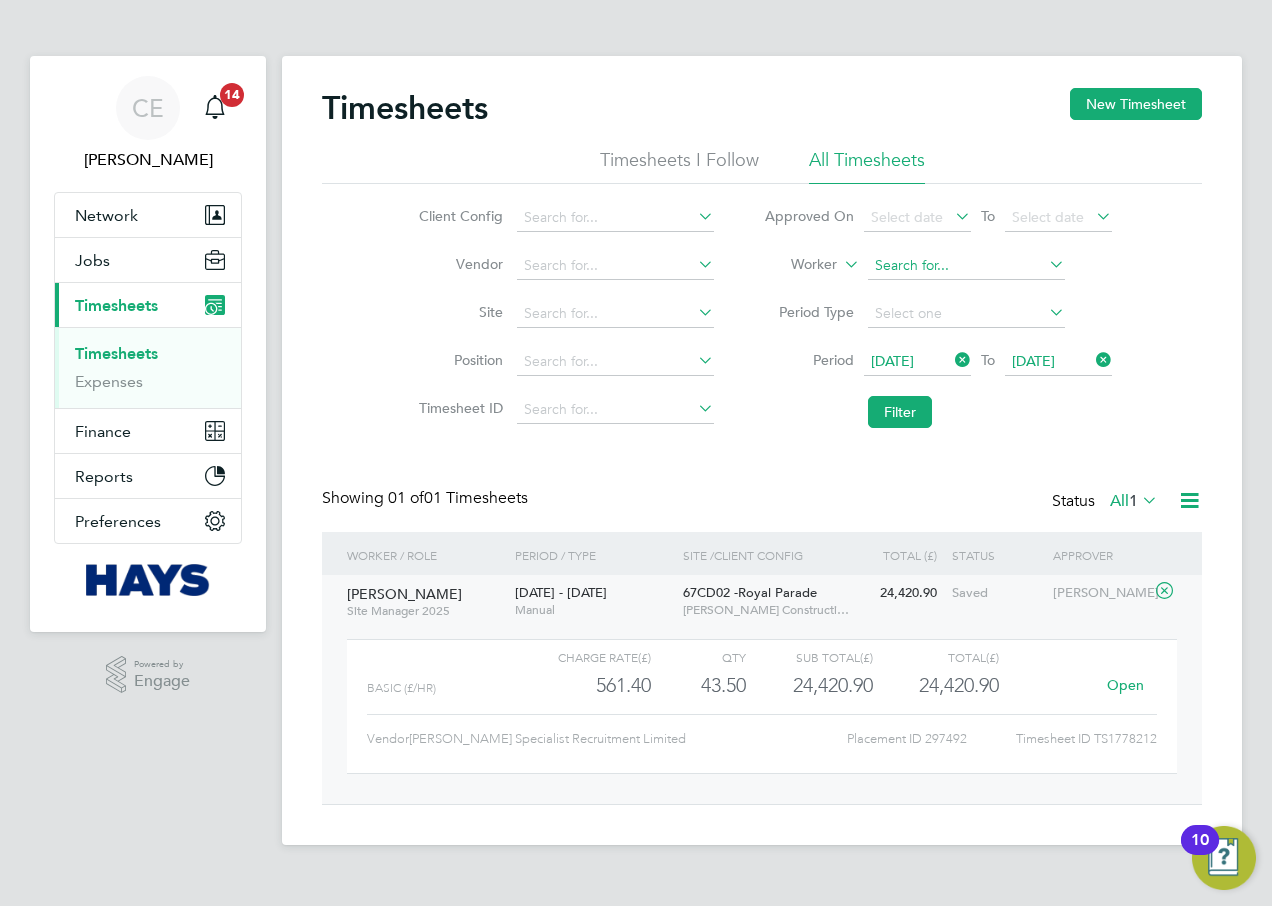 click 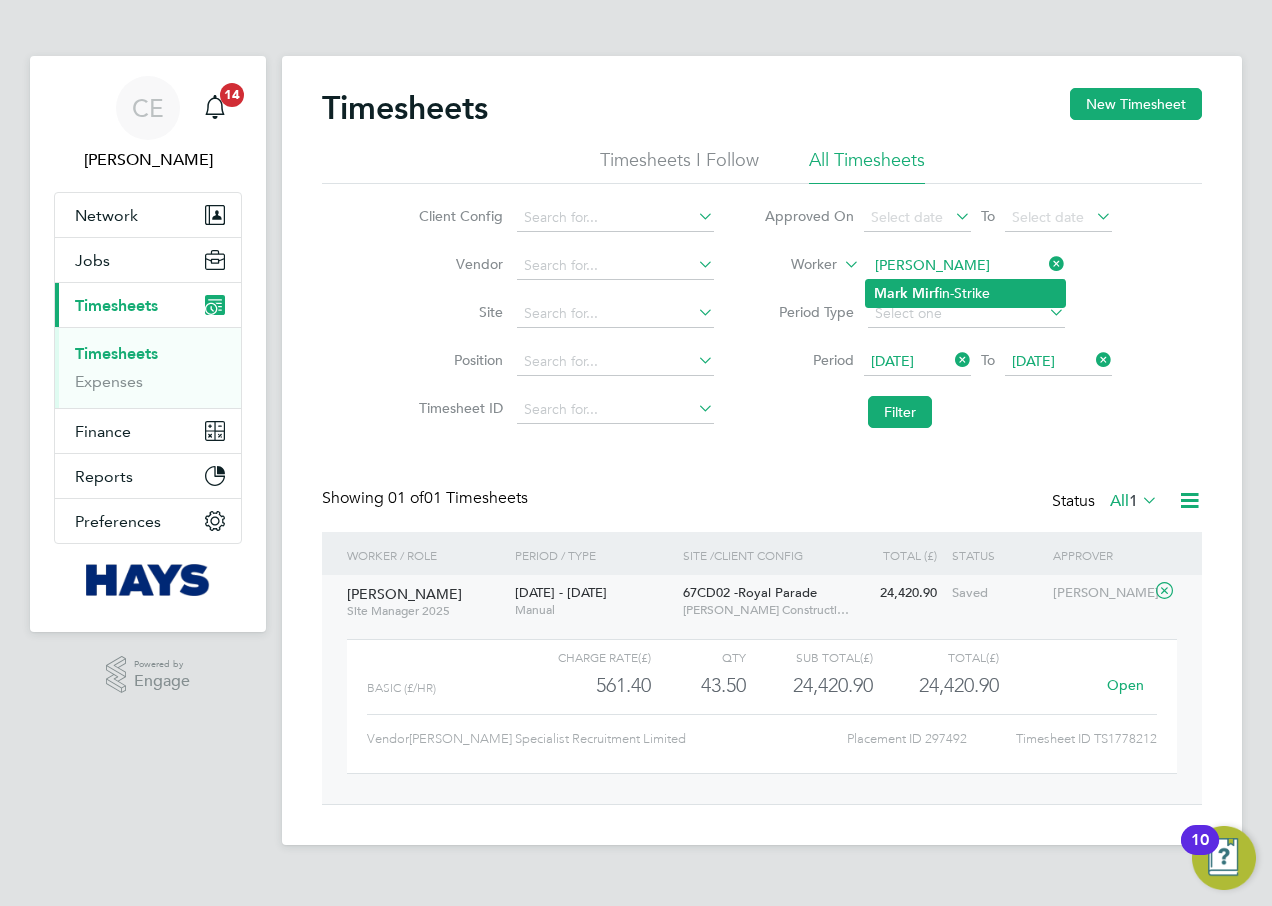 click on "Mark   Mirf in-Strike" 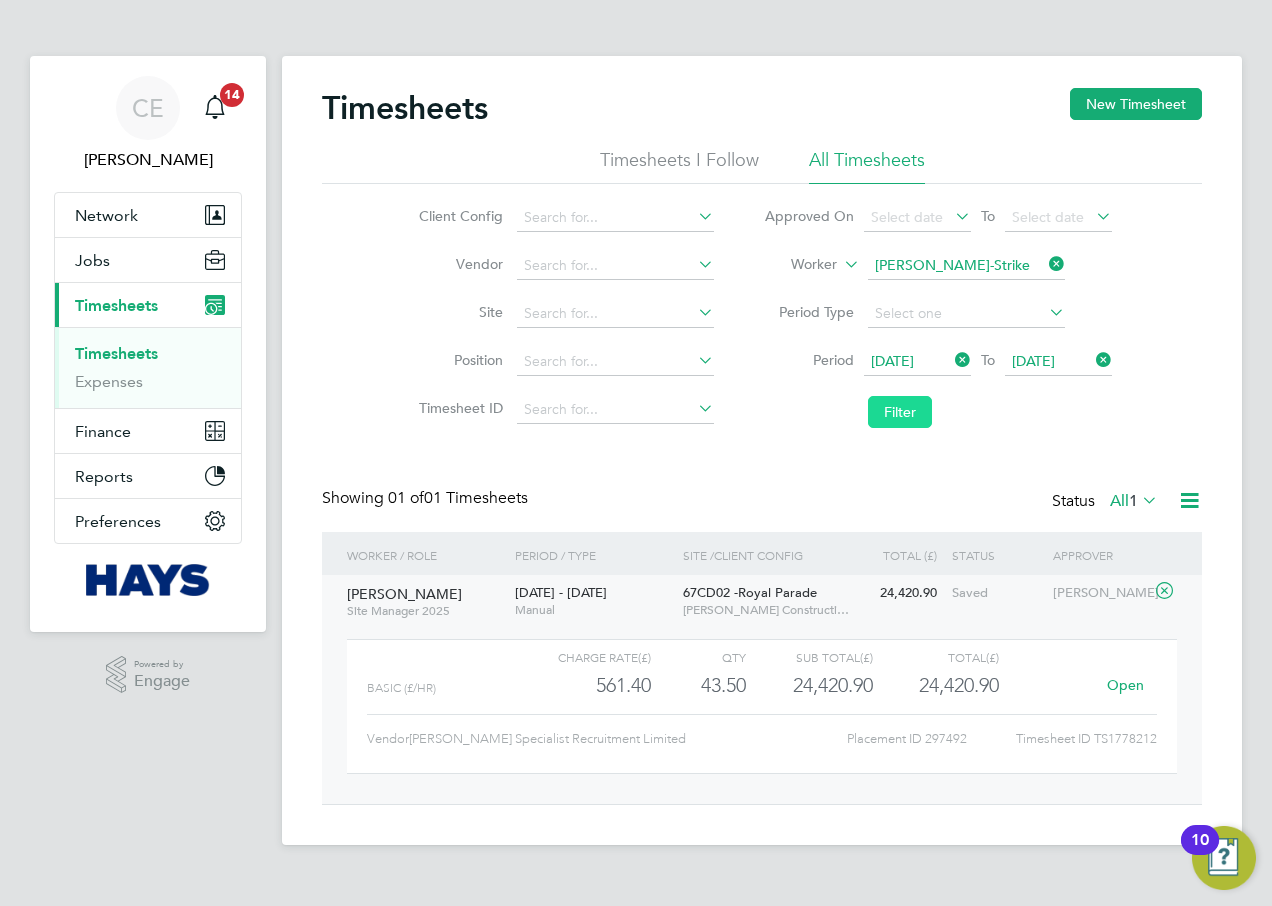 click on "Filter" 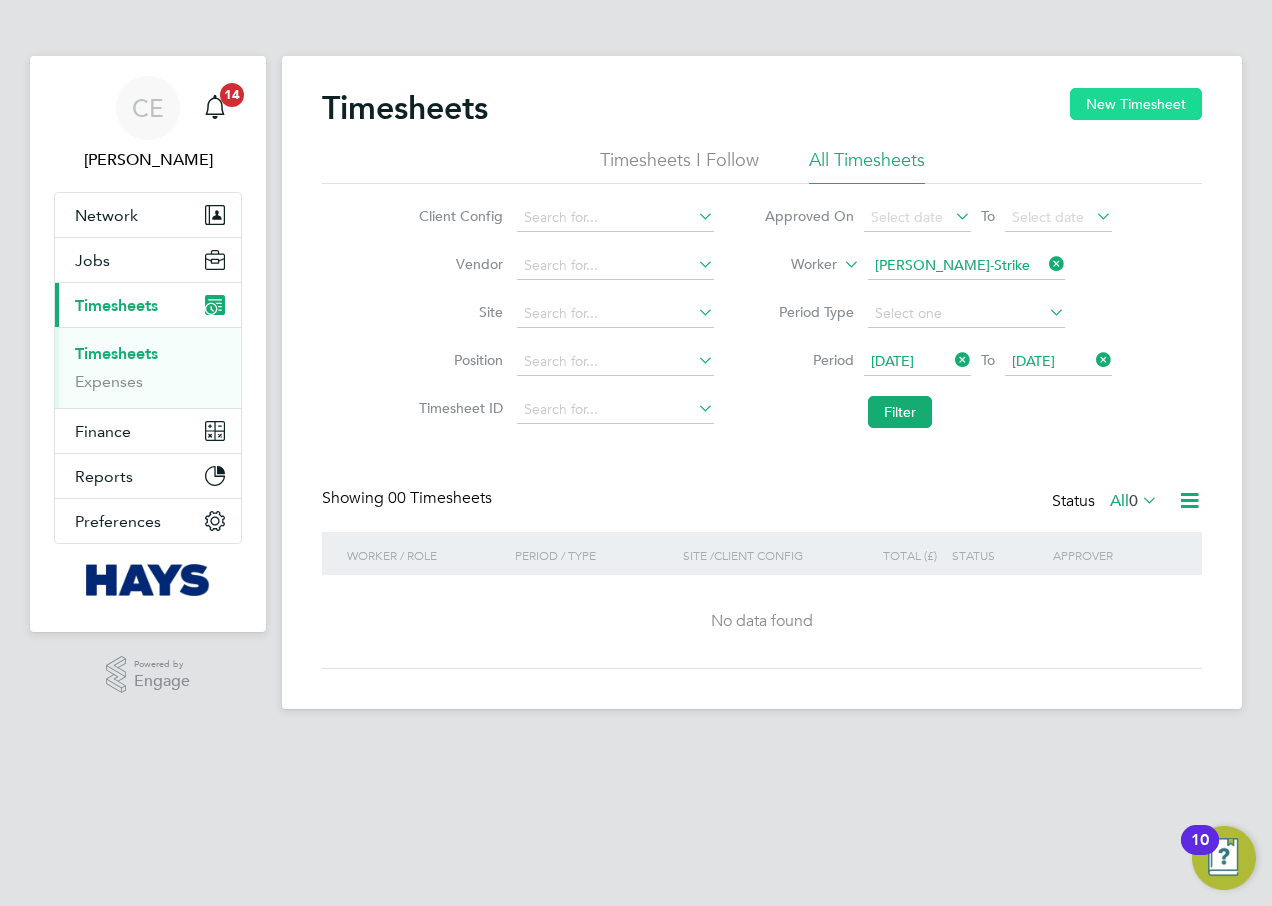 click on "New Timesheet" 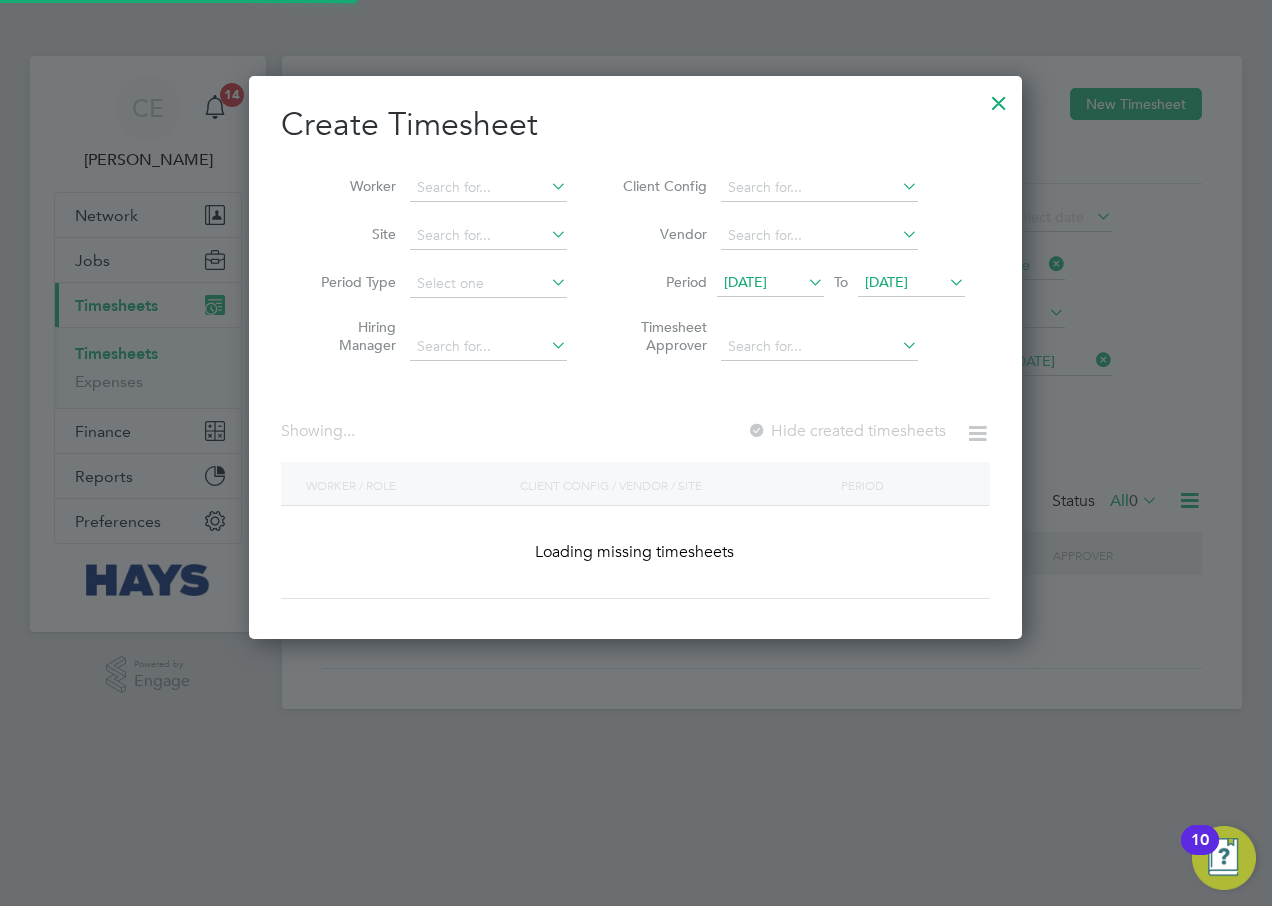 scroll, scrollTop: 10, scrollLeft: 10, axis: both 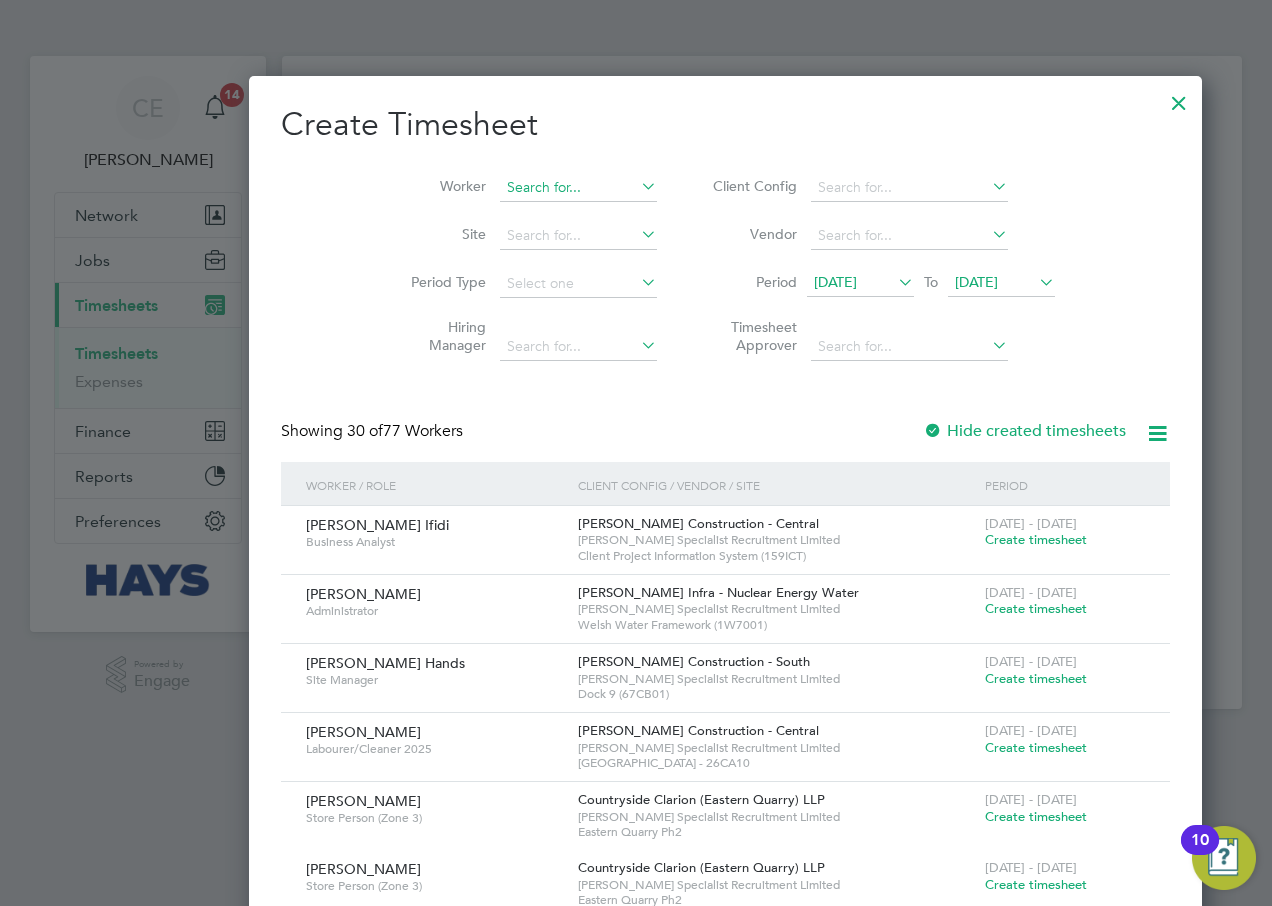 click at bounding box center [578, 188] 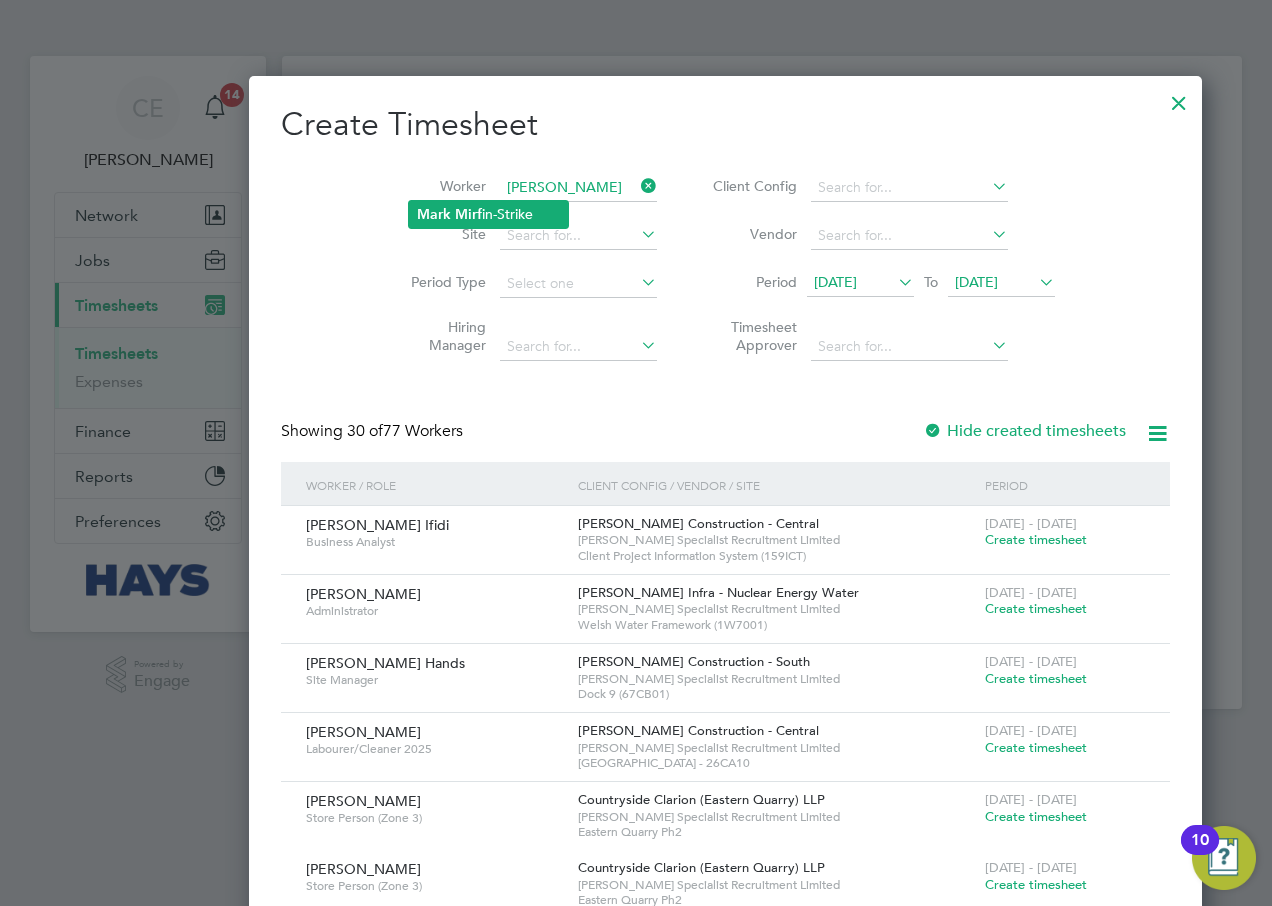 click on "Mark   Mirf in-Strike" 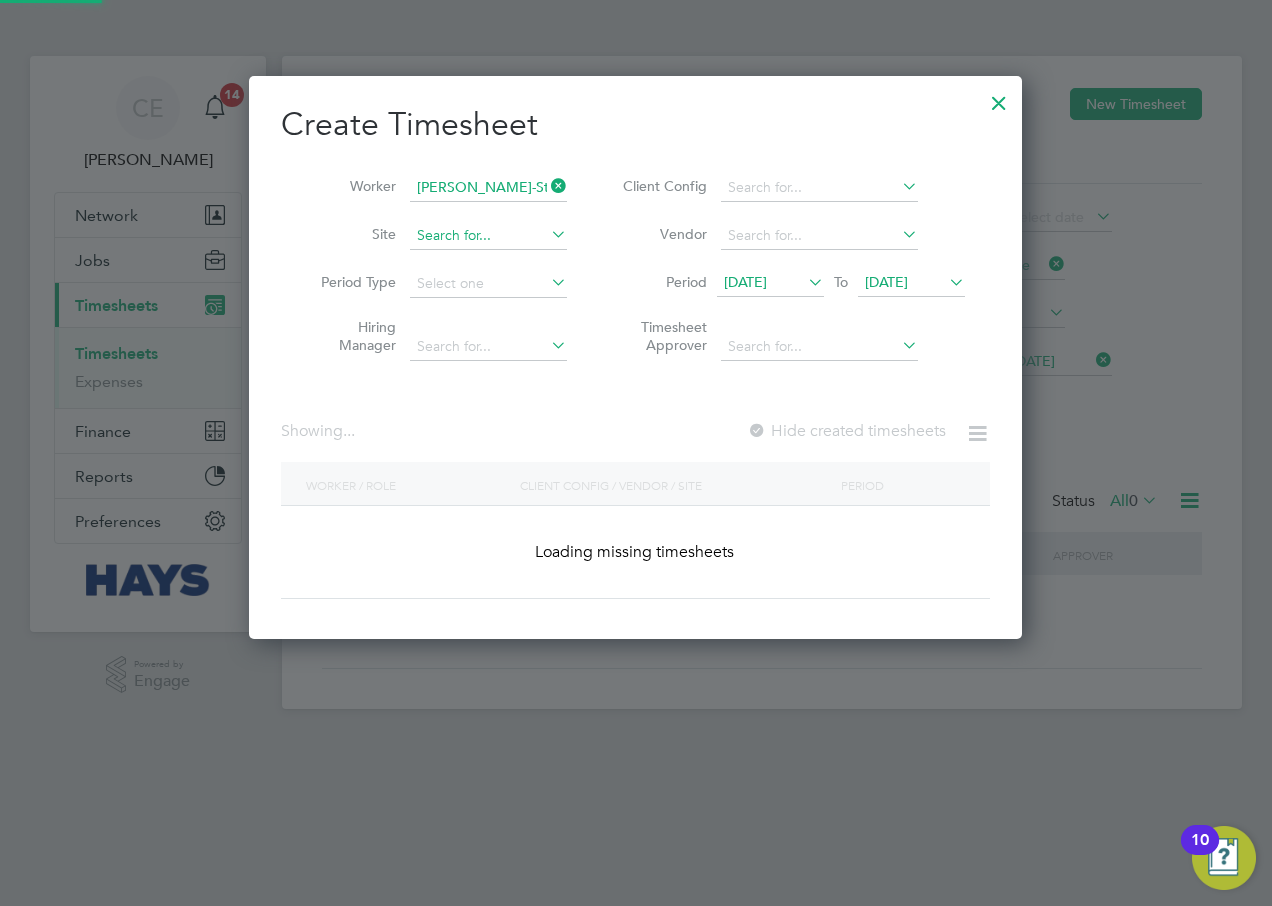scroll, scrollTop: 10, scrollLeft: 10, axis: both 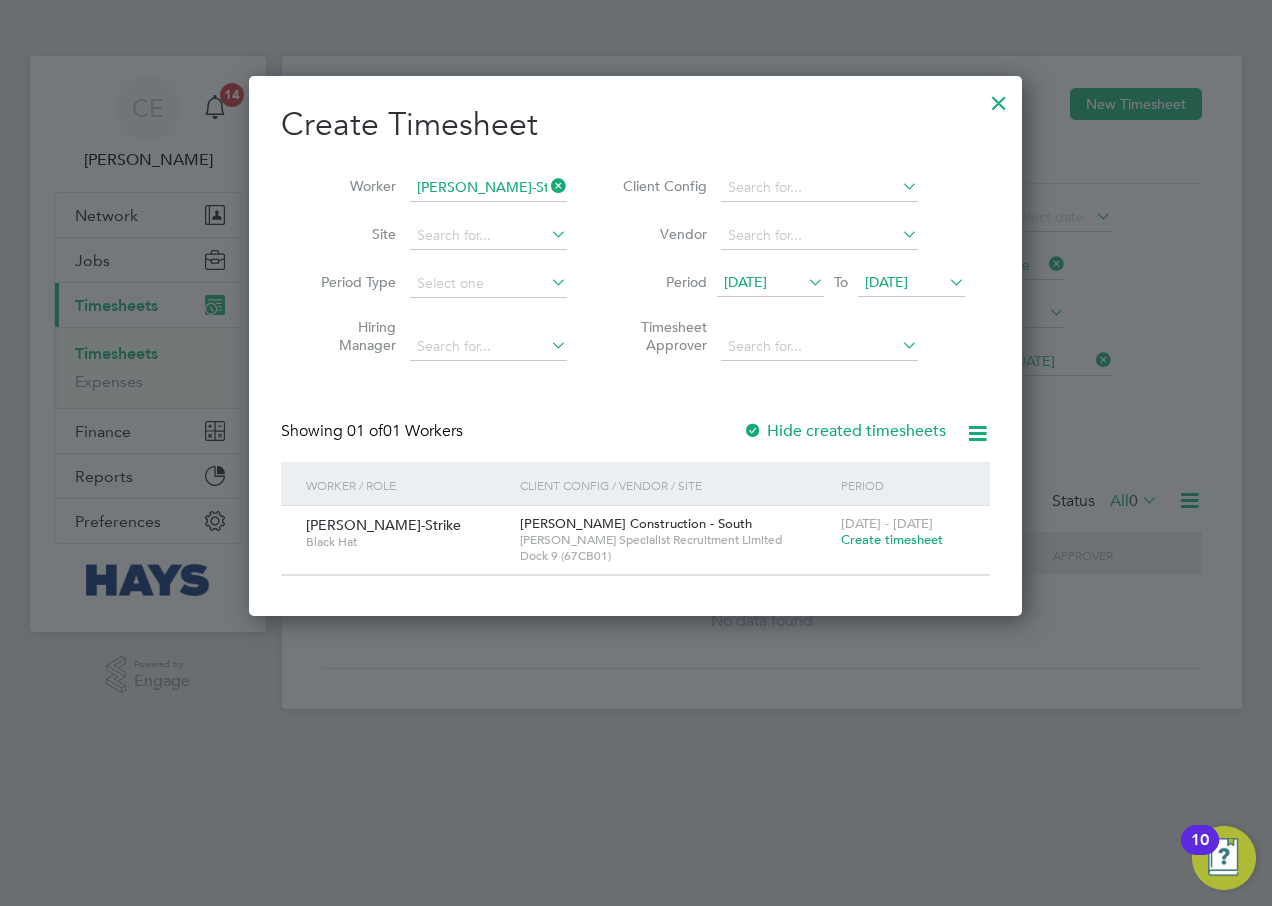 click on "Create timesheet" at bounding box center (892, 539) 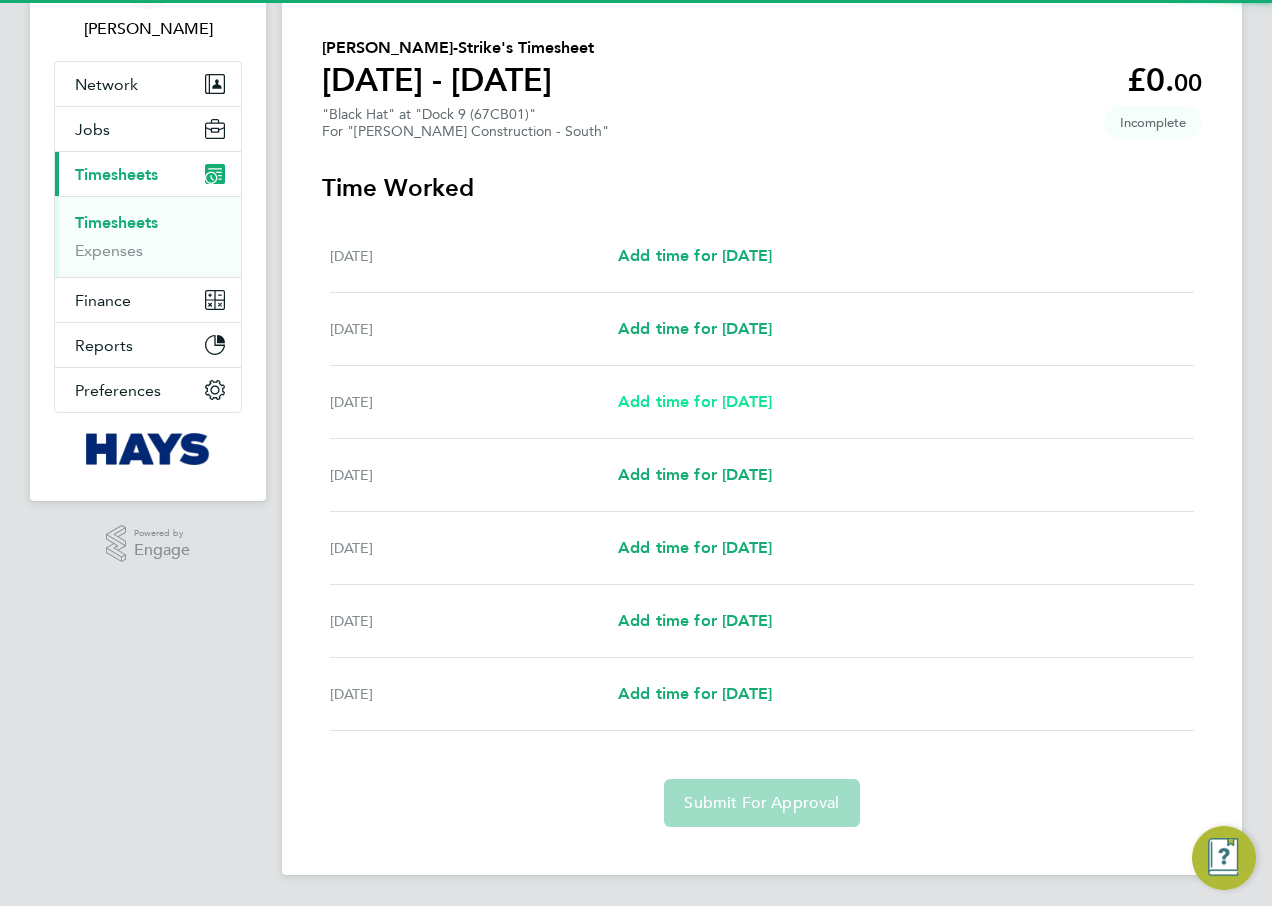 scroll, scrollTop: 132, scrollLeft: 0, axis: vertical 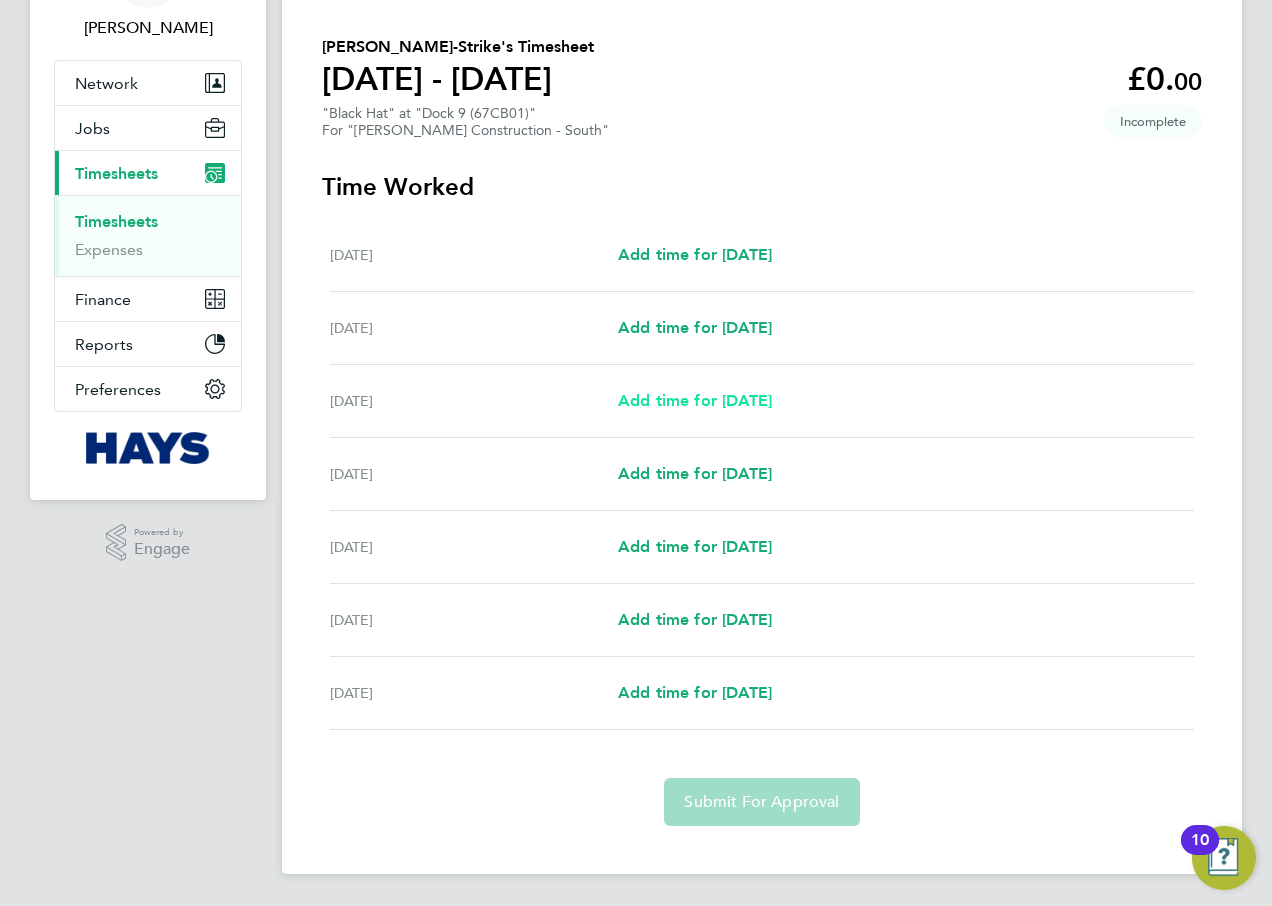 click on "Add time for Mon 07 Jul" at bounding box center (695, 400) 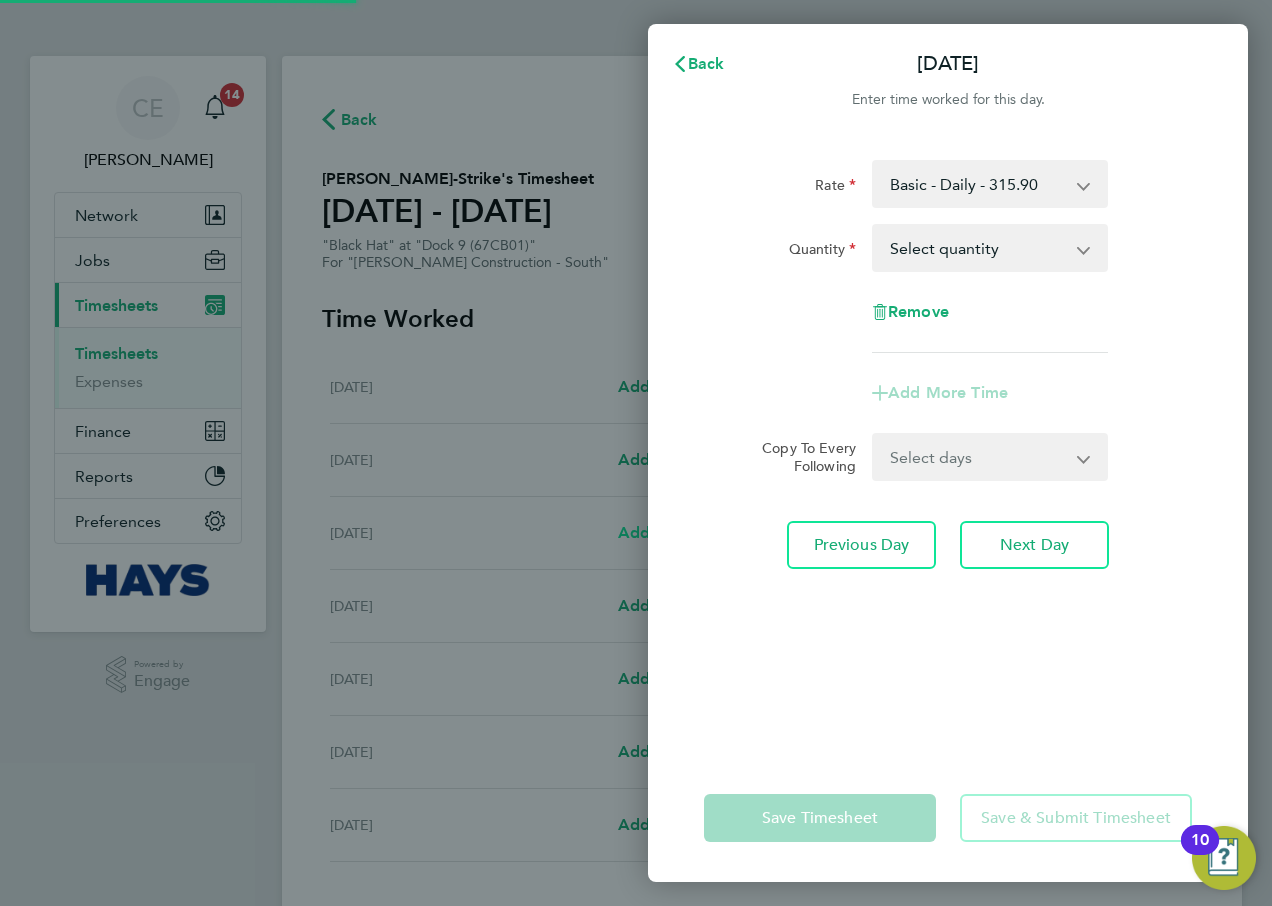 scroll, scrollTop: 0, scrollLeft: 0, axis: both 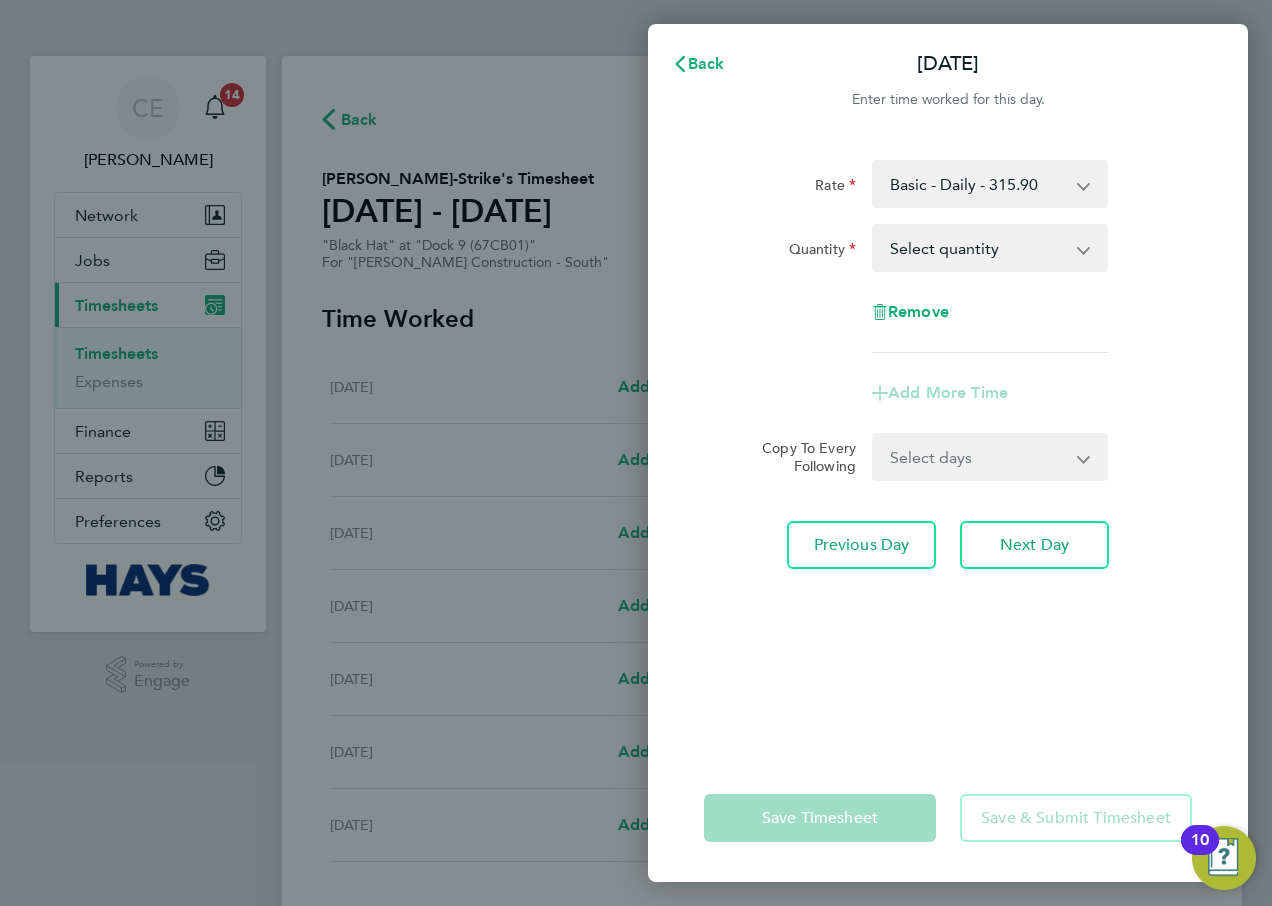 click on "Select quantity   0.5   1" at bounding box center (978, 248) 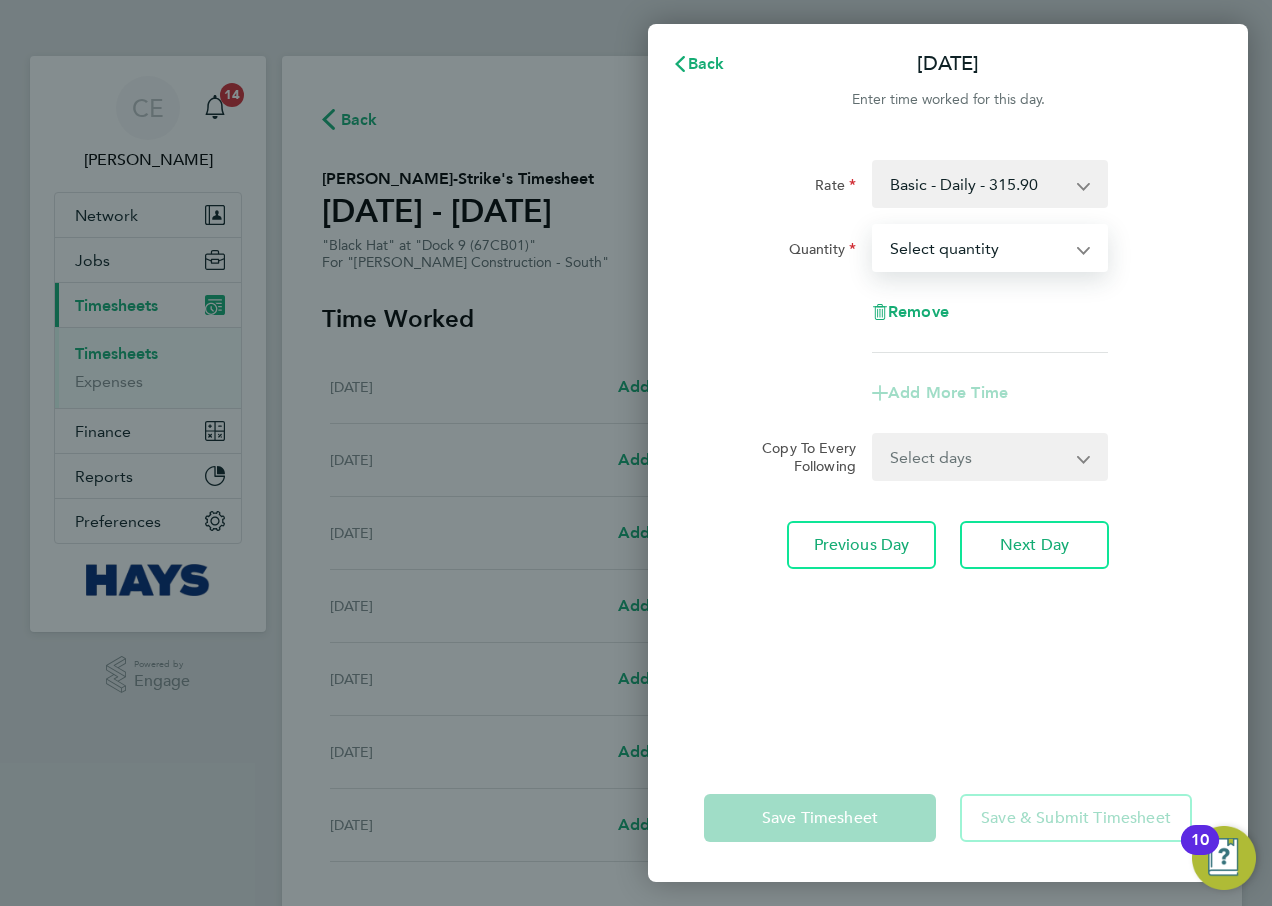 select on "1" 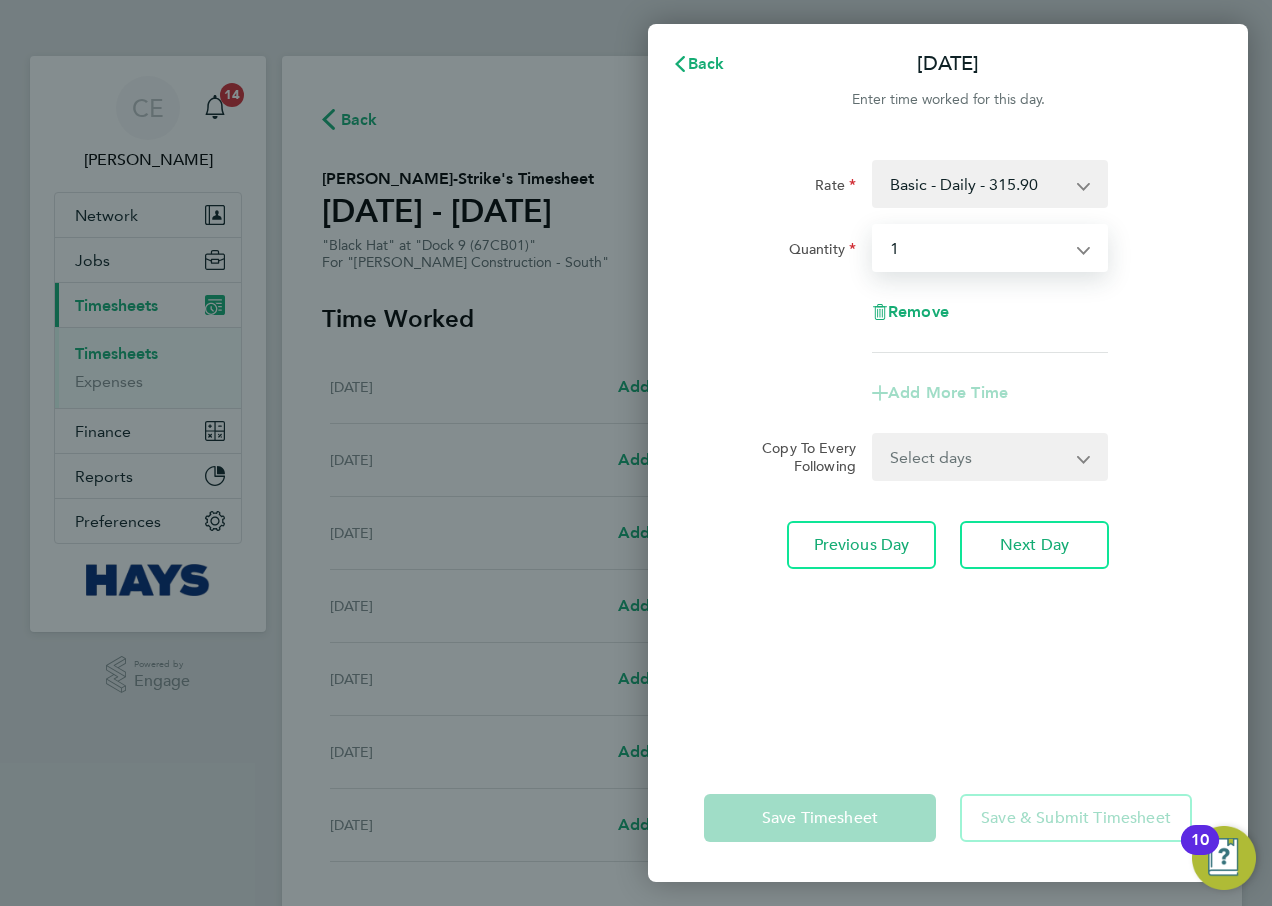 click on "Select quantity   0.5   1" at bounding box center [978, 248] 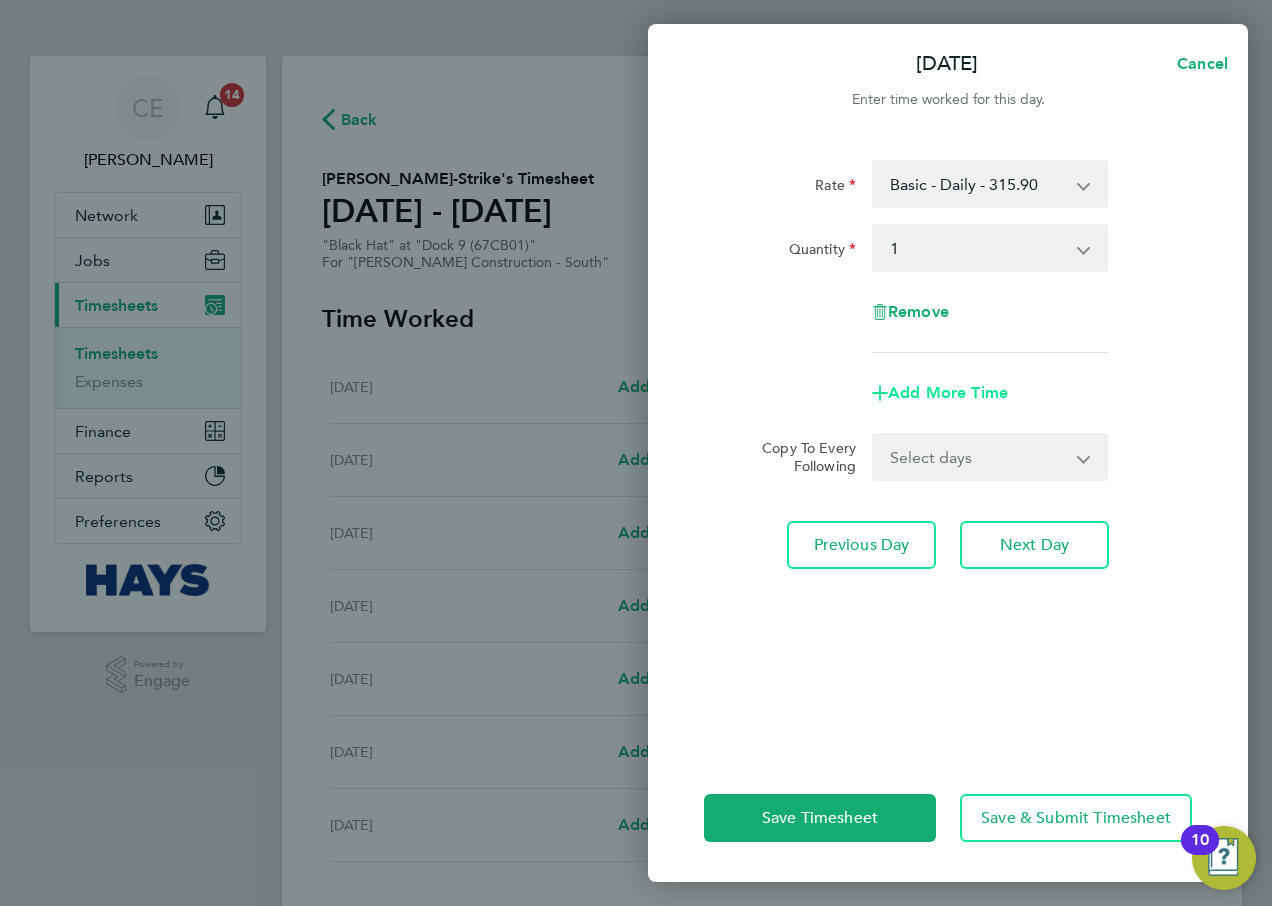 click on "Add More Time" 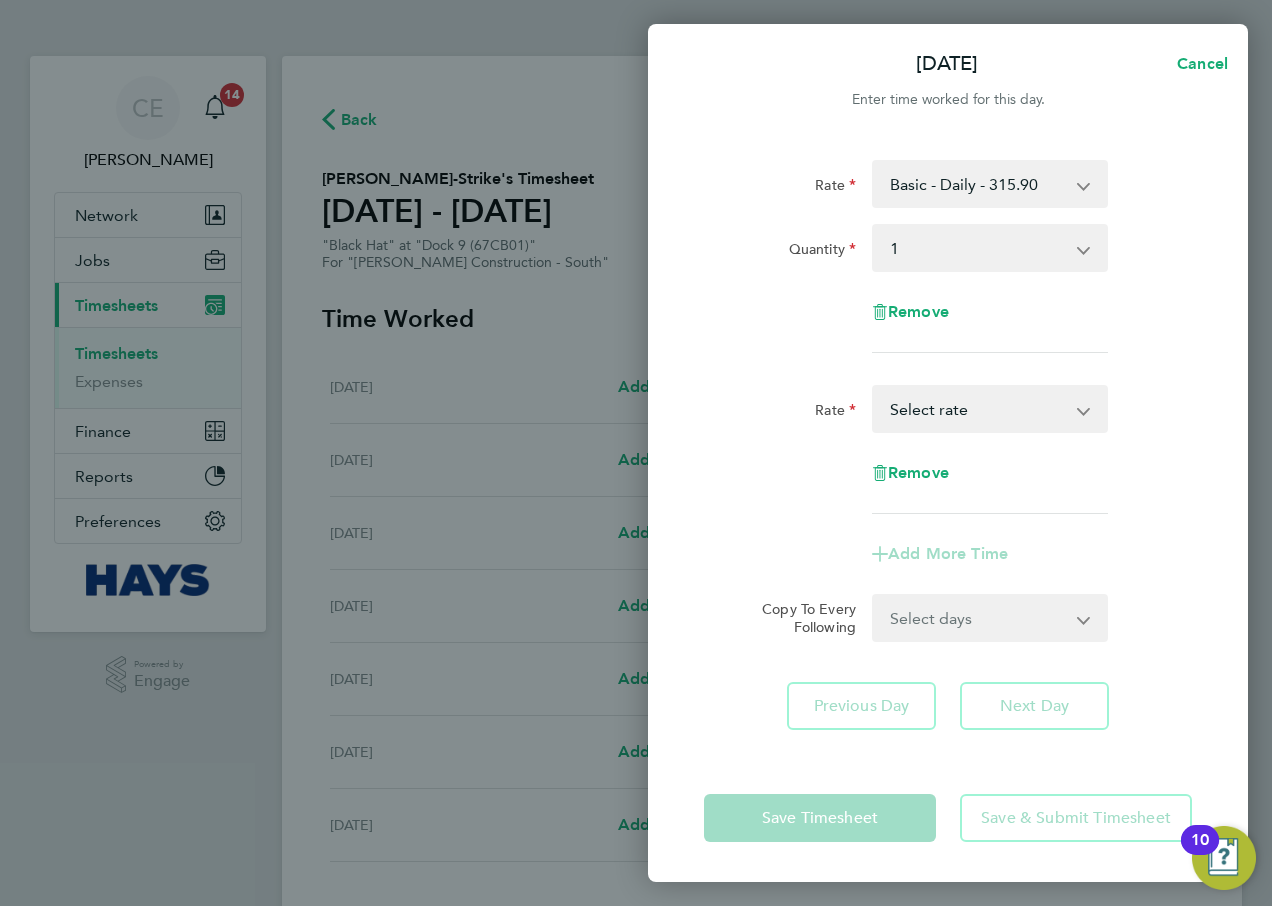 click on "Weekdays Overtime - 31.52   Select rate" at bounding box center (978, 409) 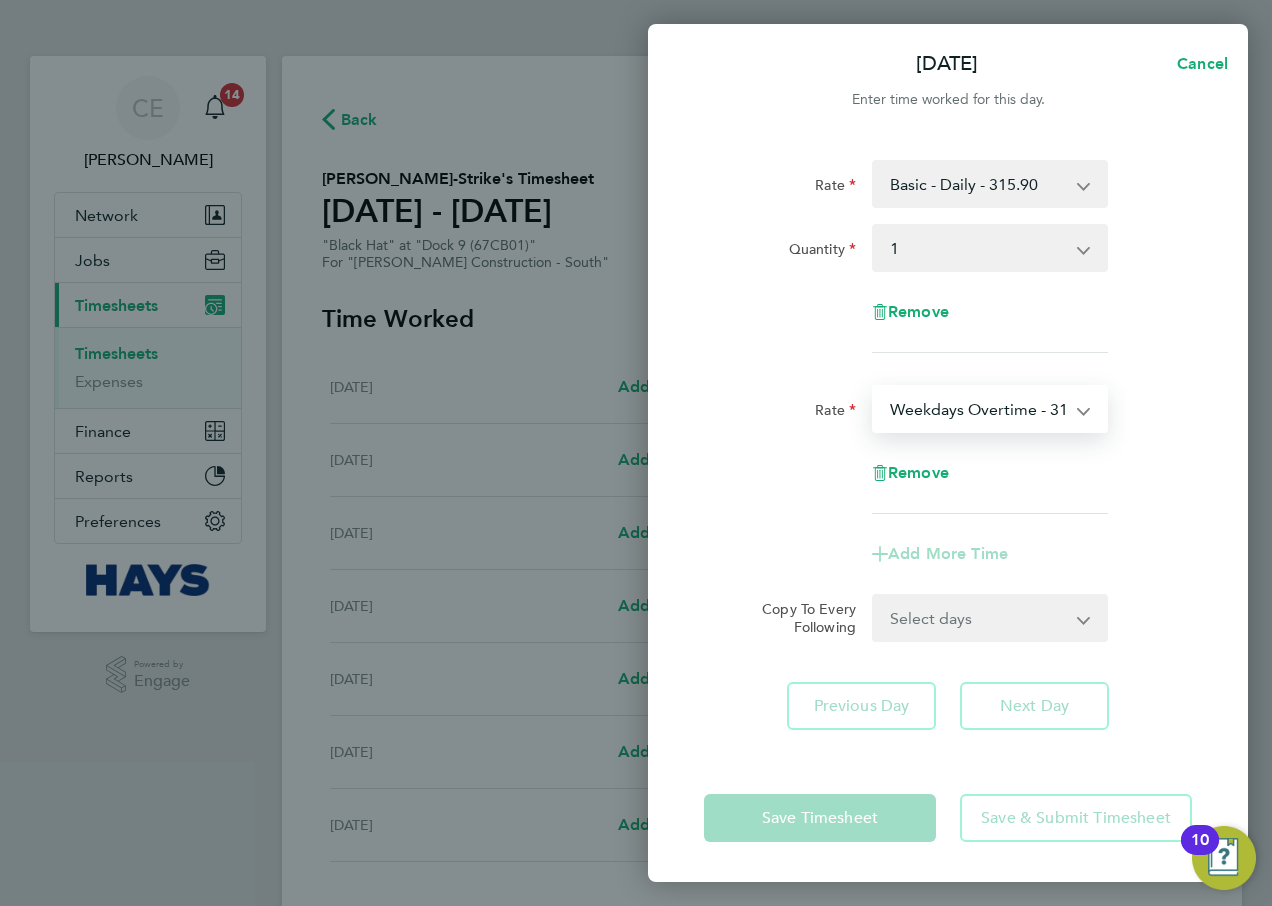 select on "30" 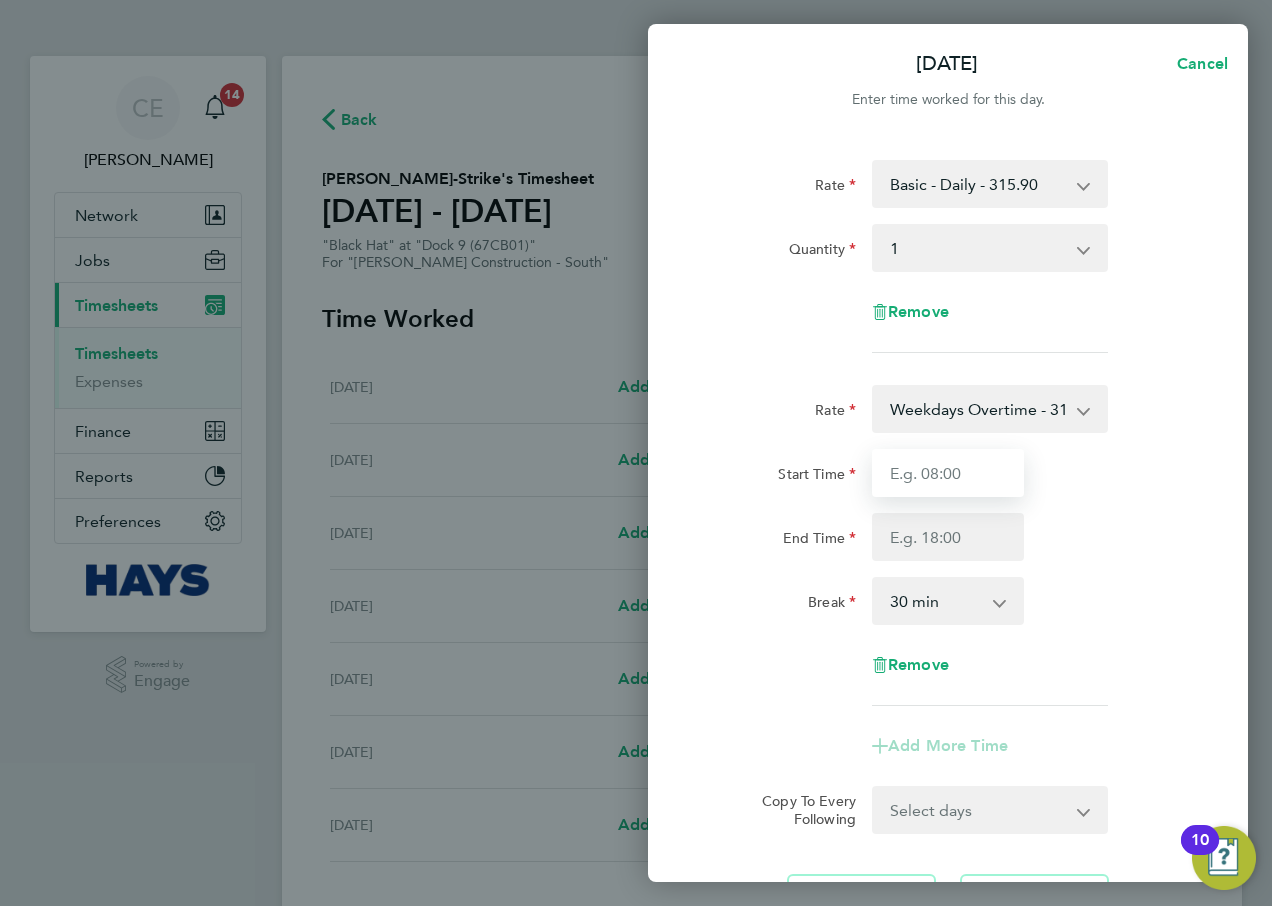click on "Start Time" at bounding box center (948, 473) 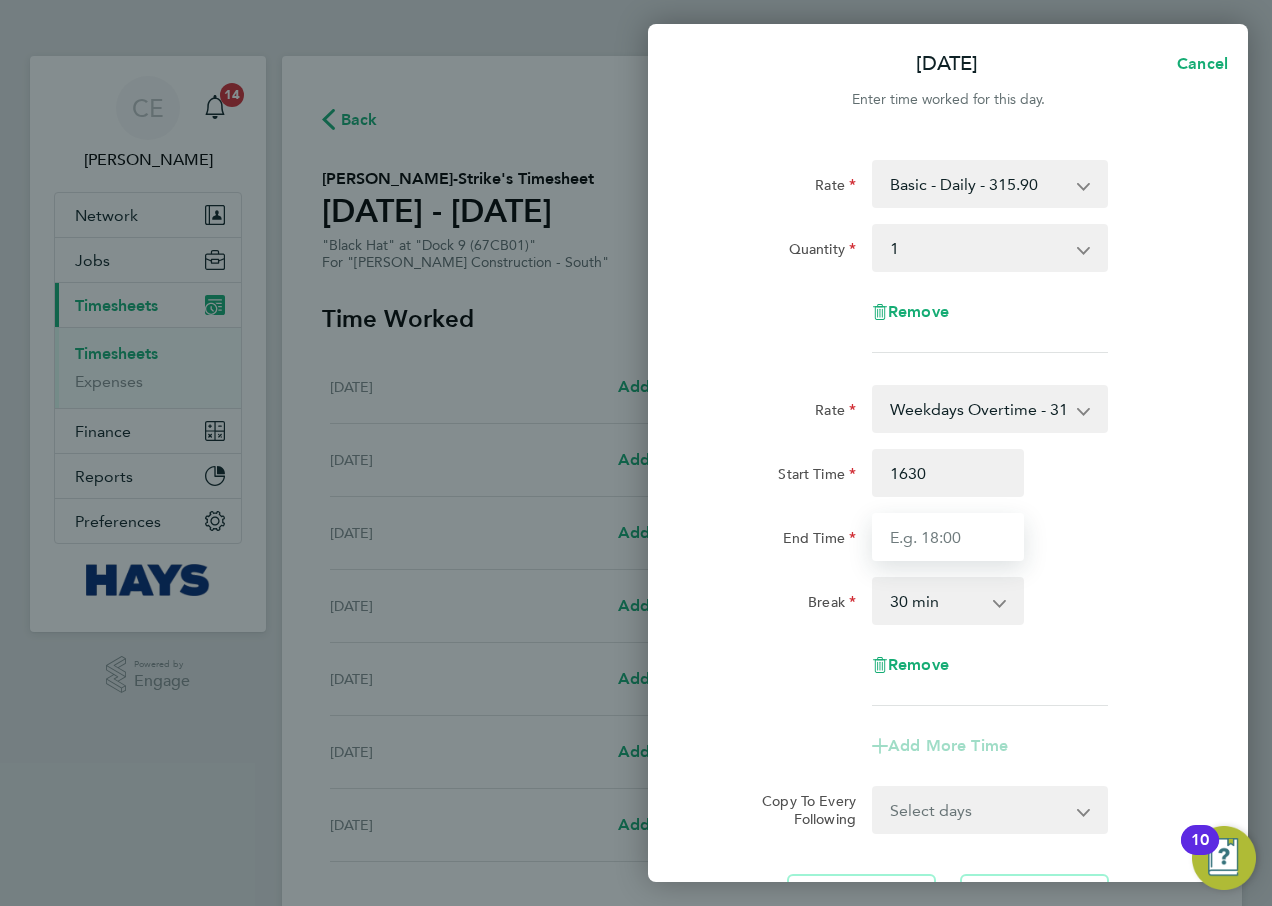 type on "16:30" 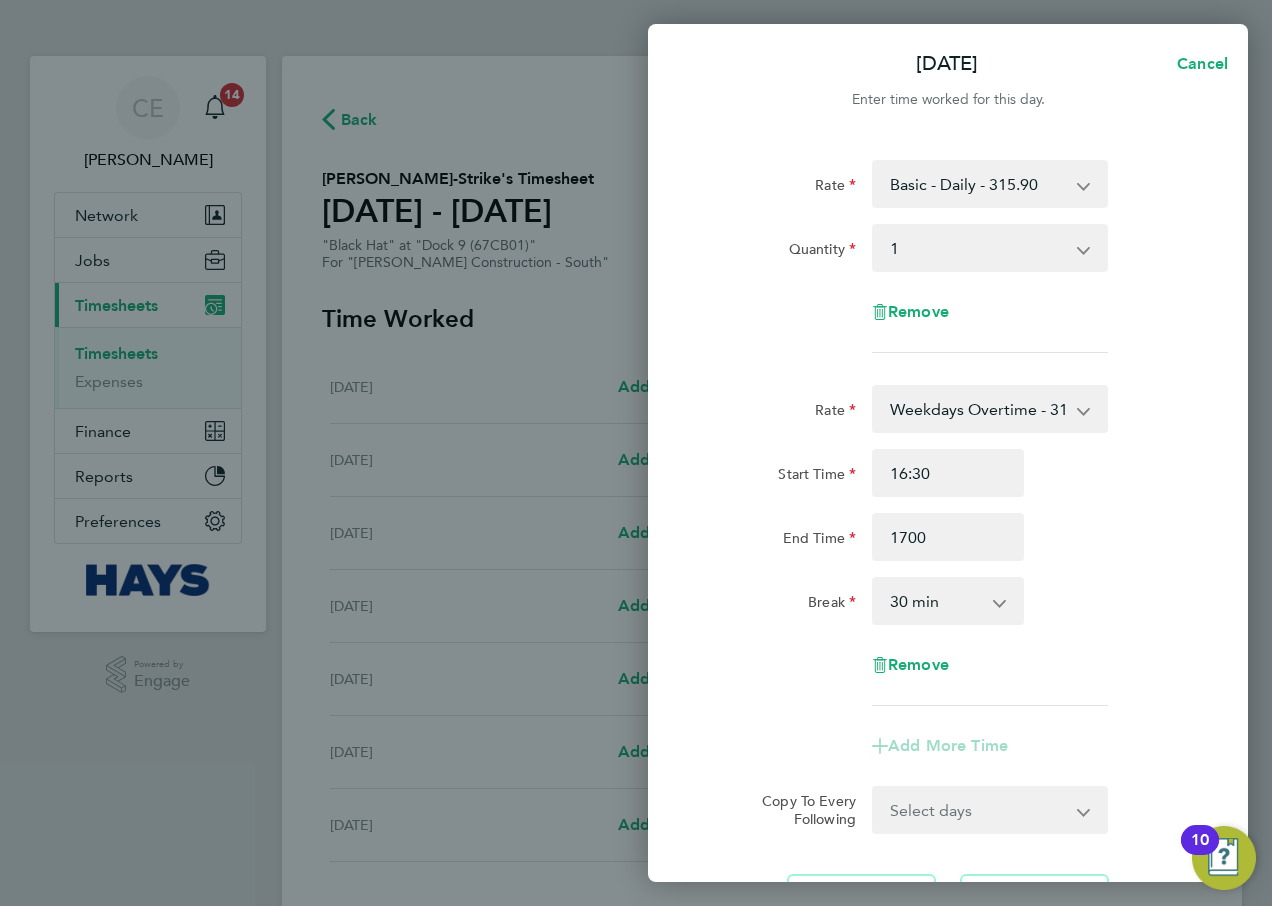 type on "17:00" 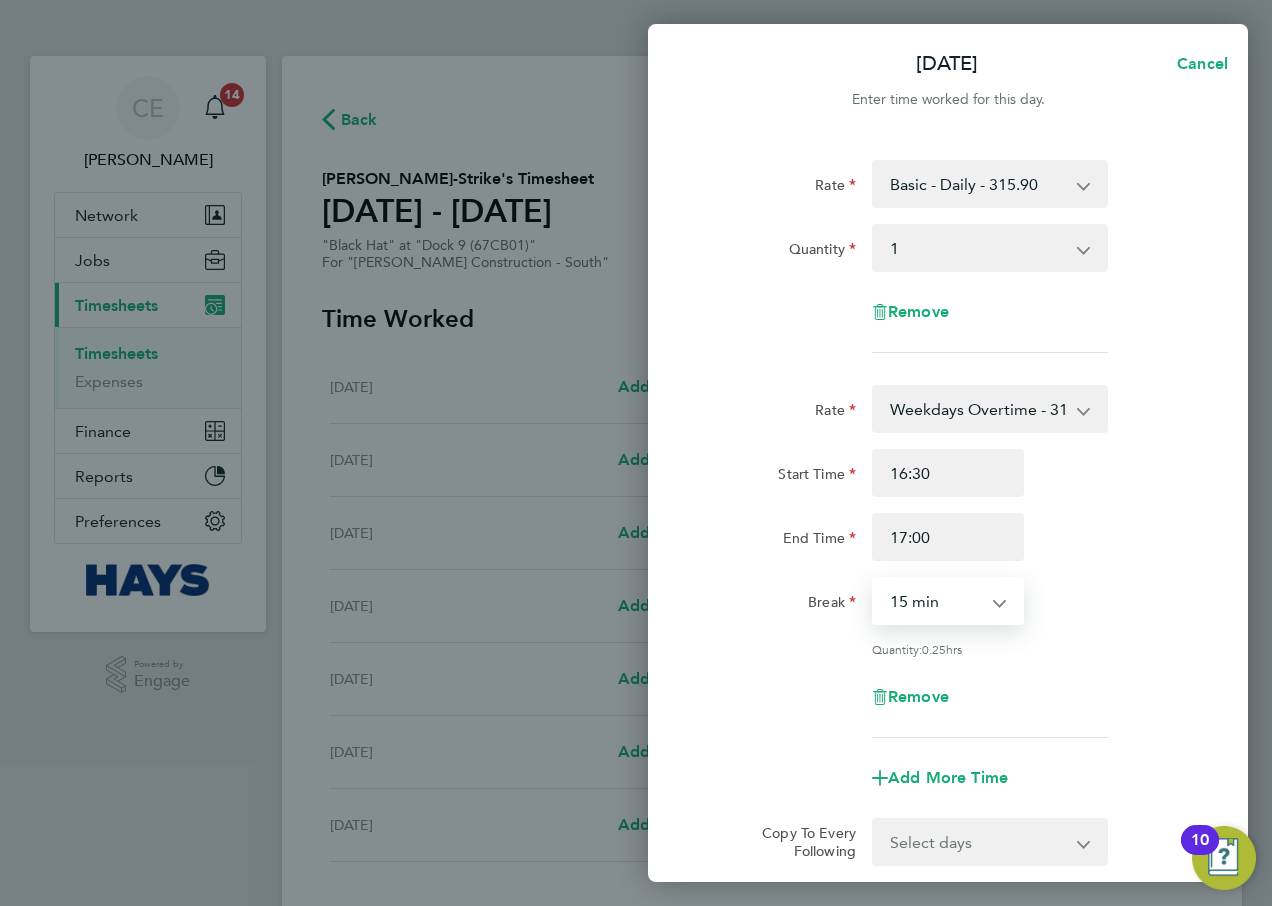 click on "0 min   15 min" at bounding box center (936, 601) 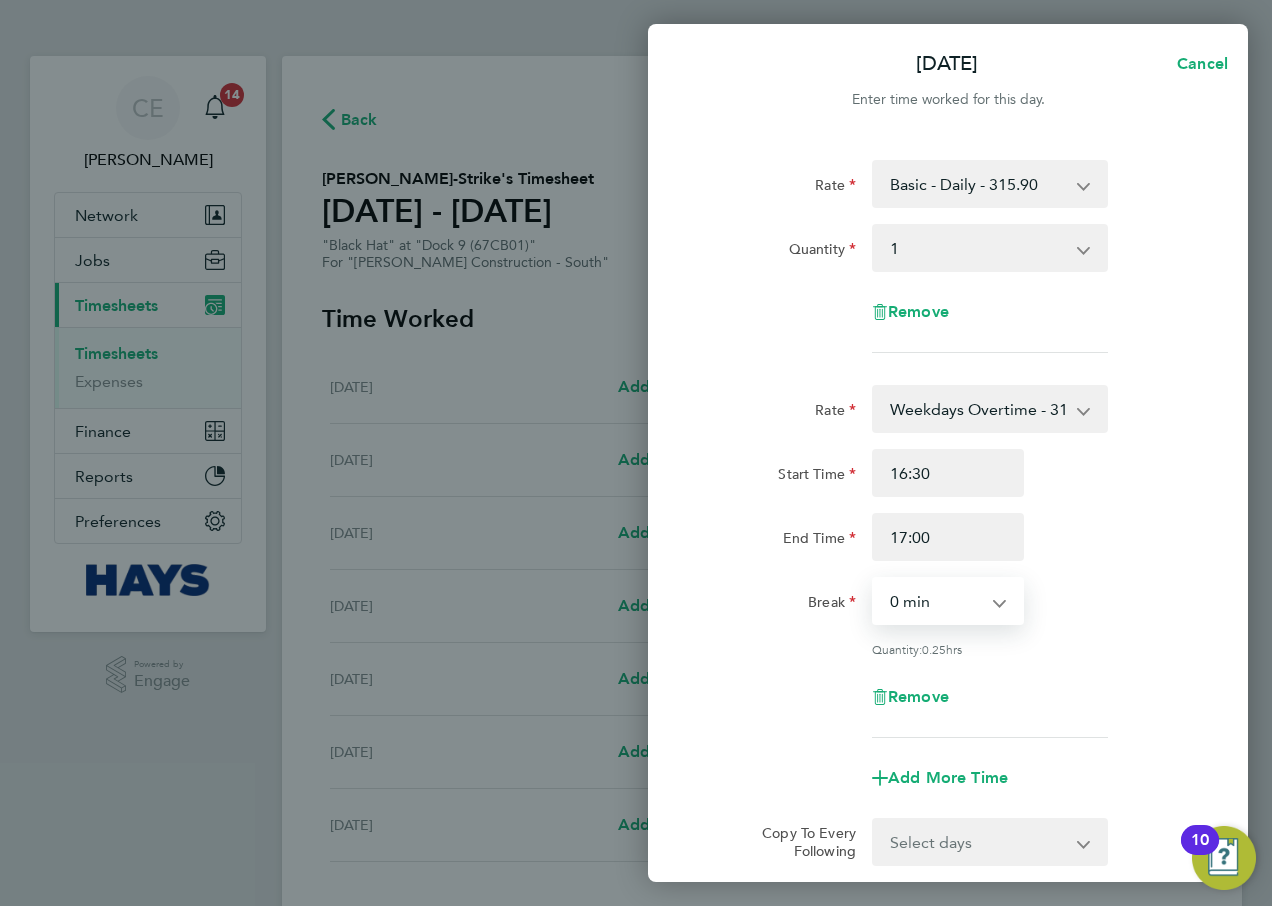 click on "0 min   15 min" at bounding box center (936, 601) 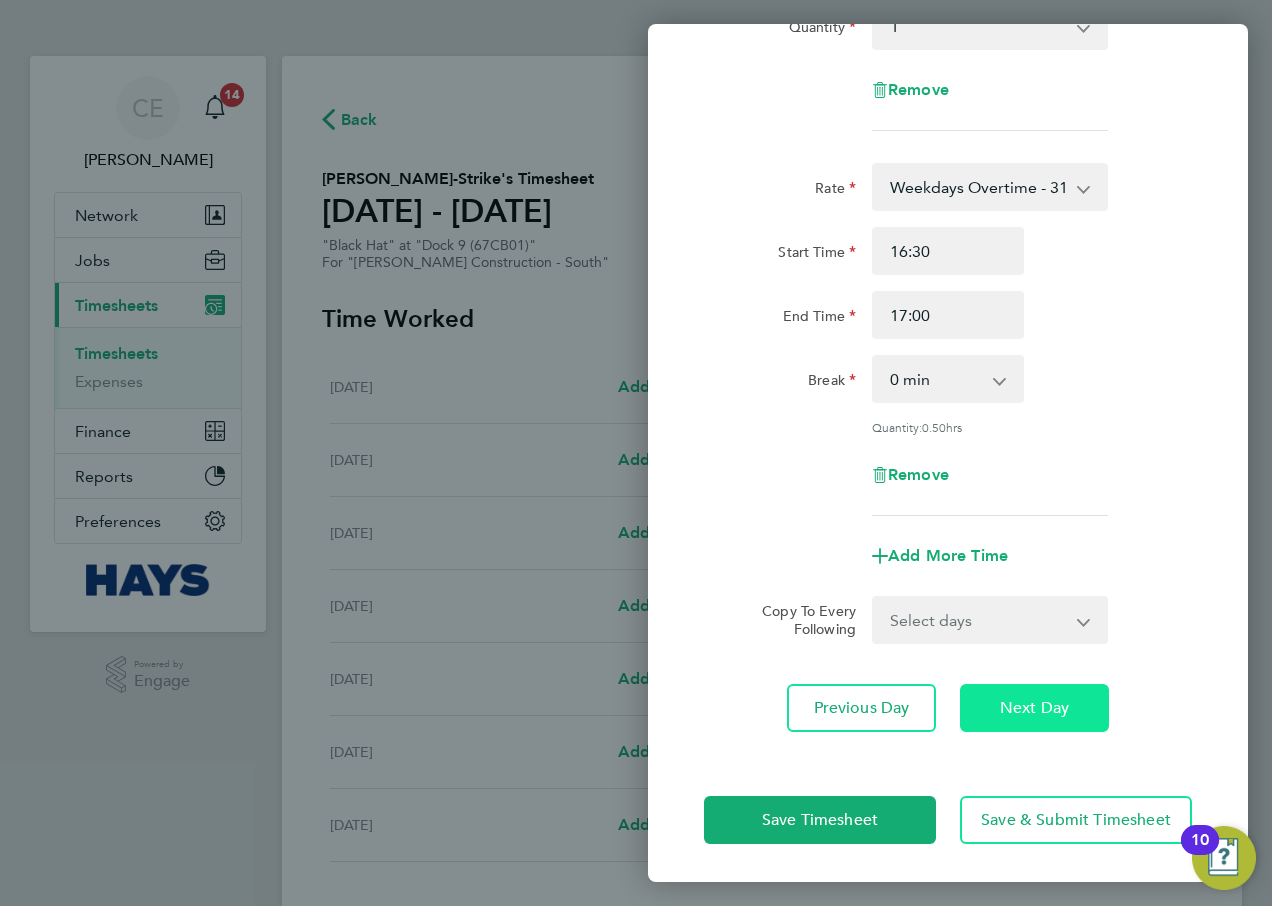 click on "Next Day" 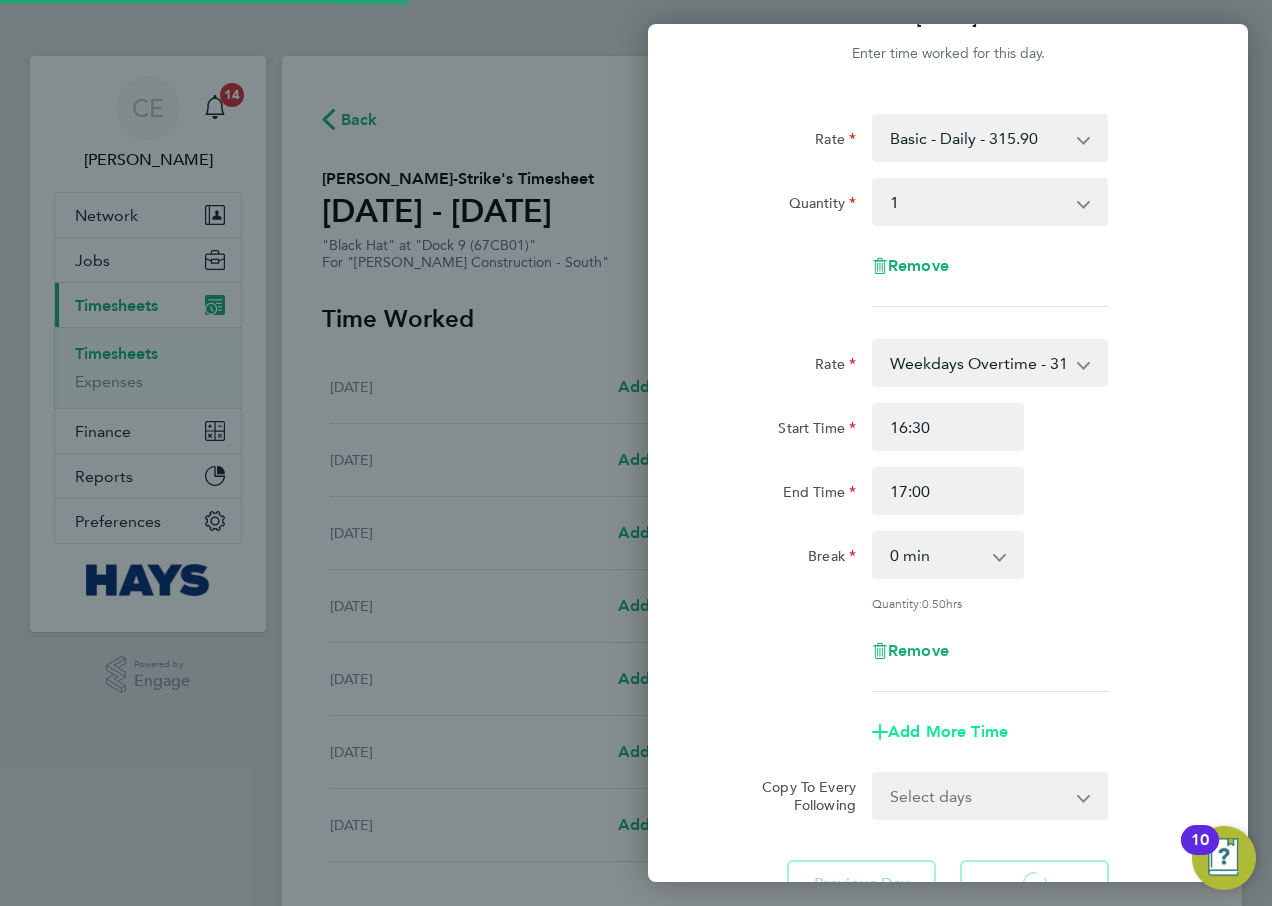 scroll, scrollTop: 0, scrollLeft: 0, axis: both 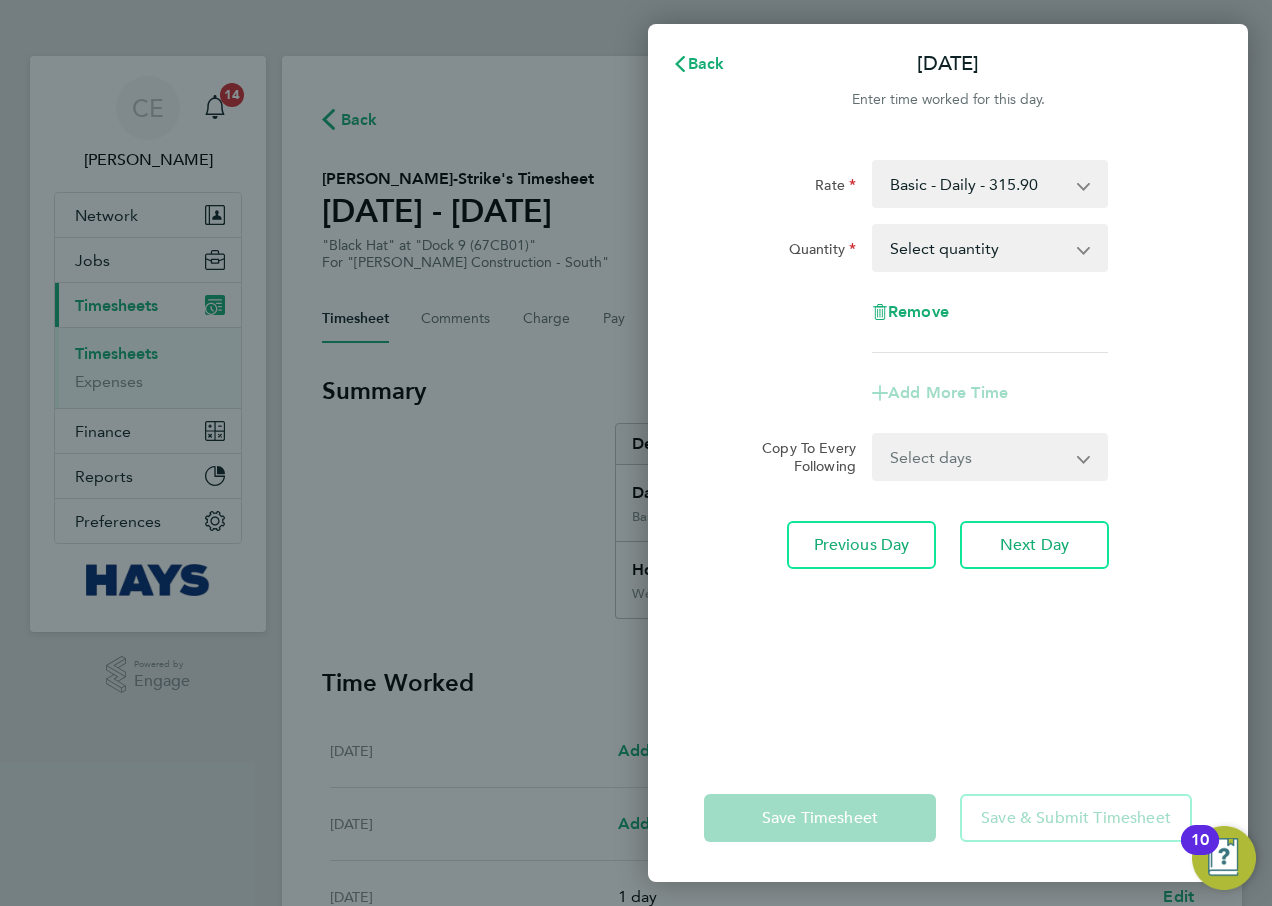 click on "Select quantity   0.5   1" at bounding box center [978, 248] 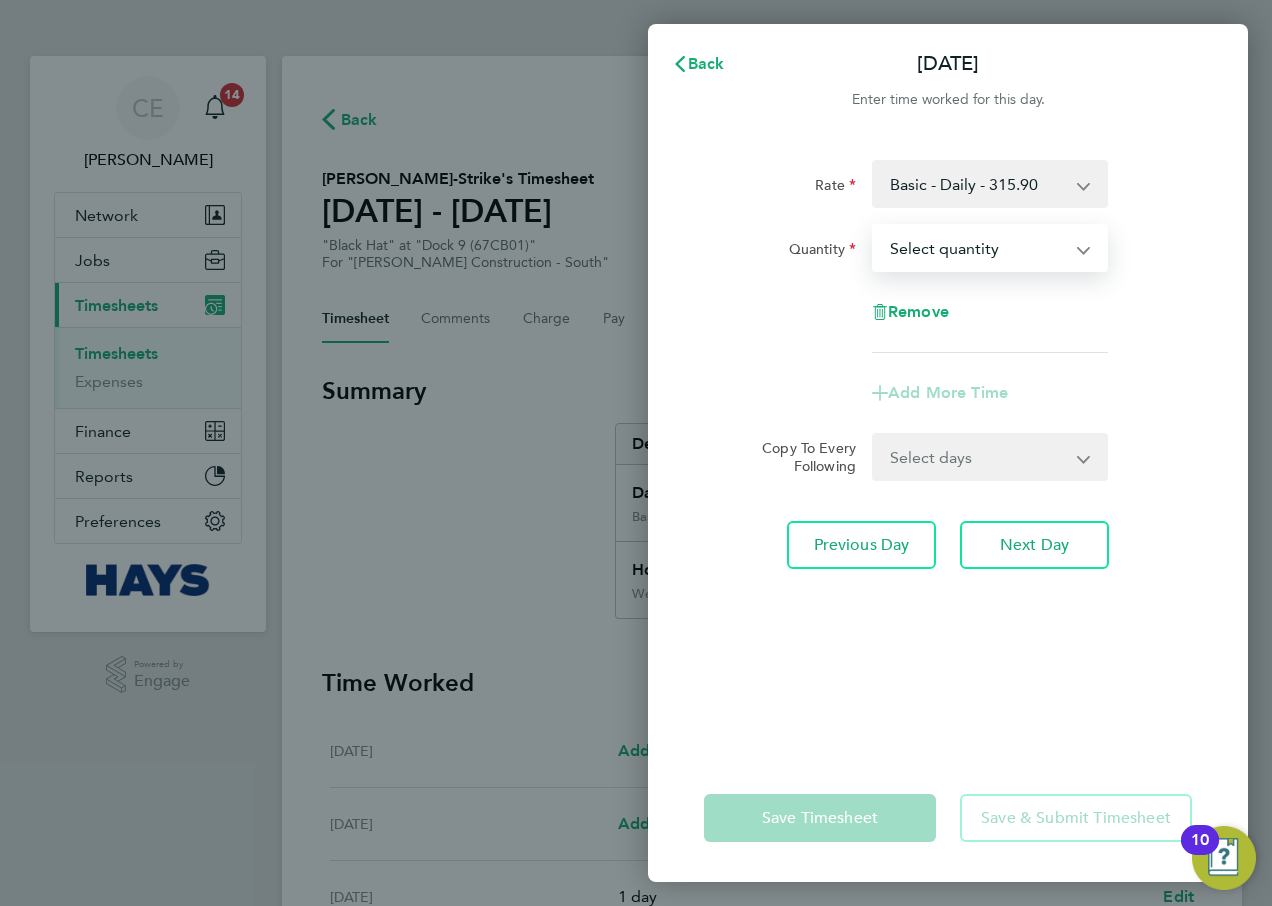select on "1" 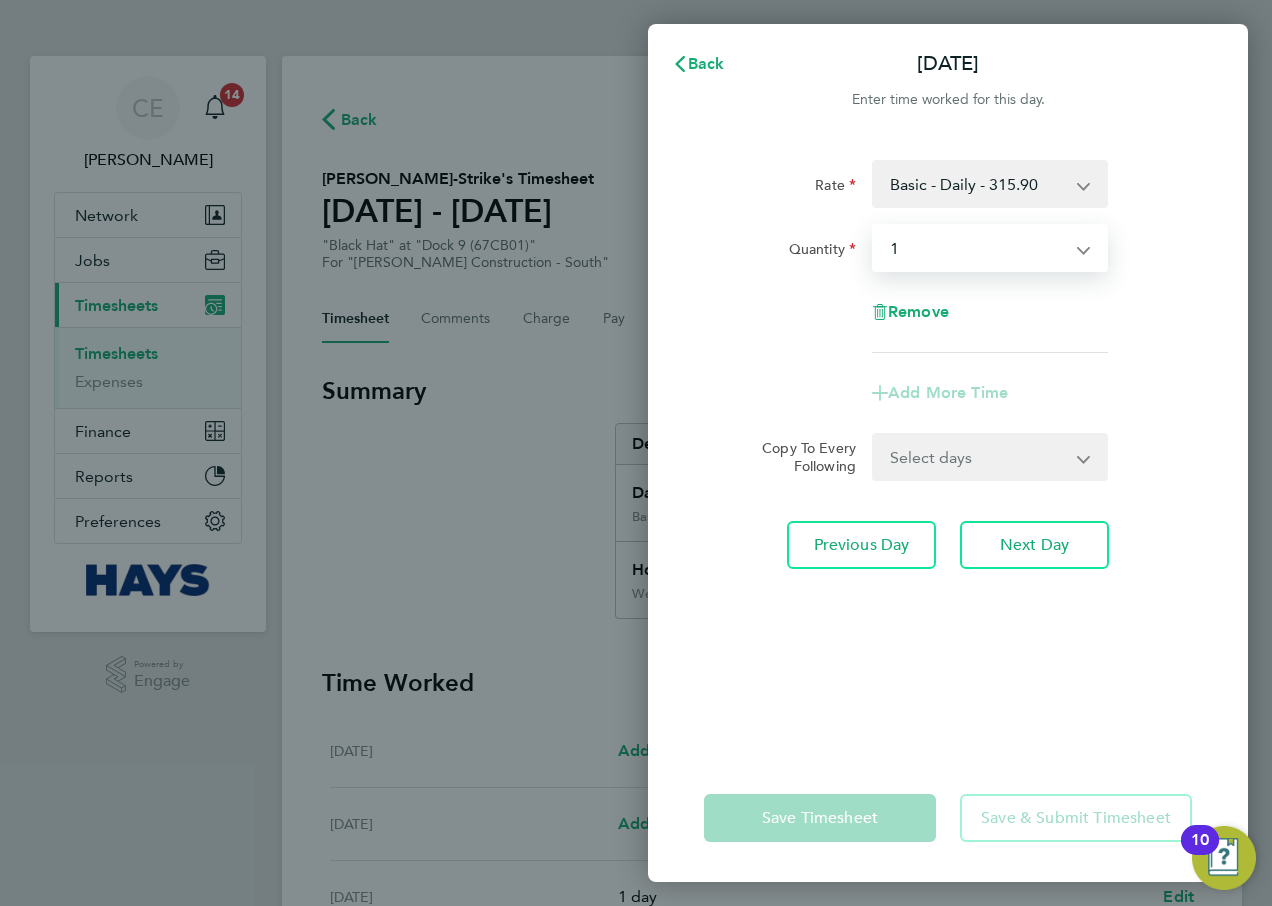 click on "Select quantity   0.5   1" at bounding box center [978, 248] 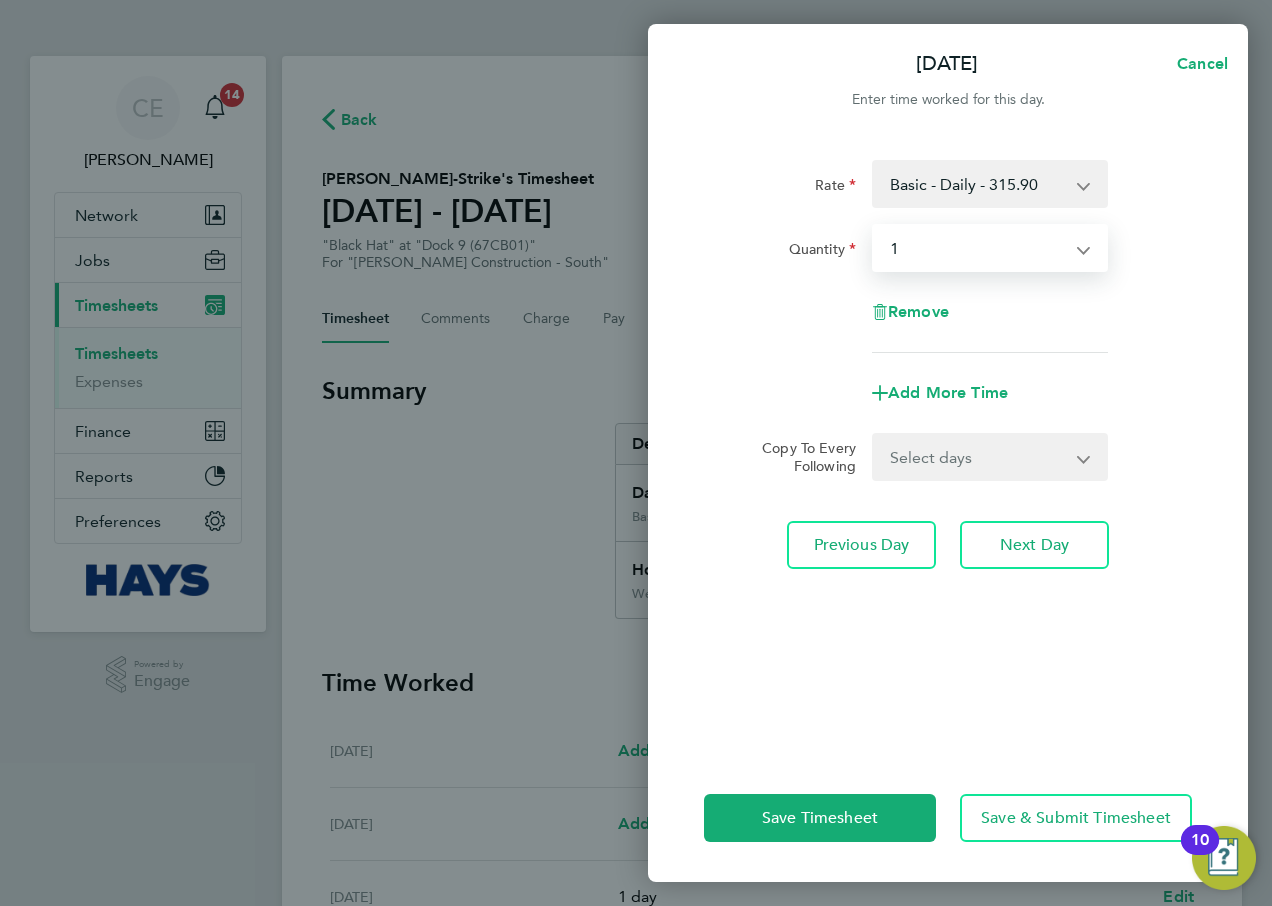 click on "Select days   Day   Wednesday   Thursday   Friday" at bounding box center [979, 457] 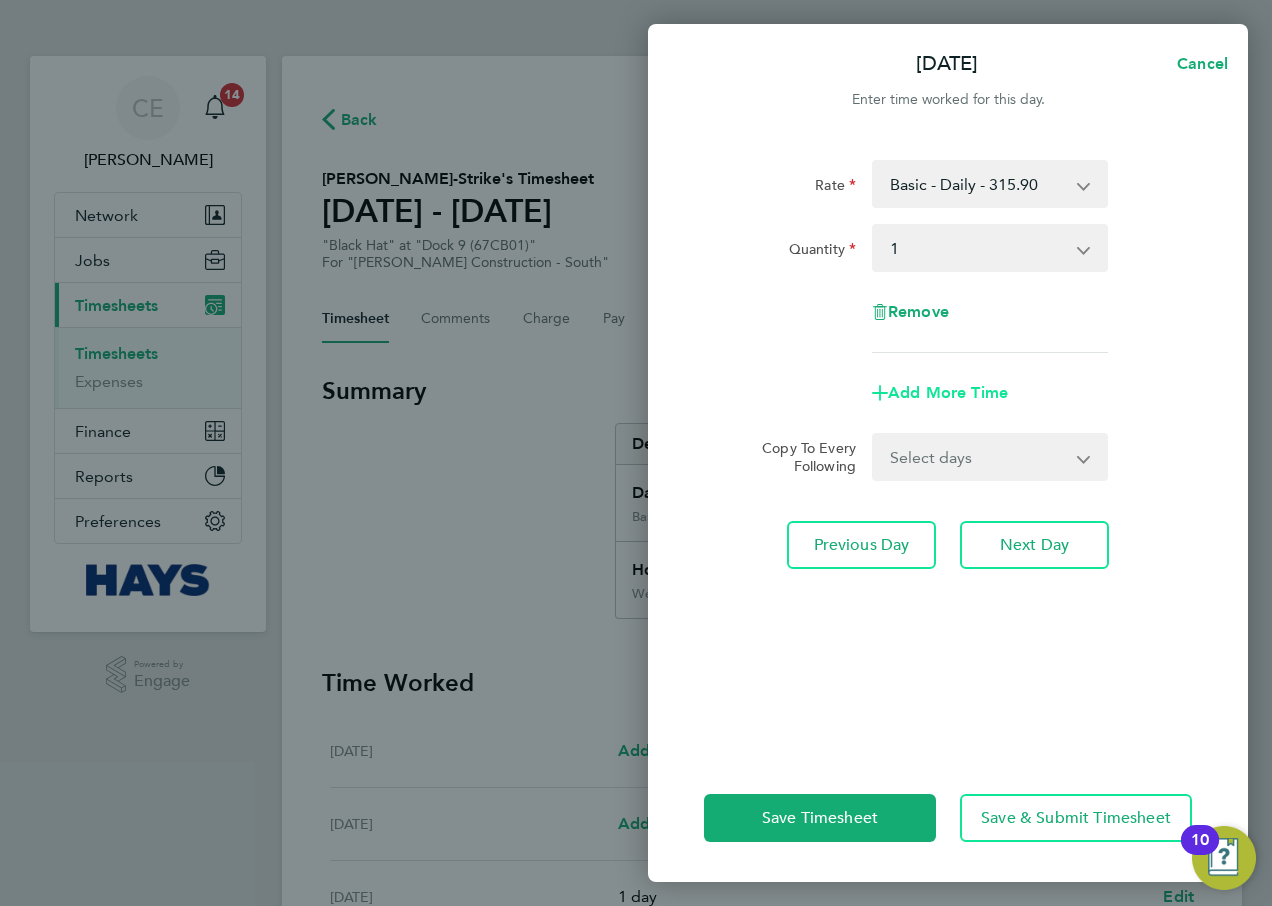 click on "Add More Time" 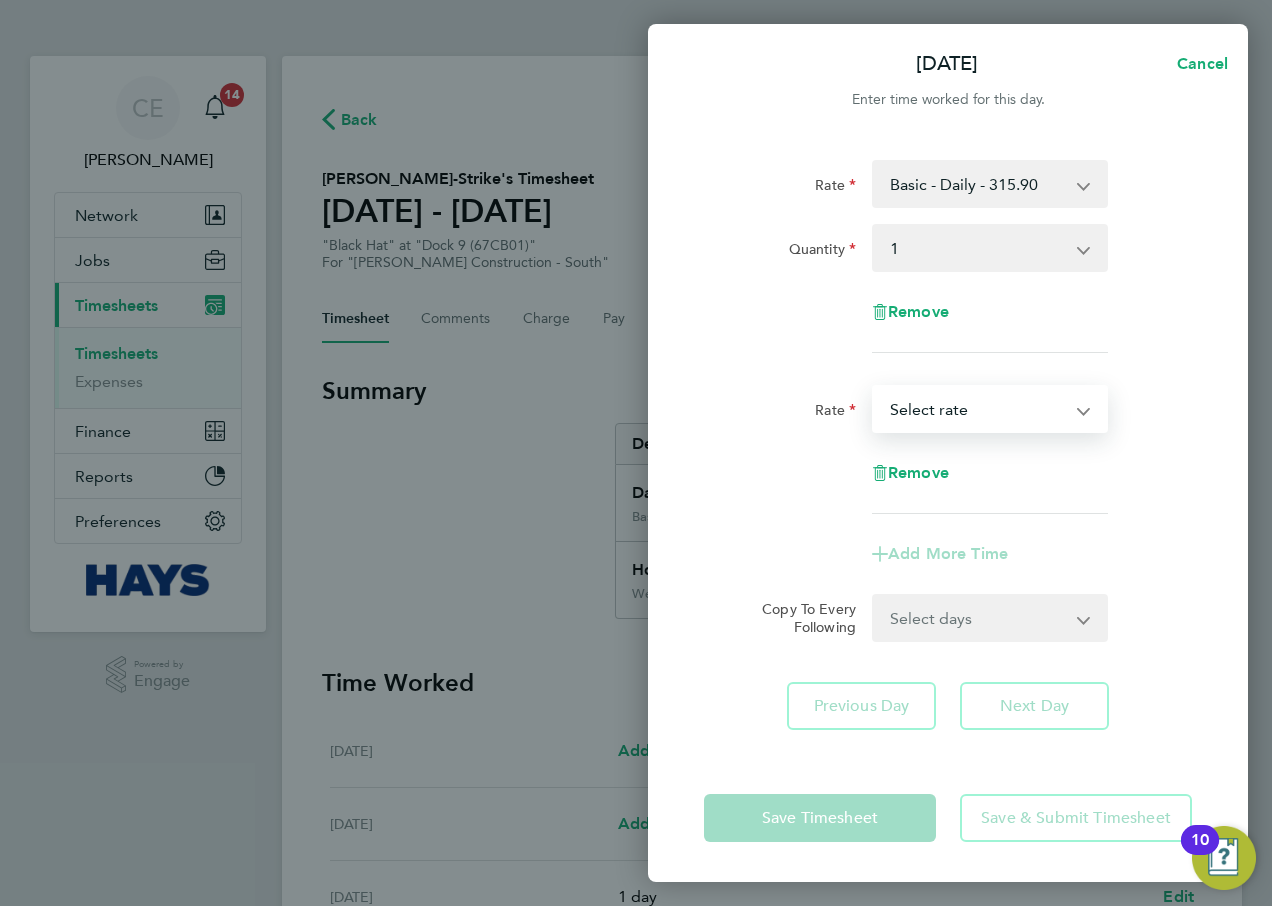 click on "Weekdays Overtime - 31.52   Select rate" at bounding box center [978, 409] 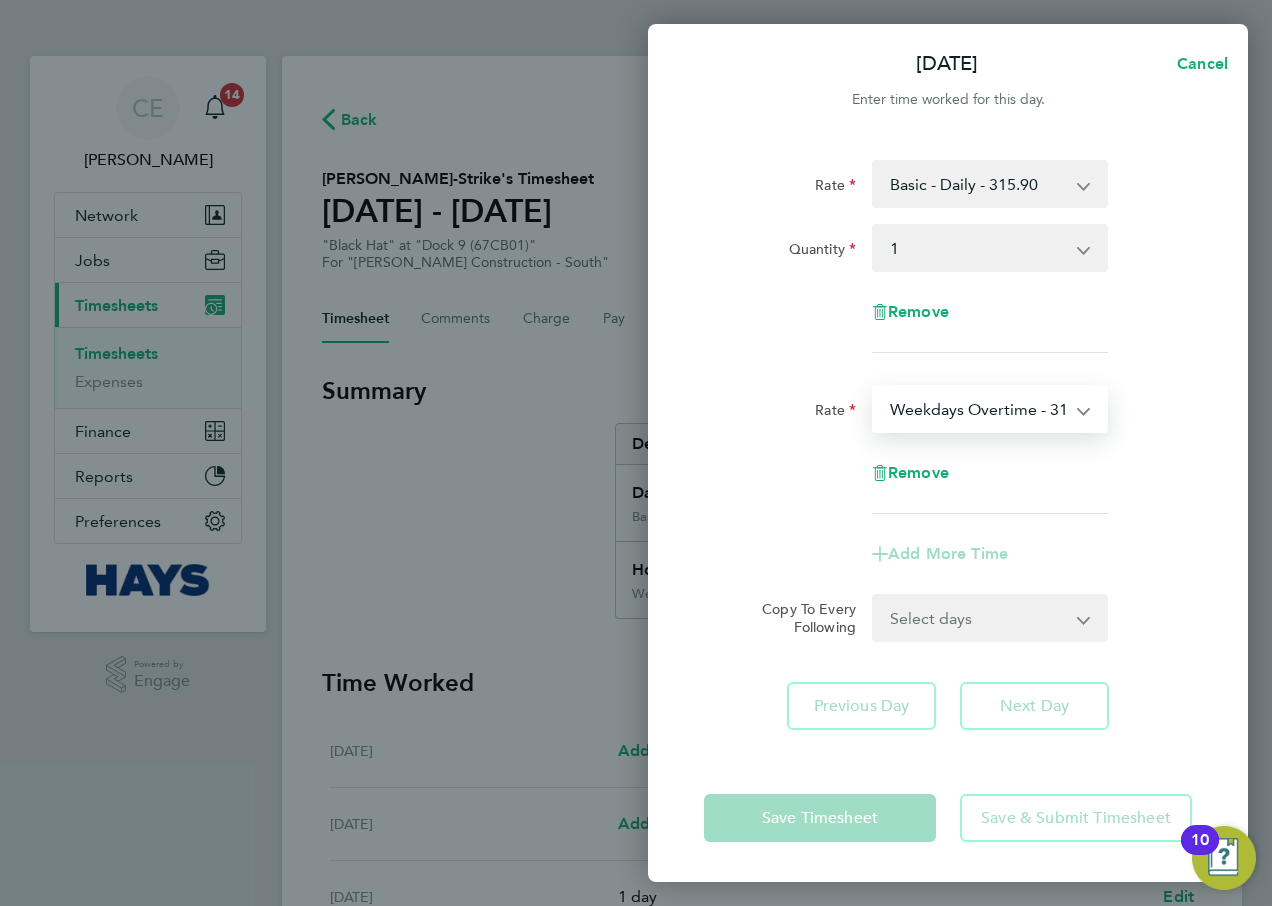 select on "30" 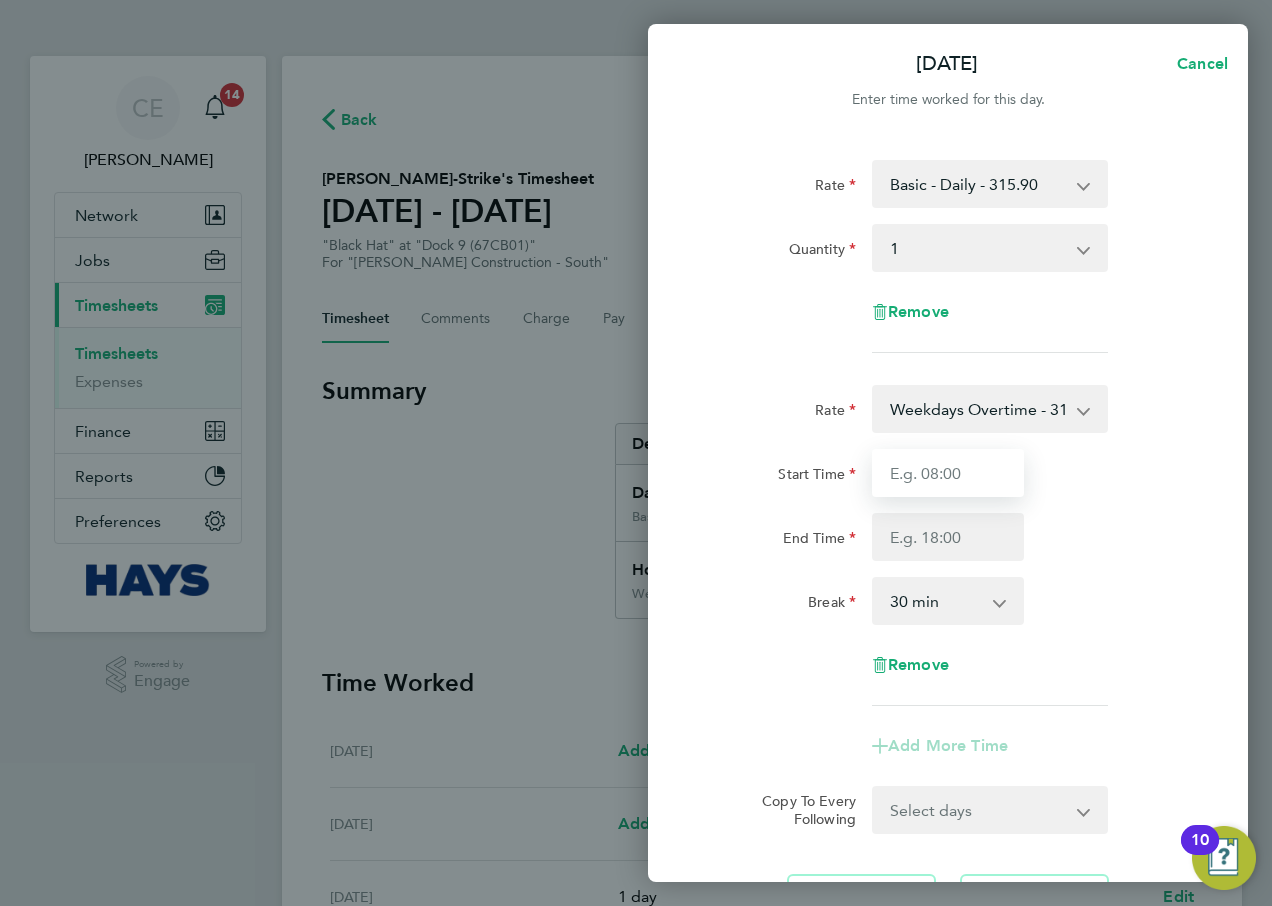 click on "Start Time" at bounding box center (948, 473) 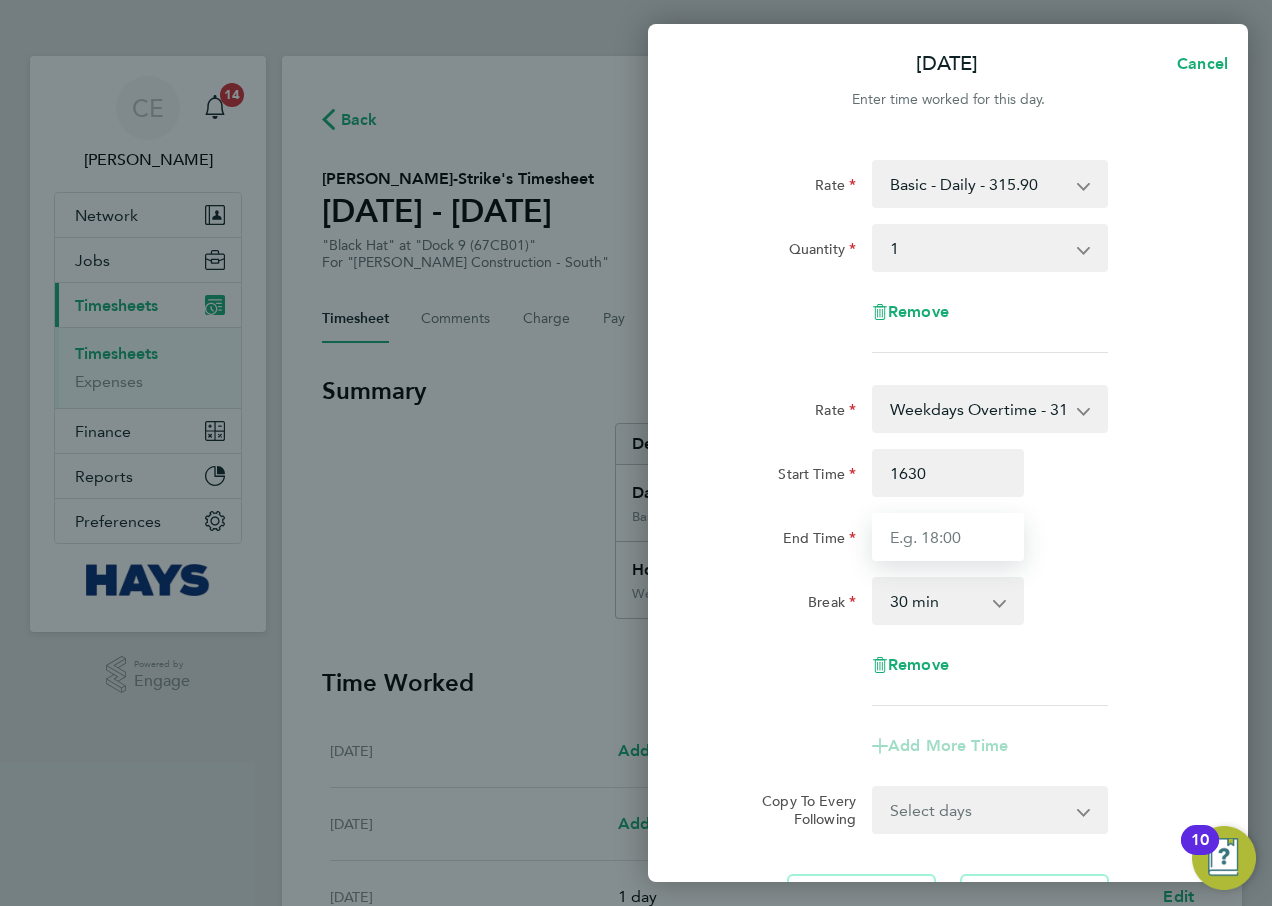 type on "16:30" 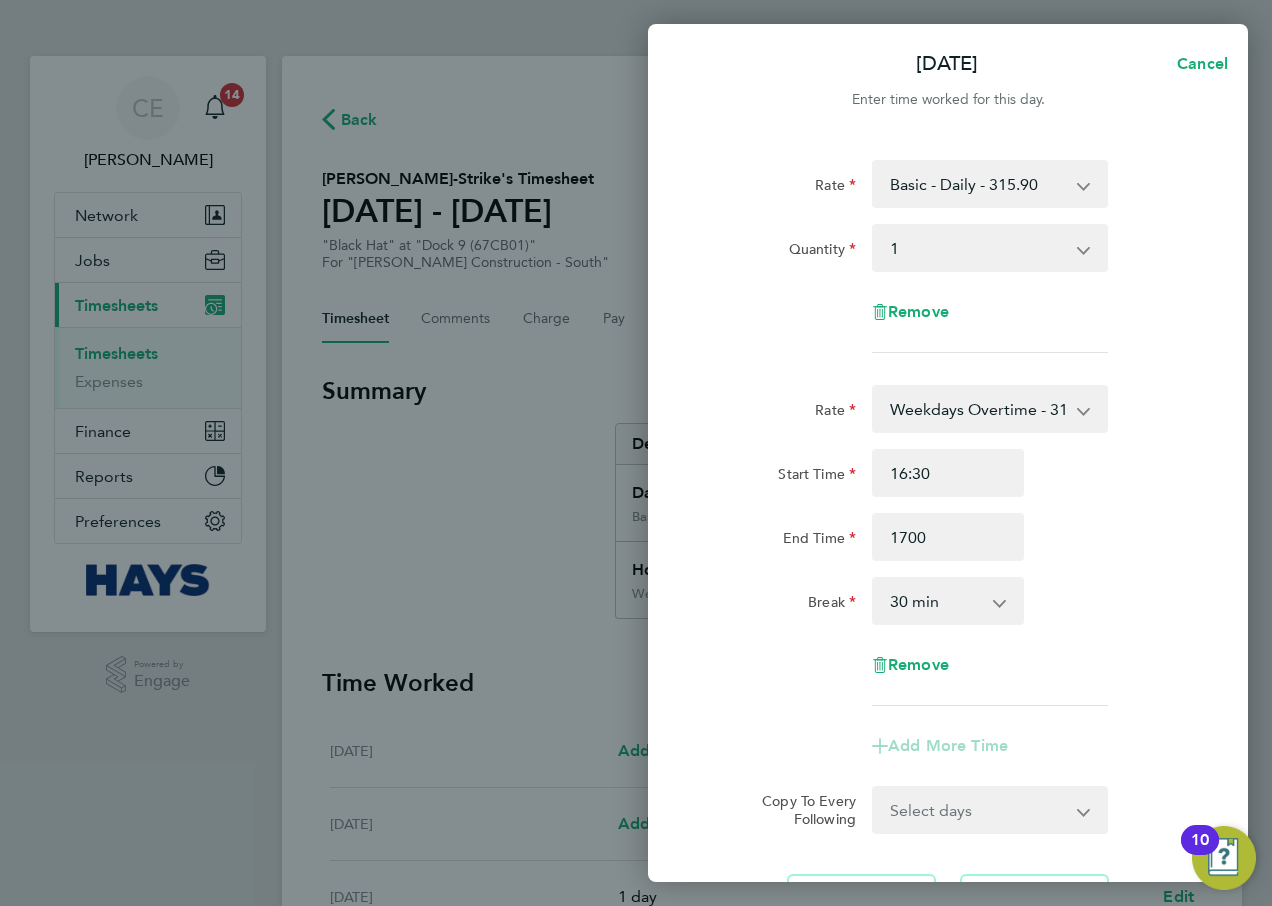 type on "17:00" 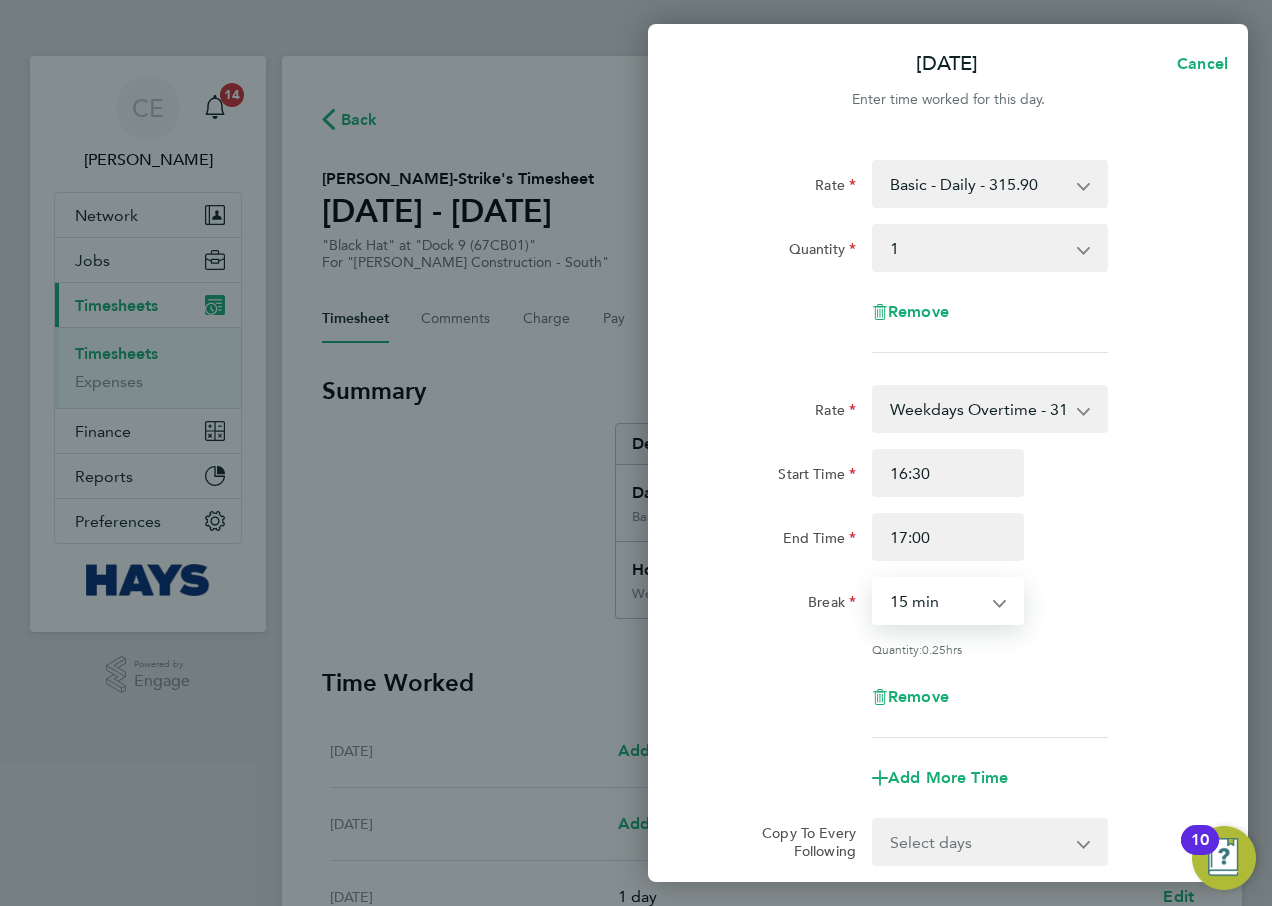 click on "0 min   15 min" at bounding box center [936, 601] 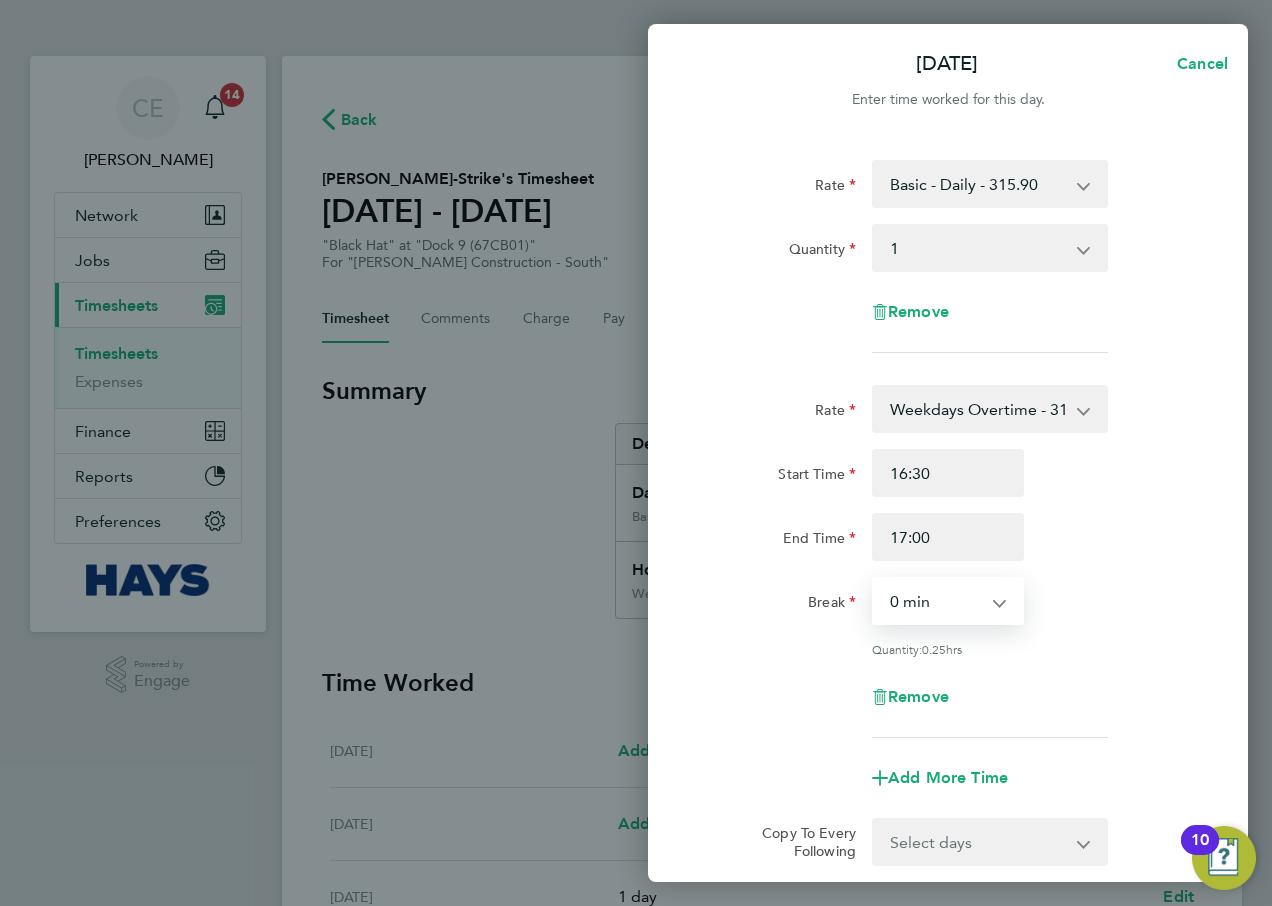 click on "0 min   15 min" at bounding box center (936, 601) 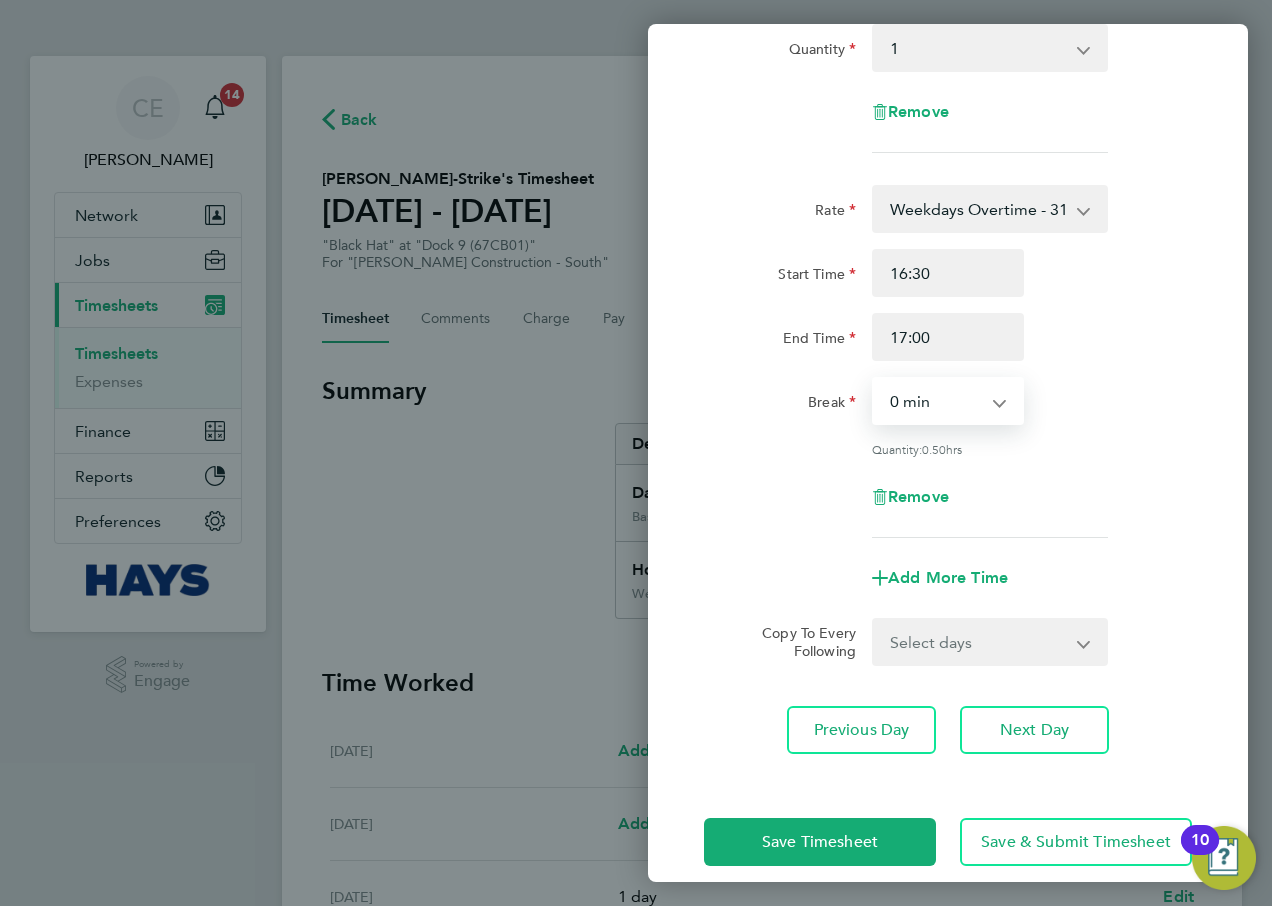 scroll, scrollTop: 222, scrollLeft: 0, axis: vertical 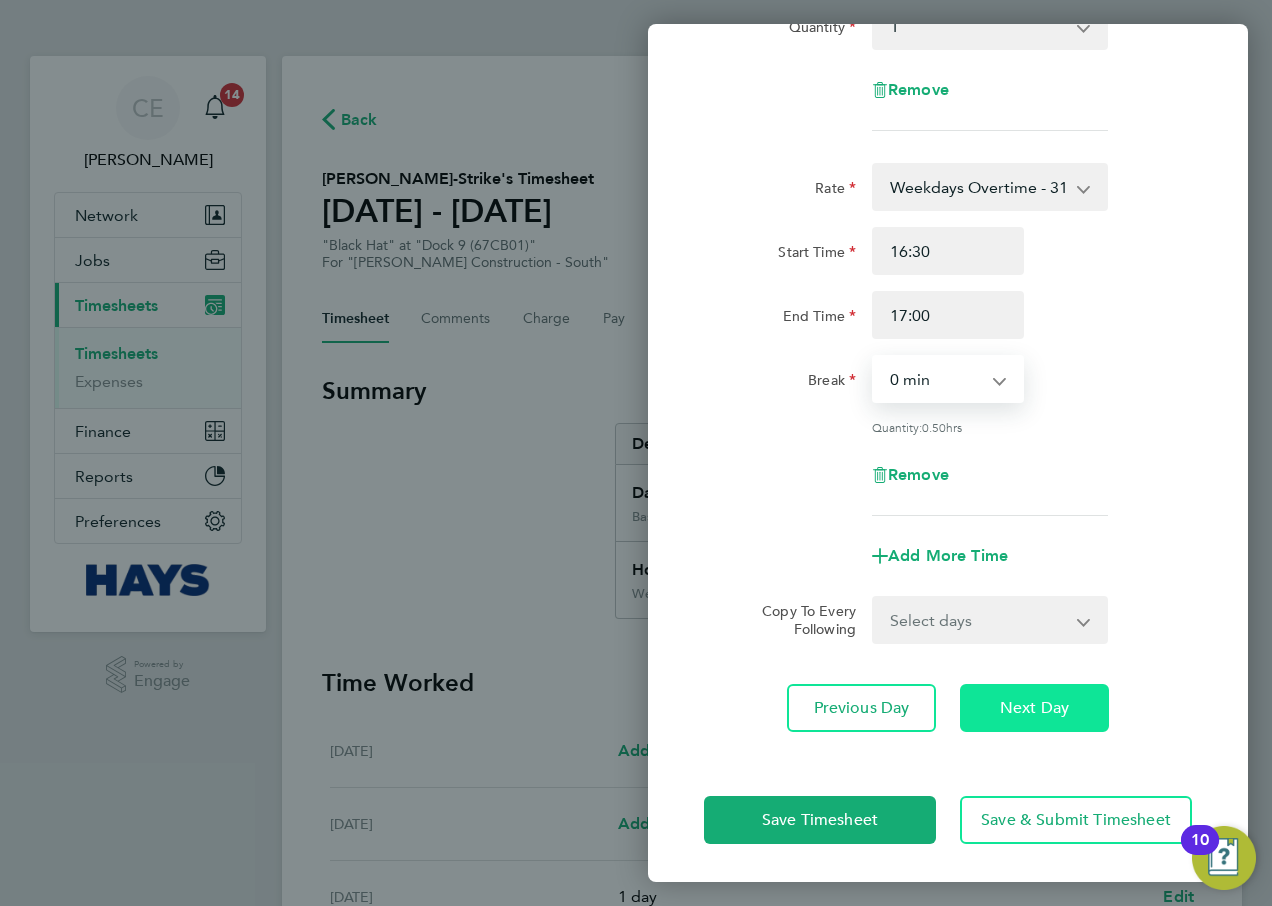 click on "Next Day" 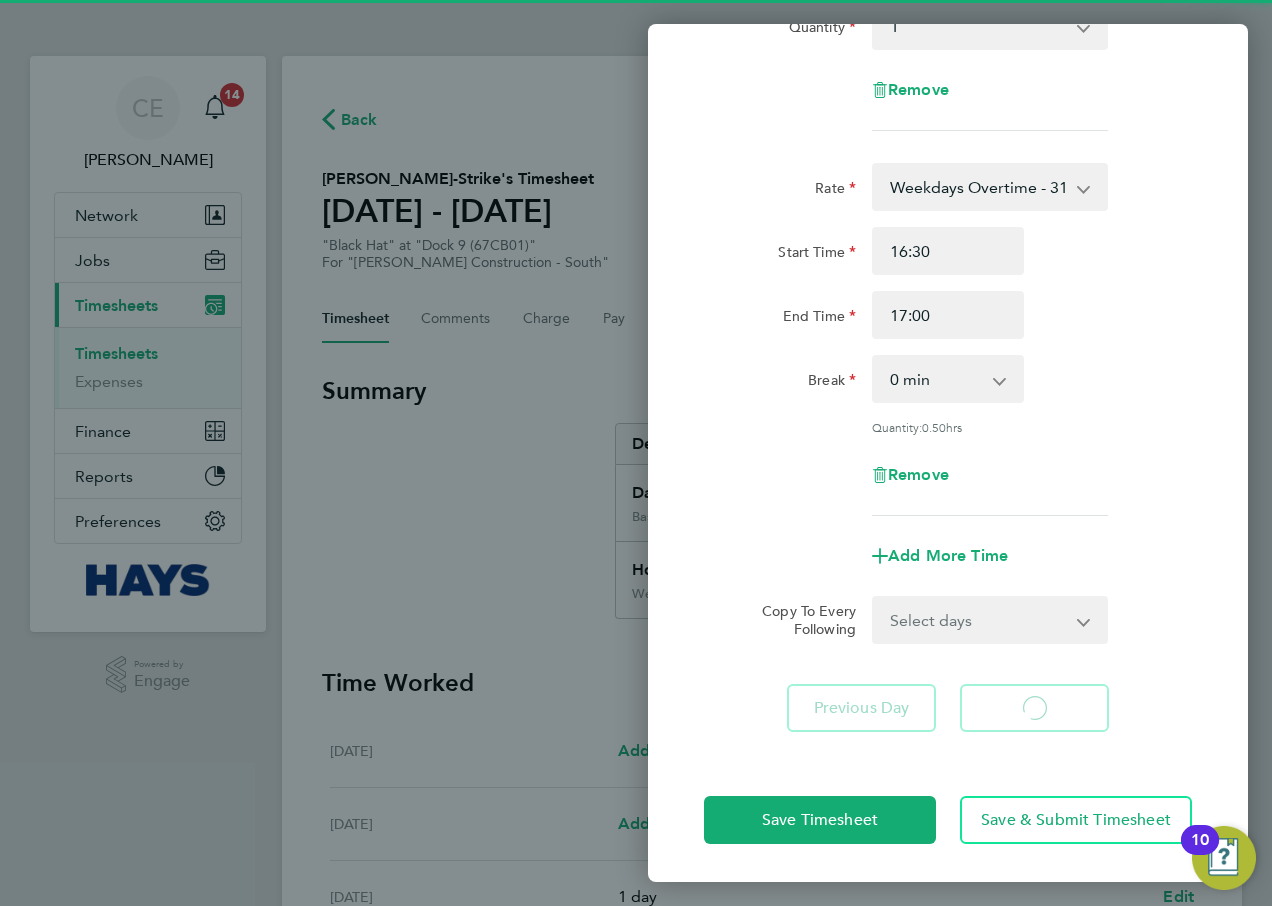 scroll, scrollTop: 0, scrollLeft: 0, axis: both 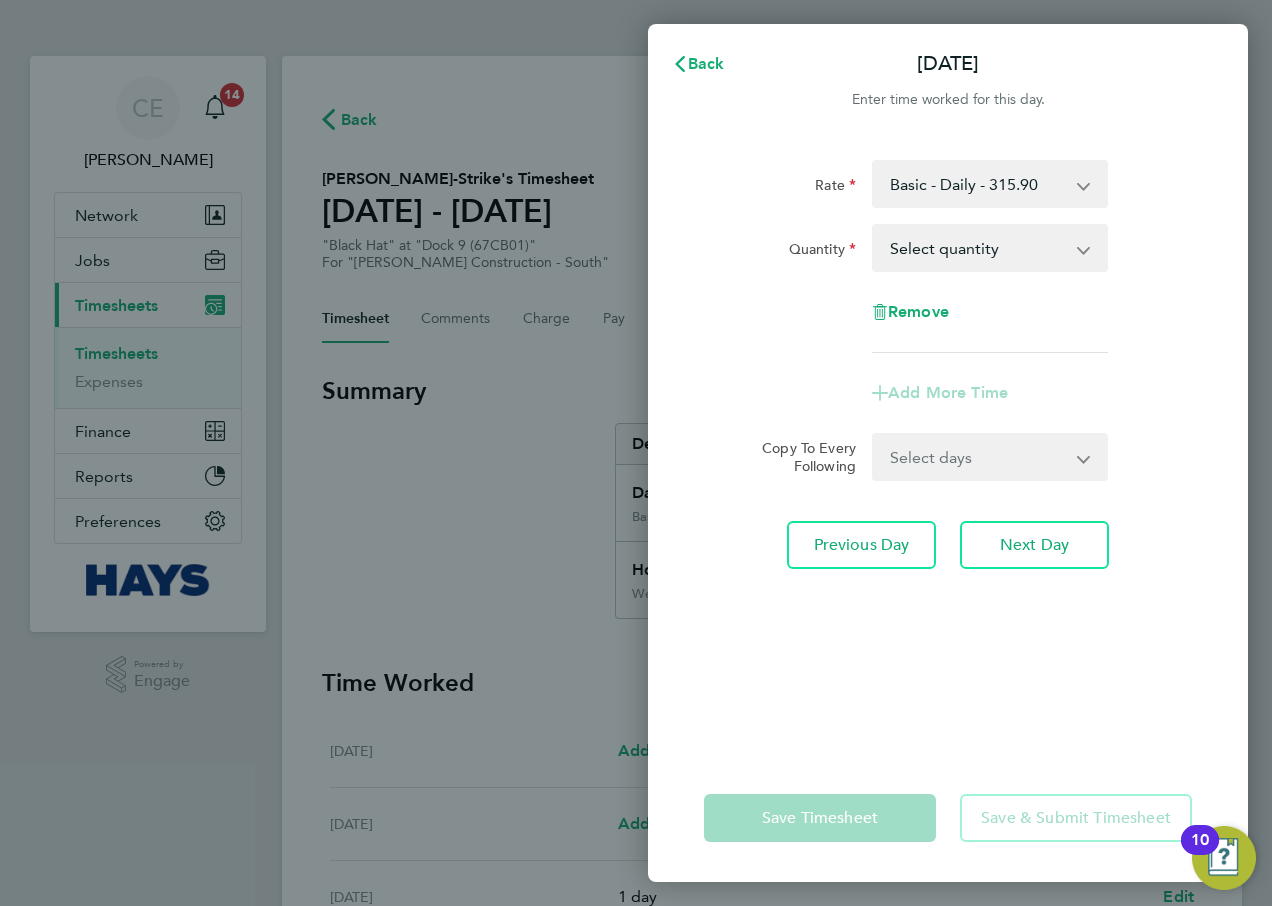 drag, startPoint x: 990, startPoint y: 256, endPoint x: 986, endPoint y: 272, distance: 16.492422 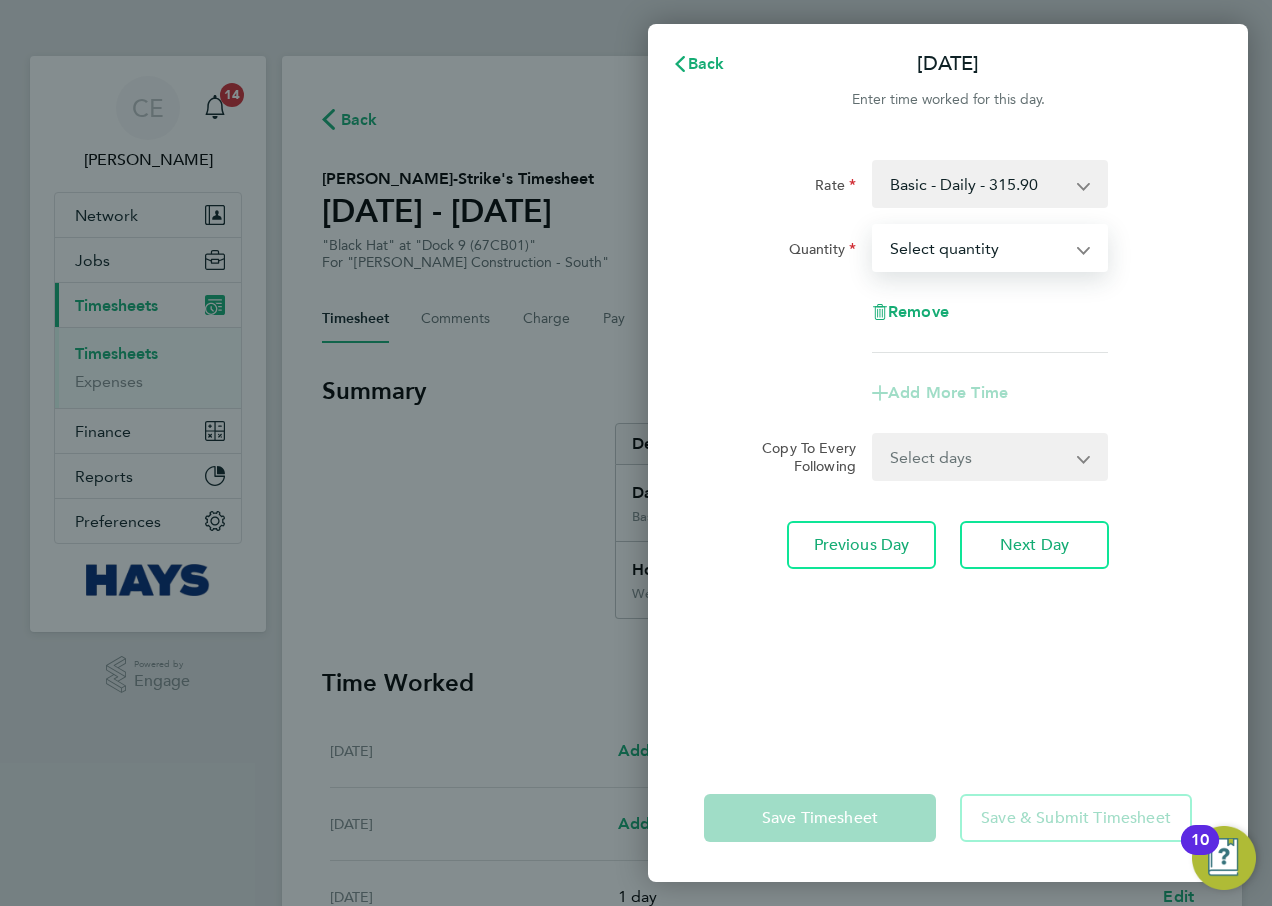 select on "1" 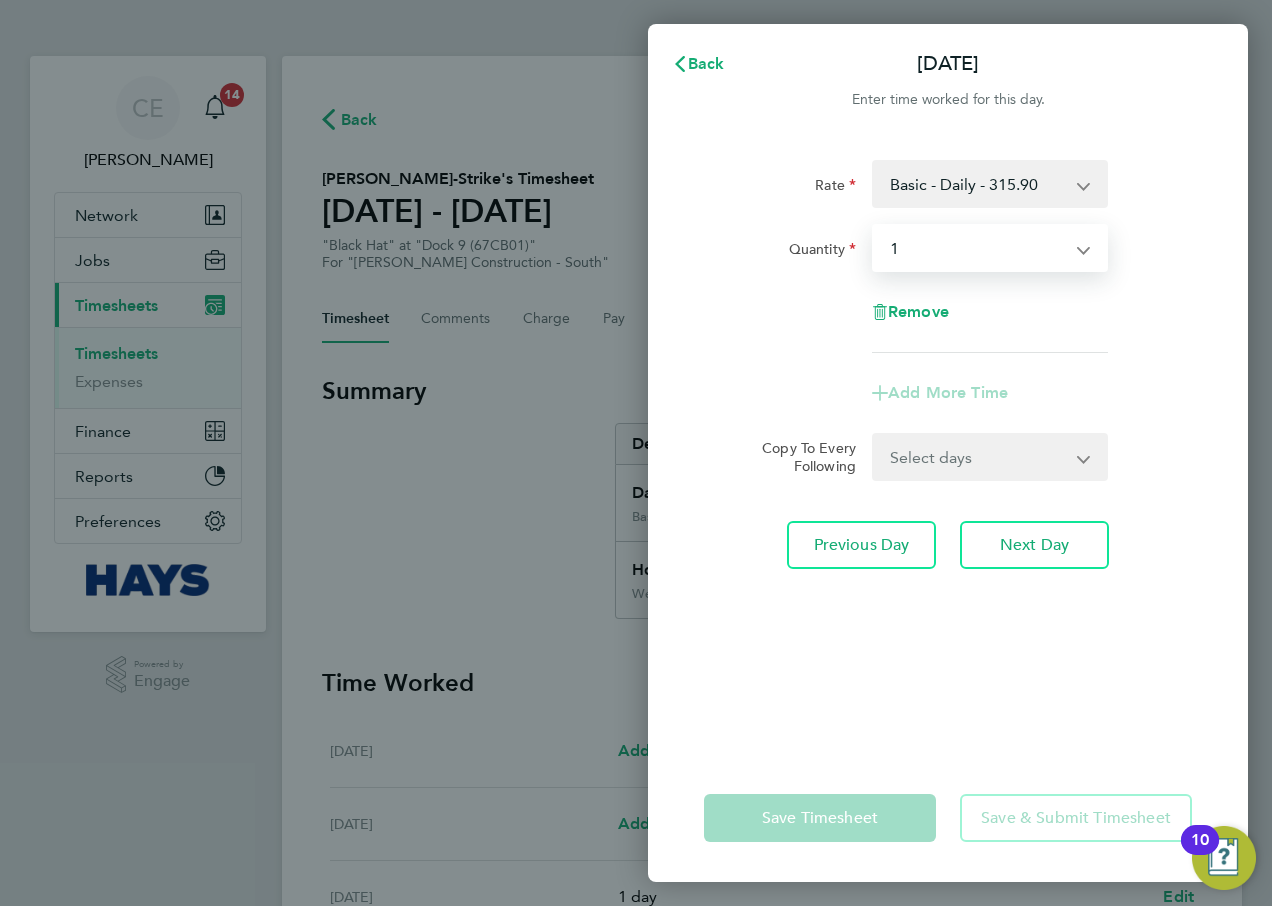 click on "Select quantity   0.5   1" at bounding box center (978, 248) 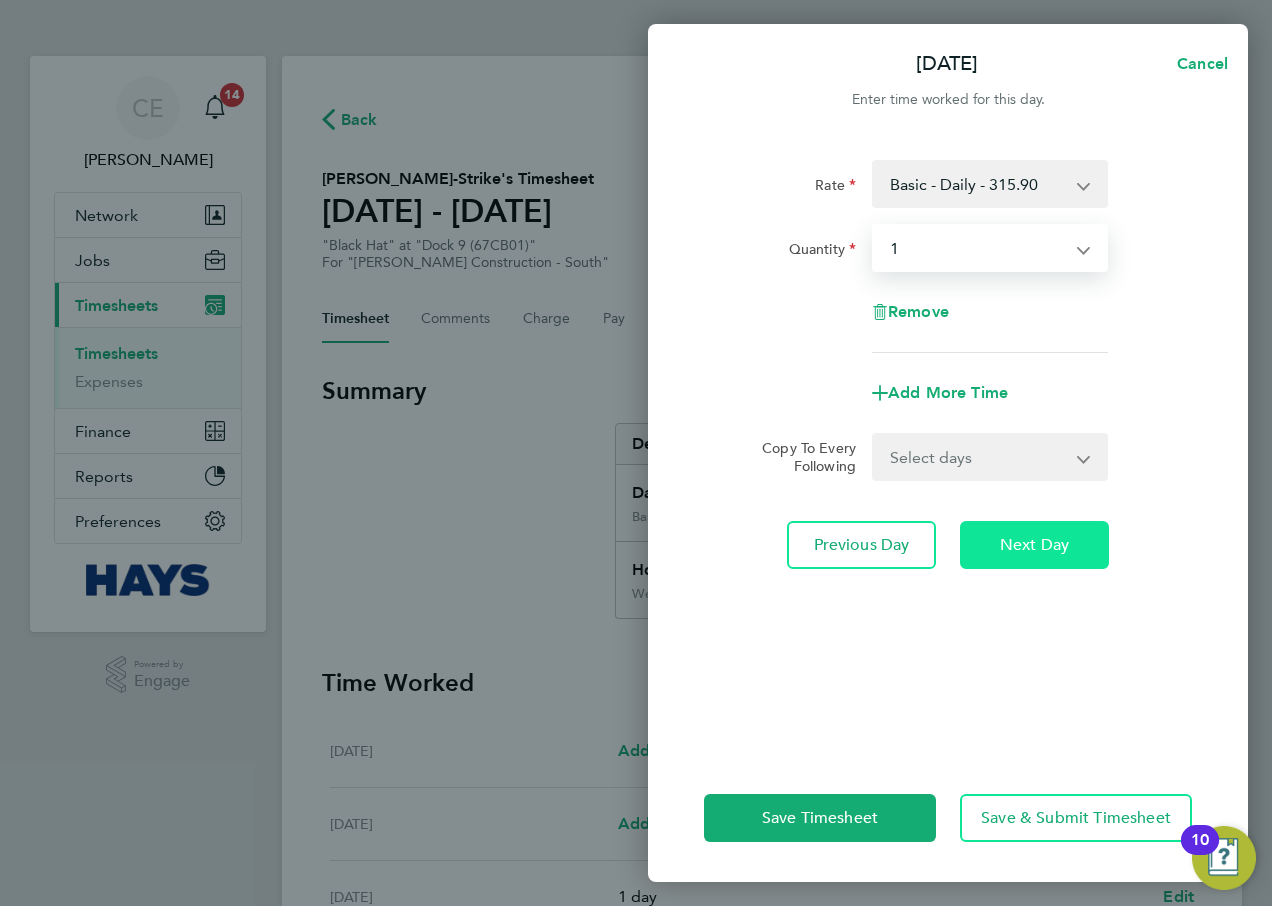 click on "Next Day" 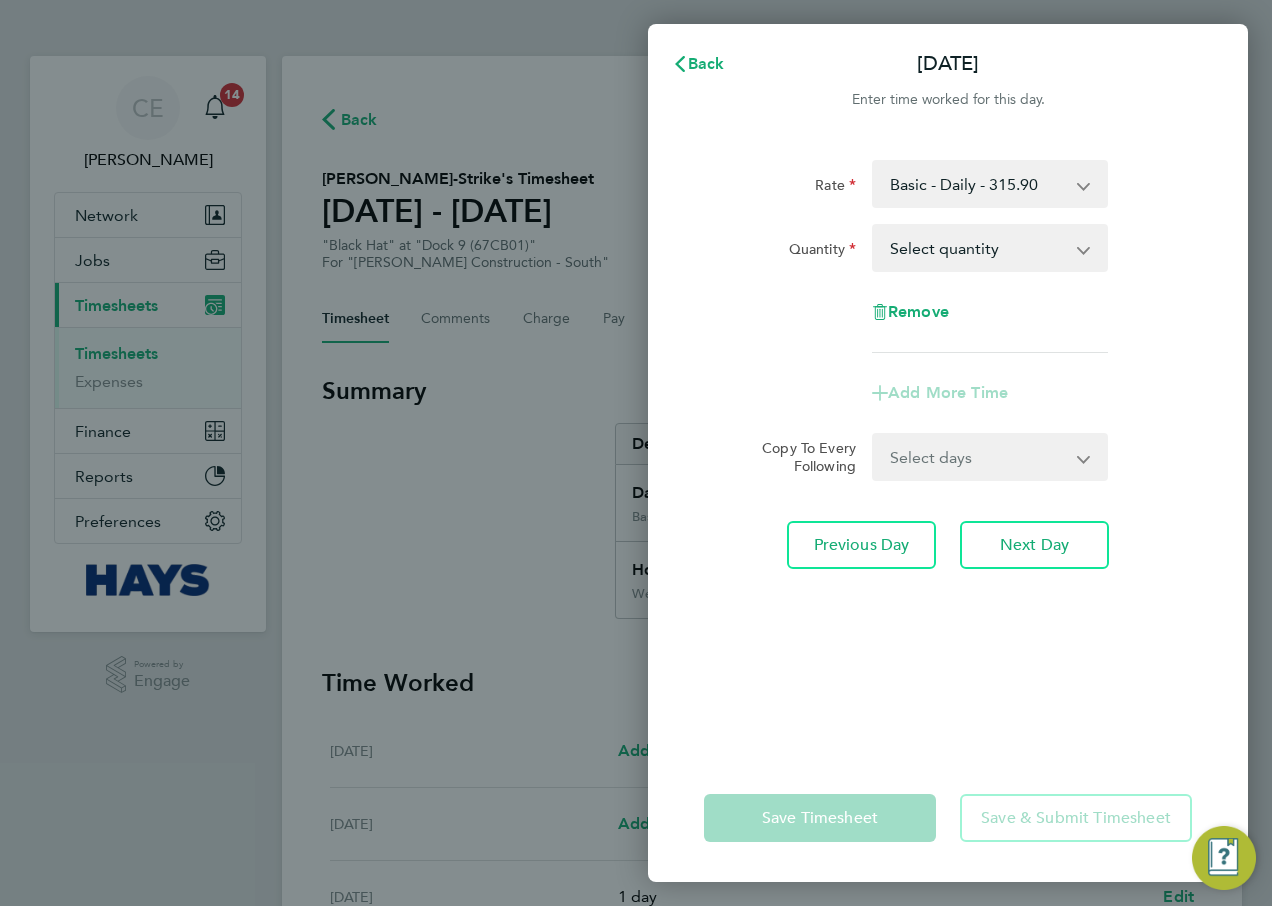 click on "Select quantity   0.5   1" at bounding box center [978, 248] 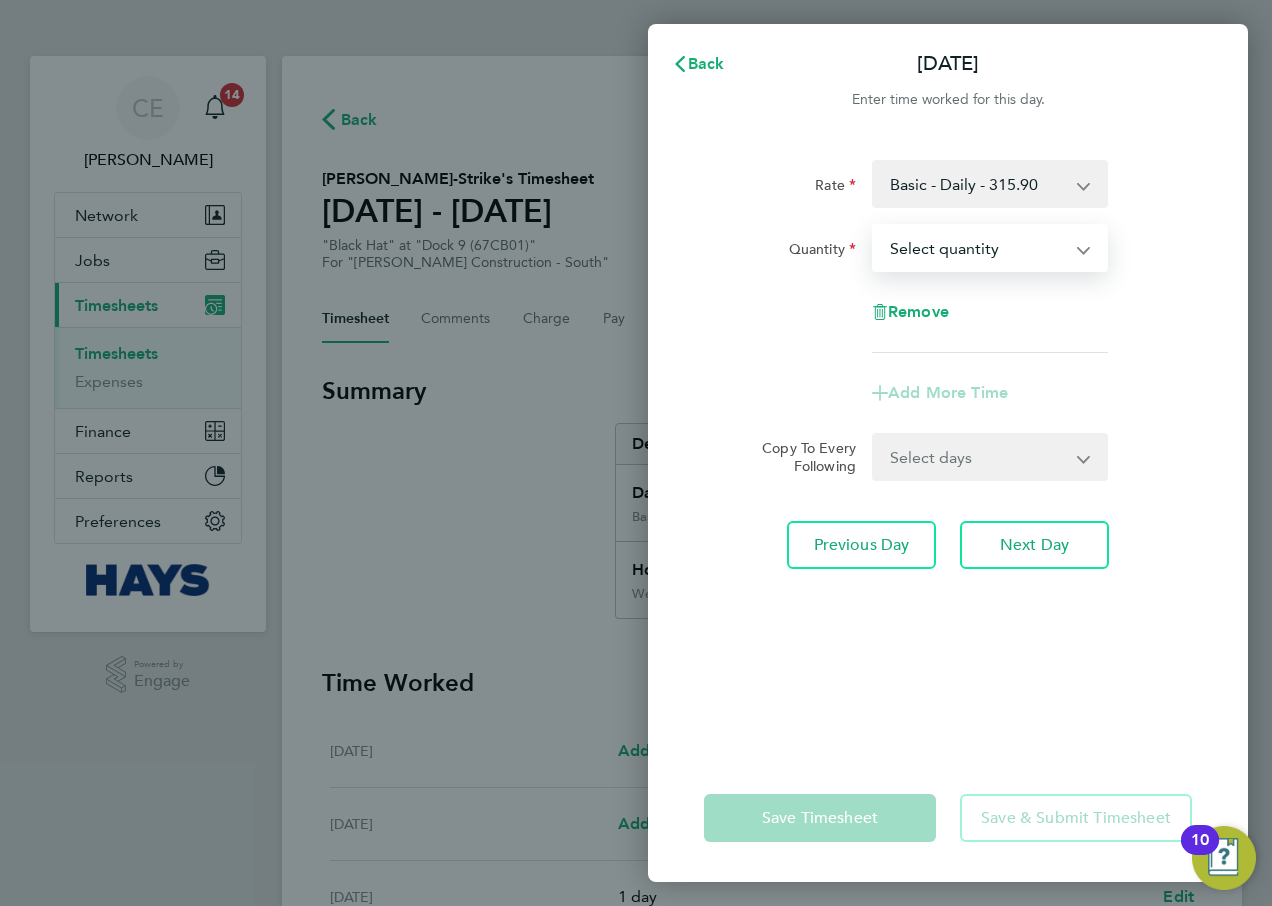 select on "1" 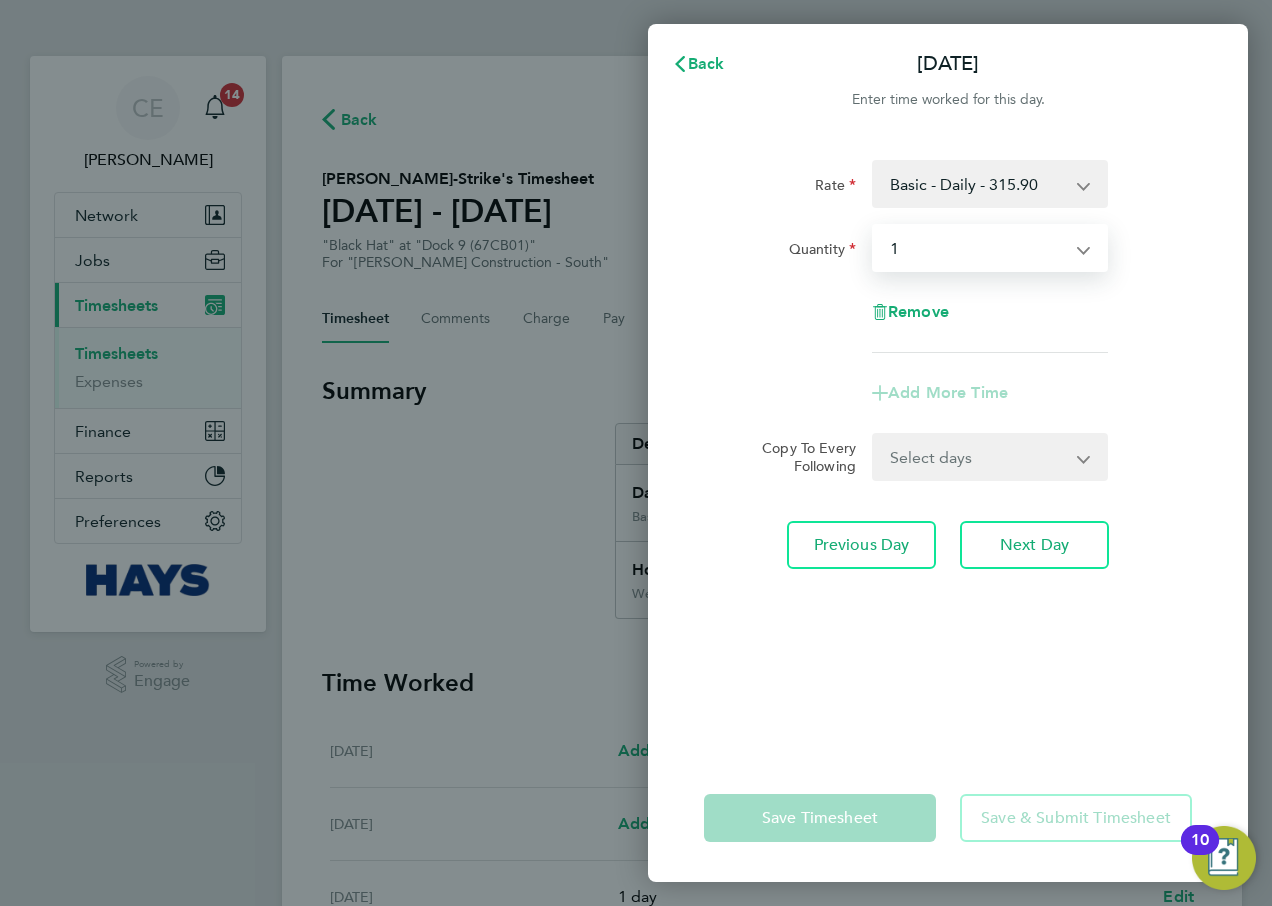 click on "Select quantity   0.5   1" at bounding box center [978, 248] 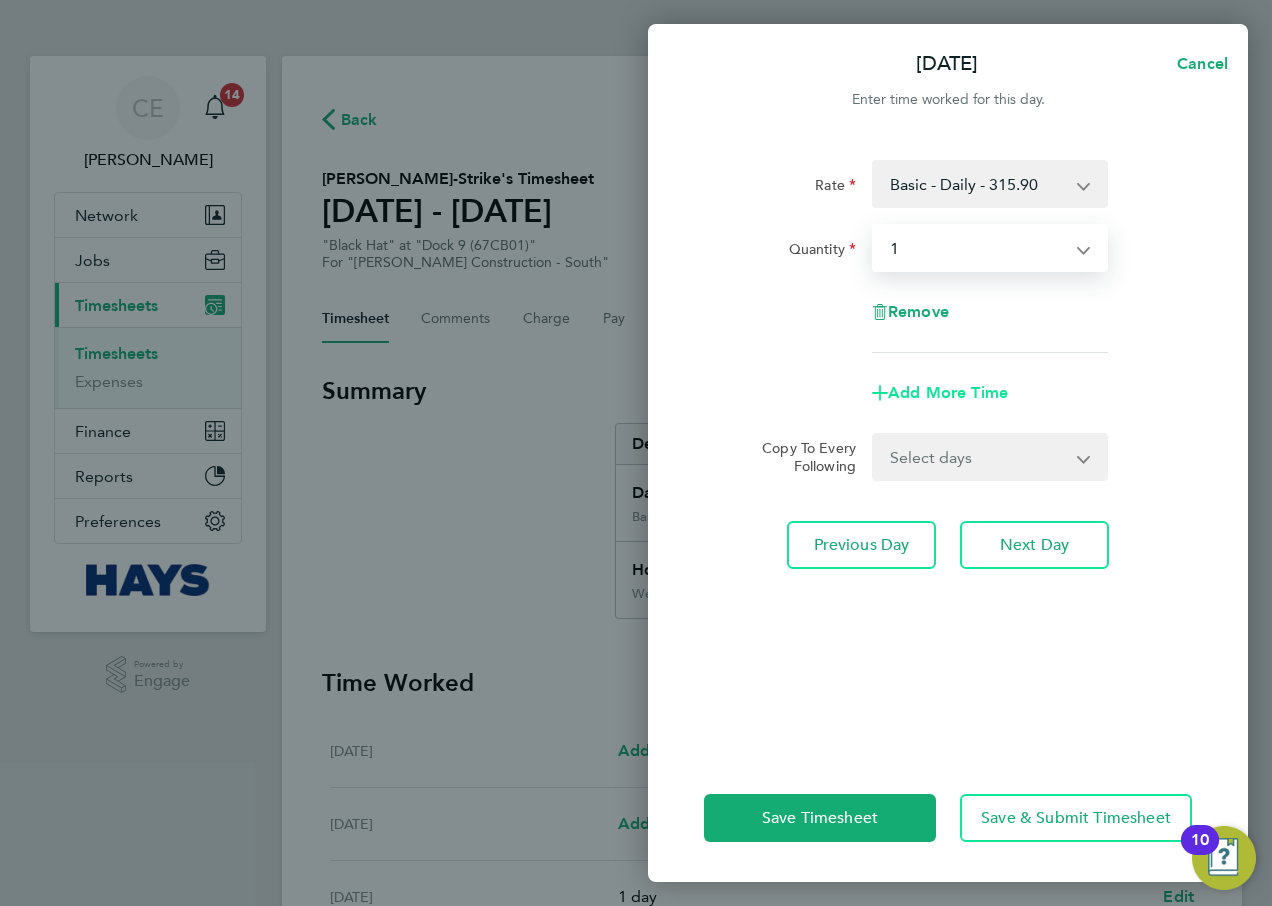 click on "Add More Time" 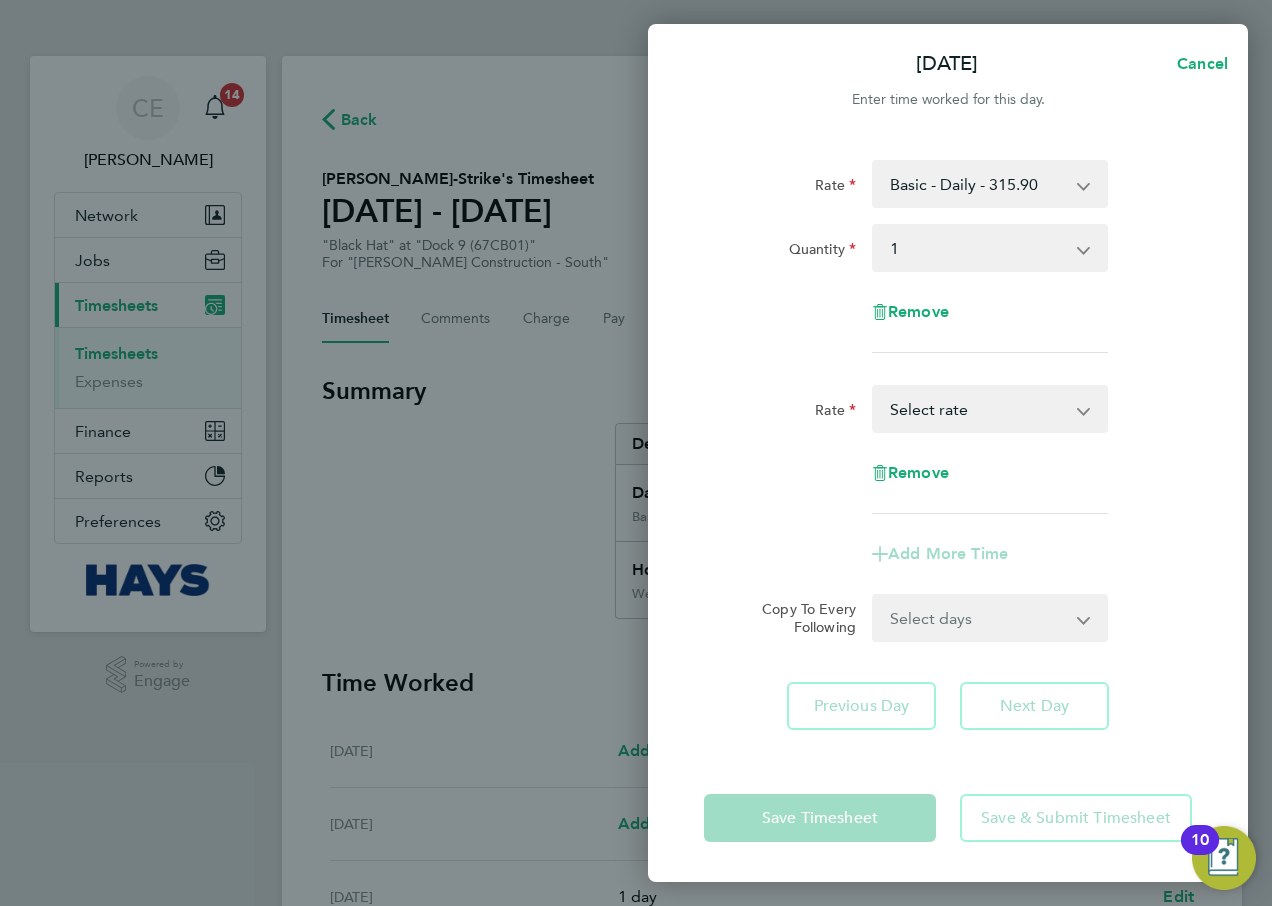 click on "Weekdays Overtime - 31.52   Select rate" at bounding box center (978, 409) 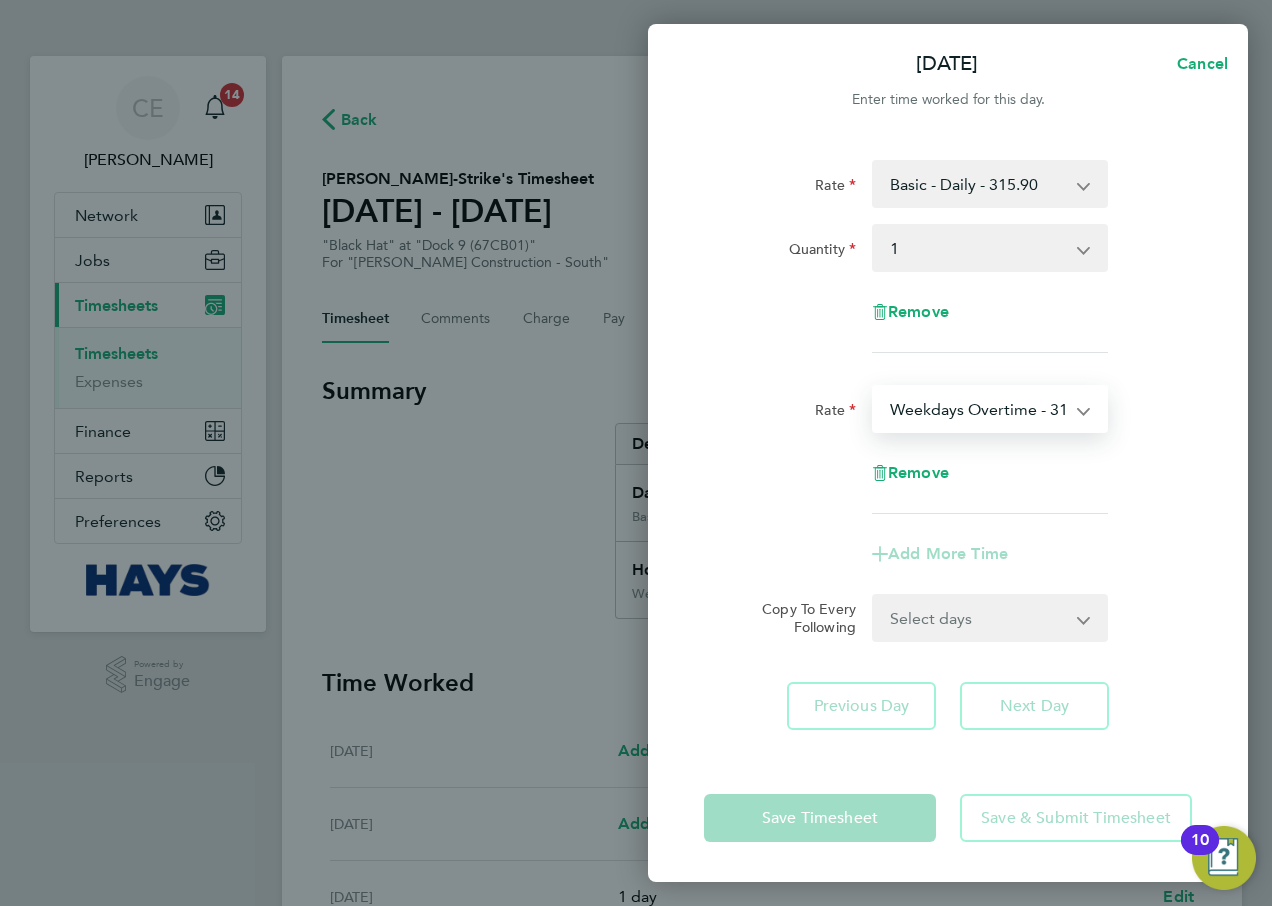 select on "30" 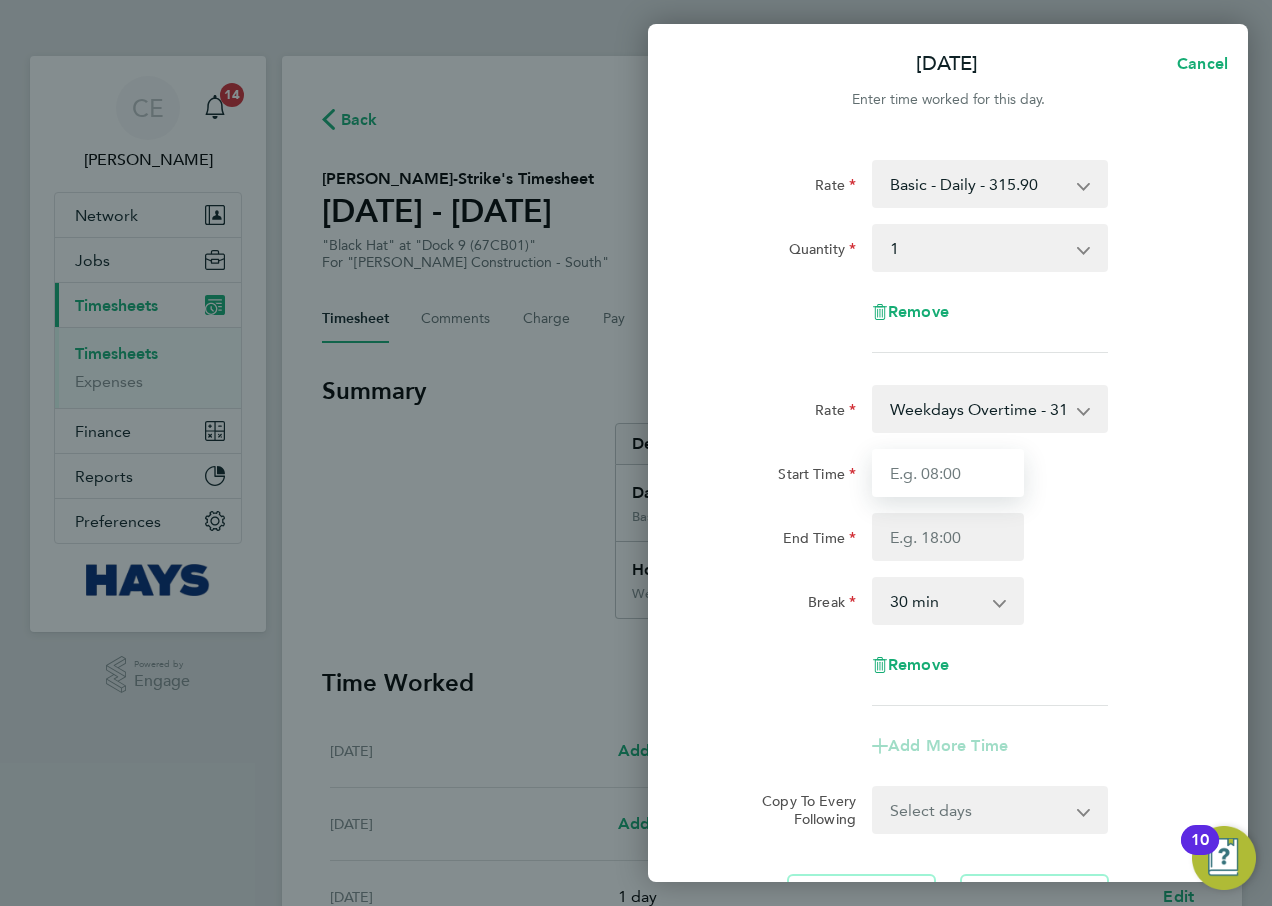click on "Start Time" at bounding box center (948, 473) 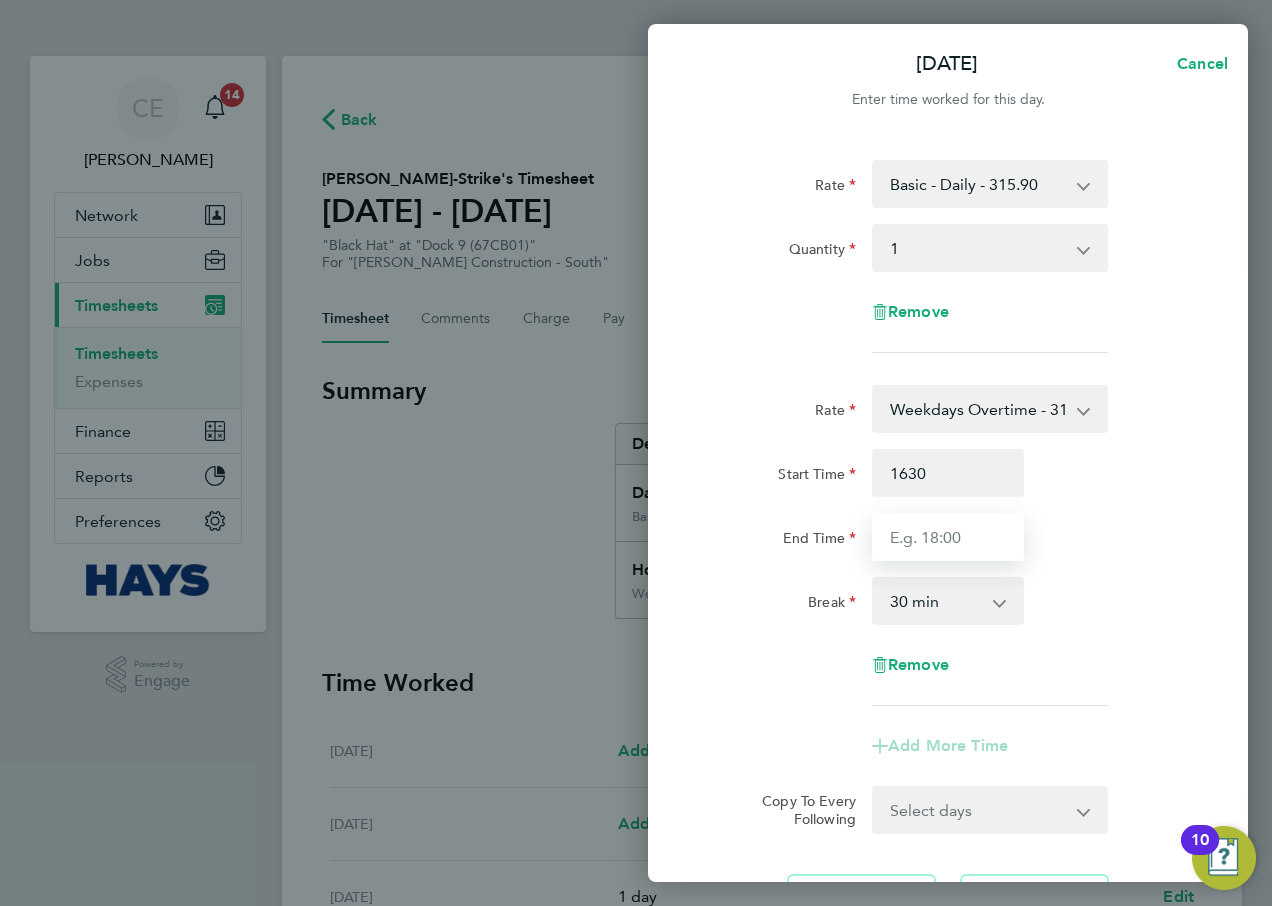 type on "16:30" 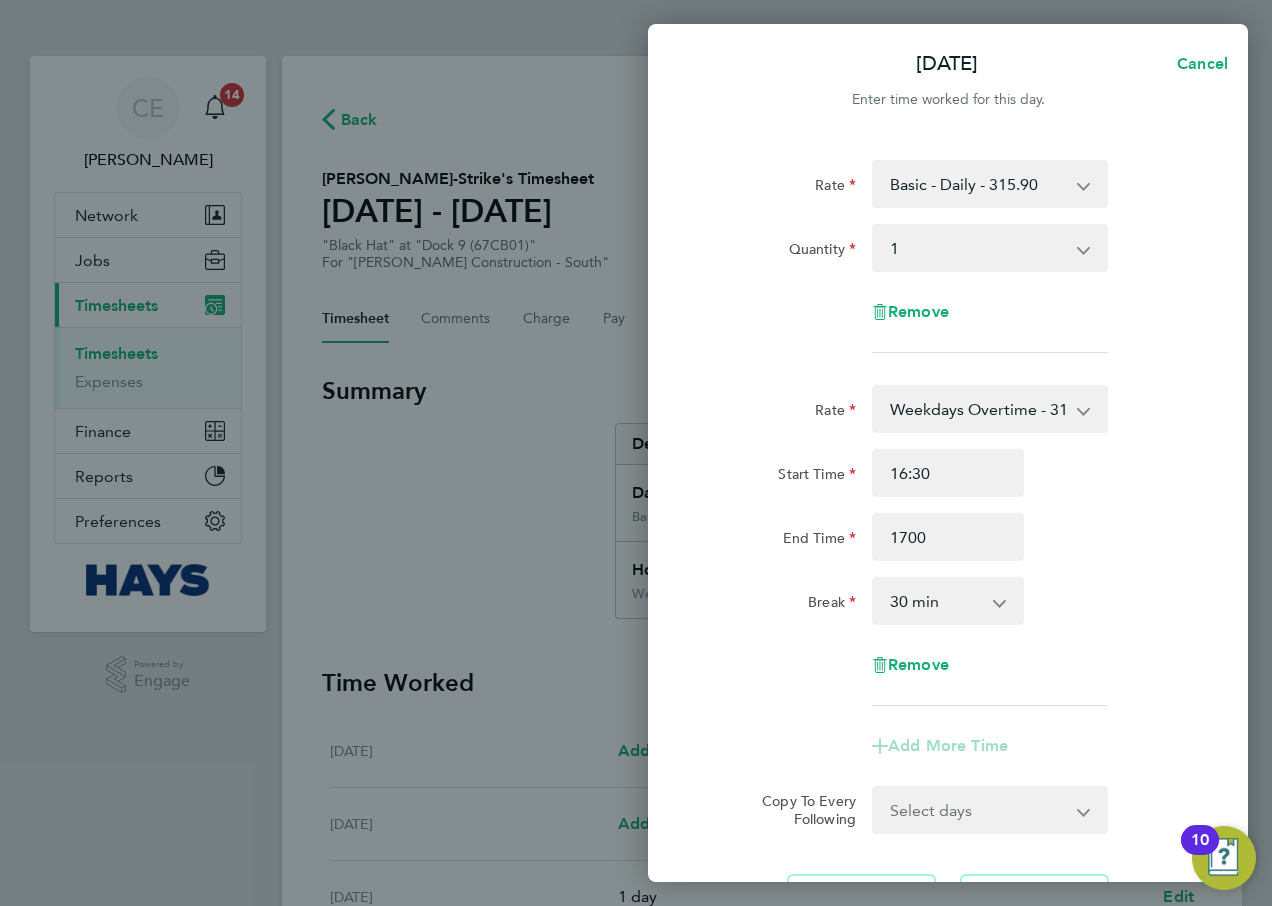 type on "17:00" 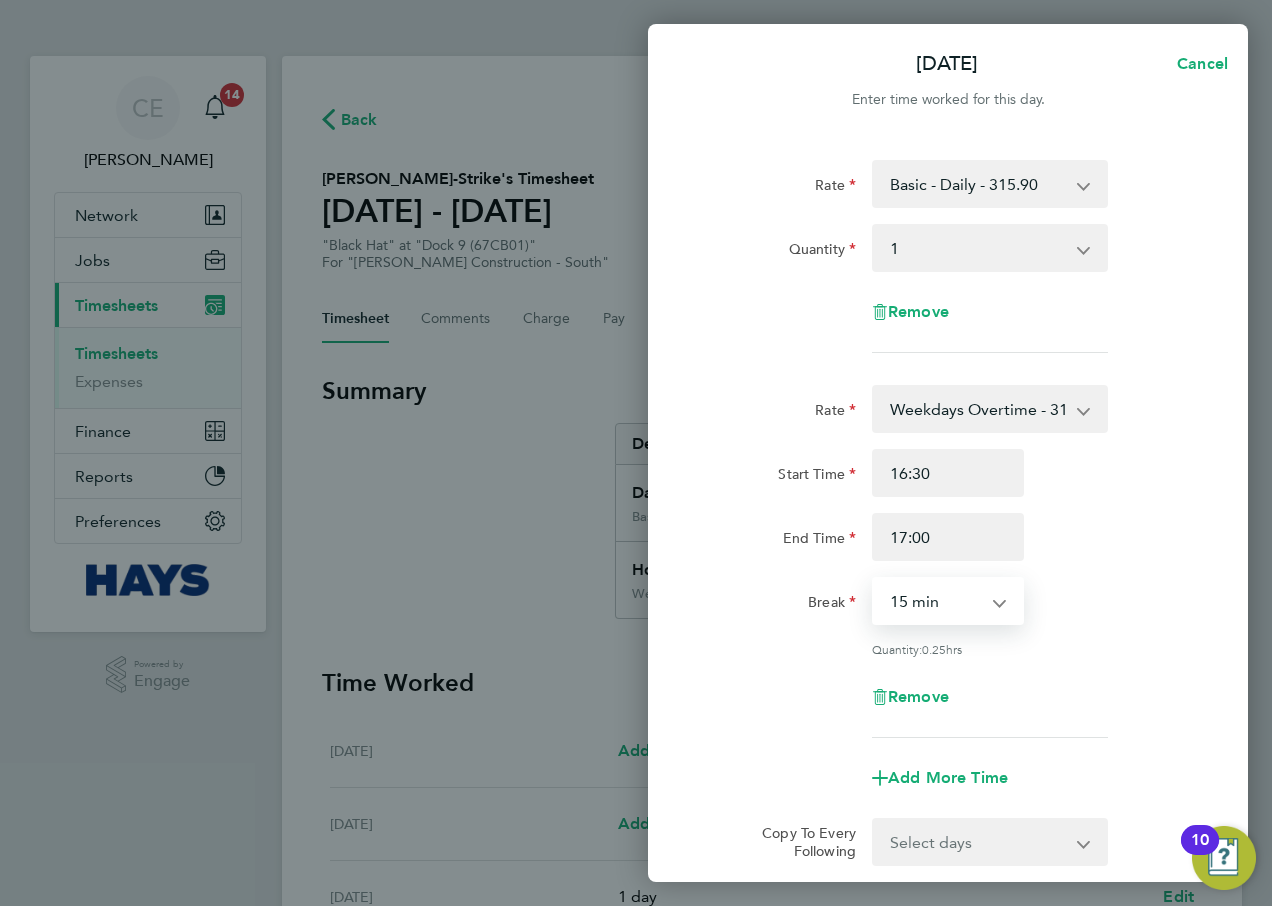 click on "0 min   15 min" at bounding box center (936, 601) 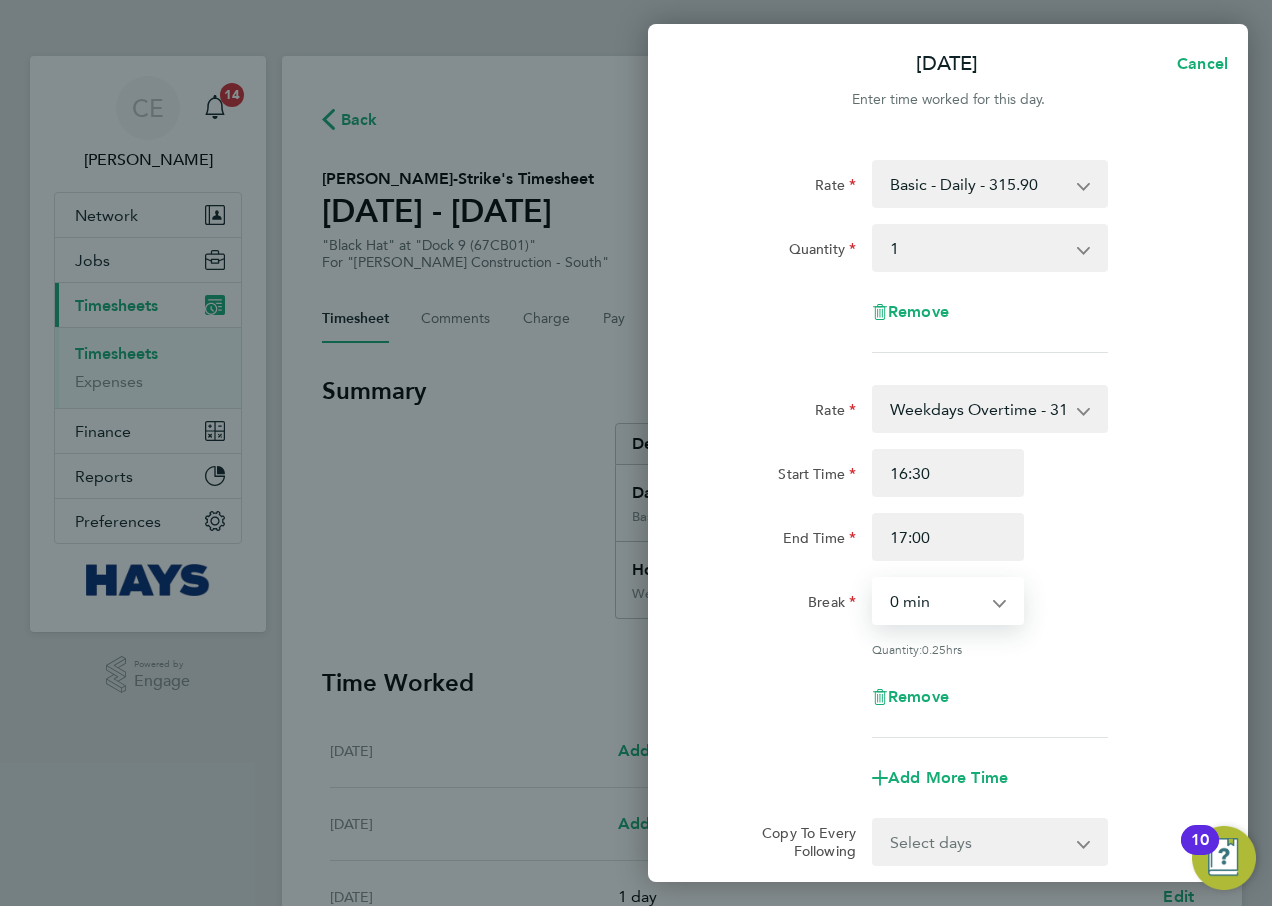 click on "0 min   15 min" at bounding box center [936, 601] 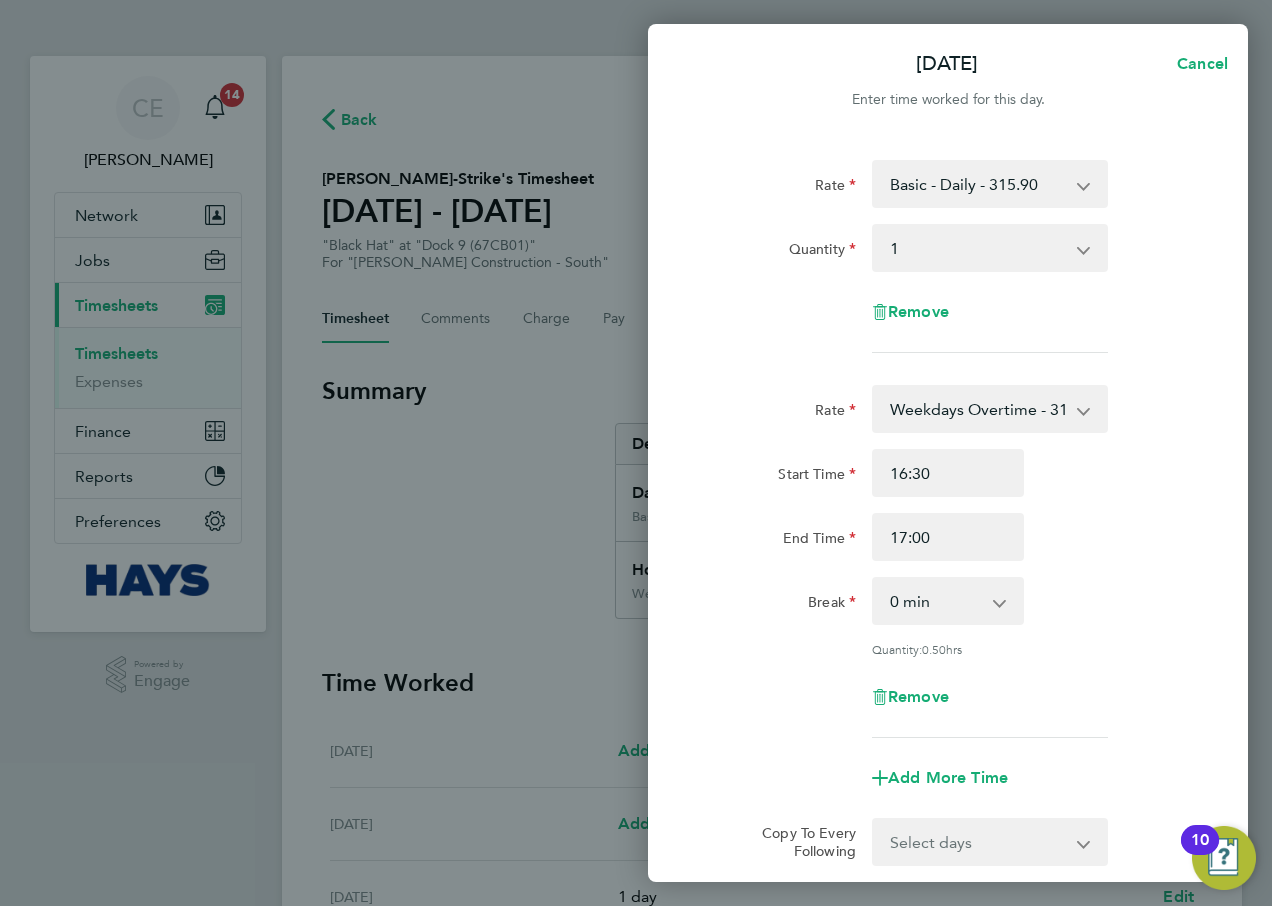click on "Rate  Weekdays Overtime - 31.52
Start Time 16:30 End Time 17:00 Break  0 min   15 min
Quantity:  0.50  hrs
Remove" 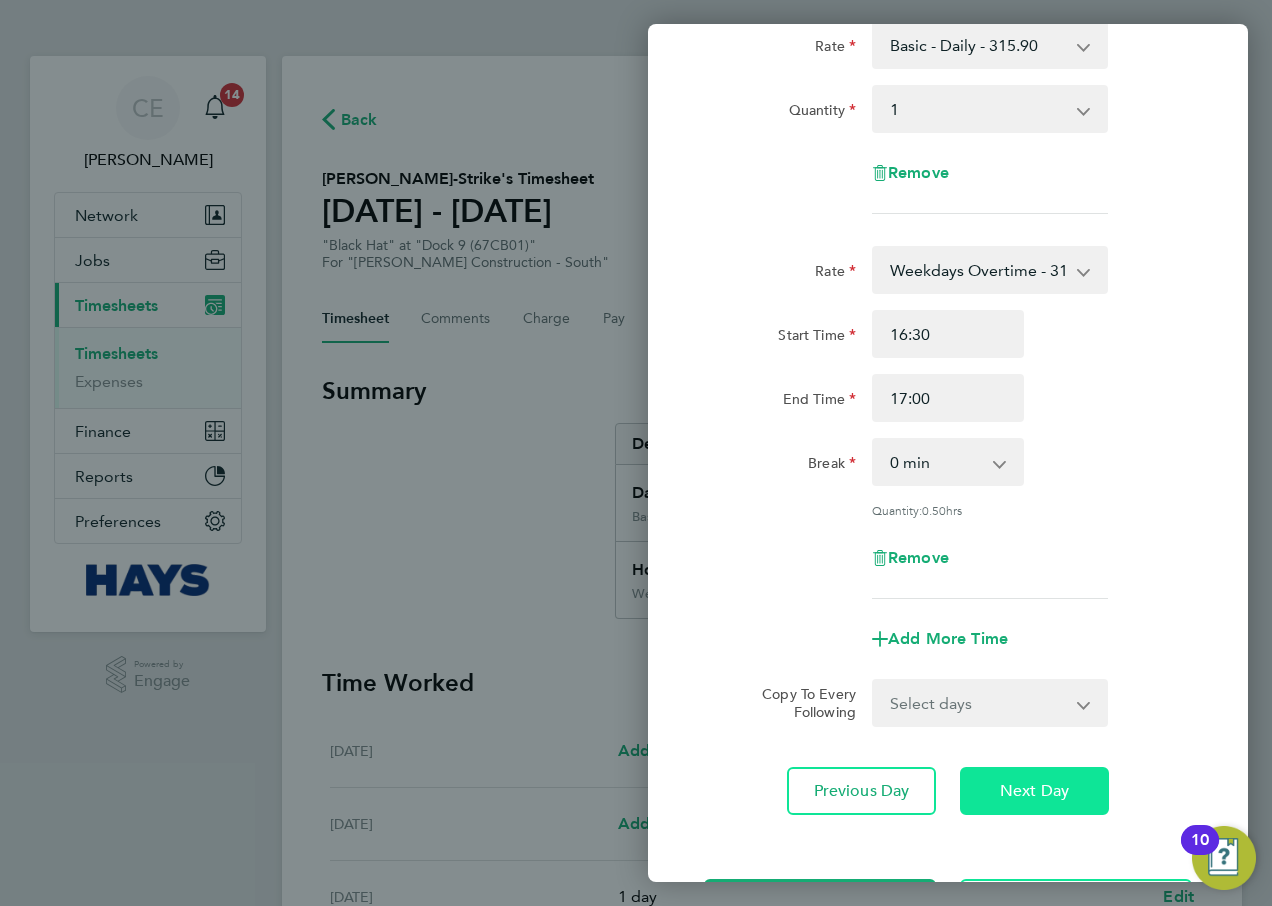 scroll, scrollTop: 222, scrollLeft: 0, axis: vertical 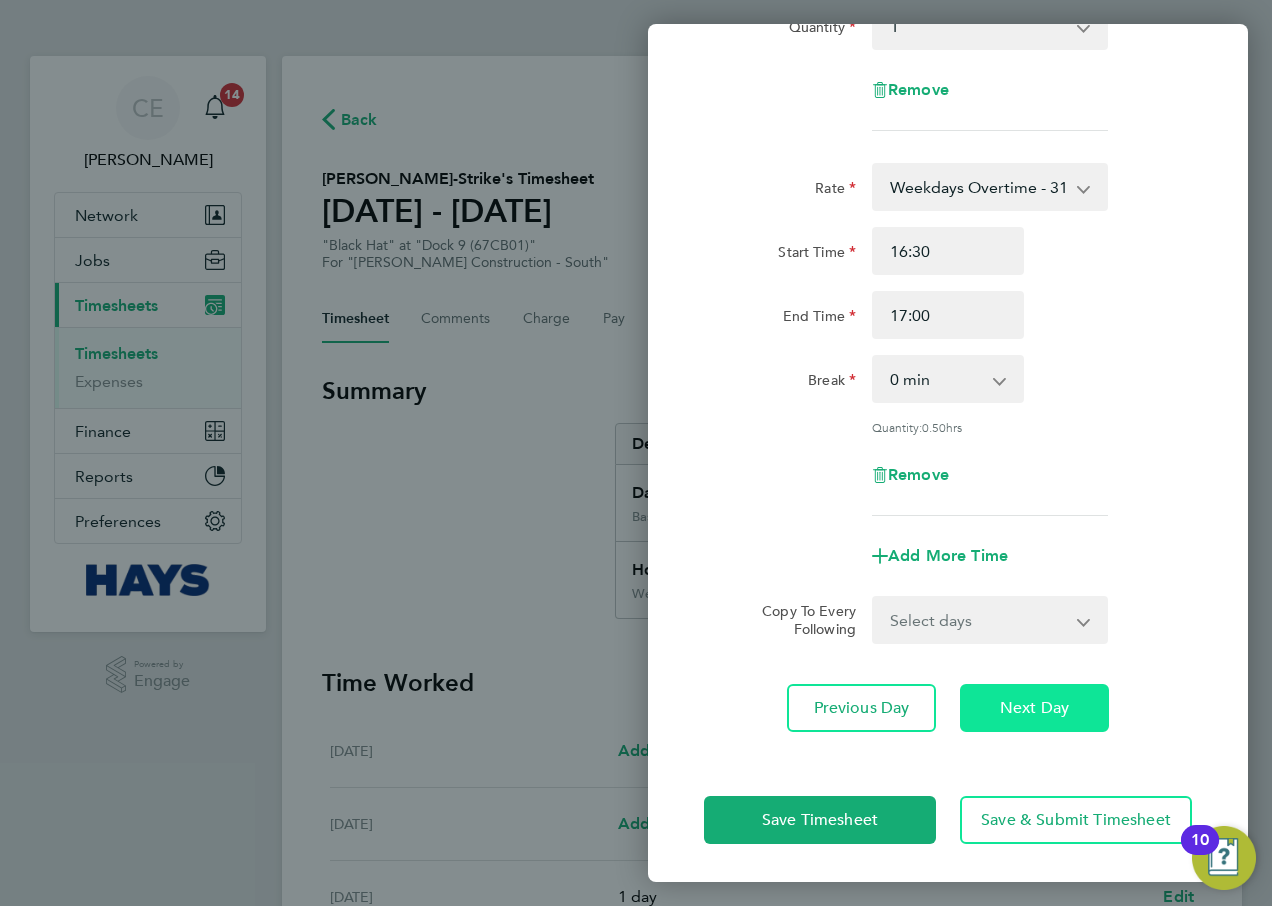 click on "Next Day" 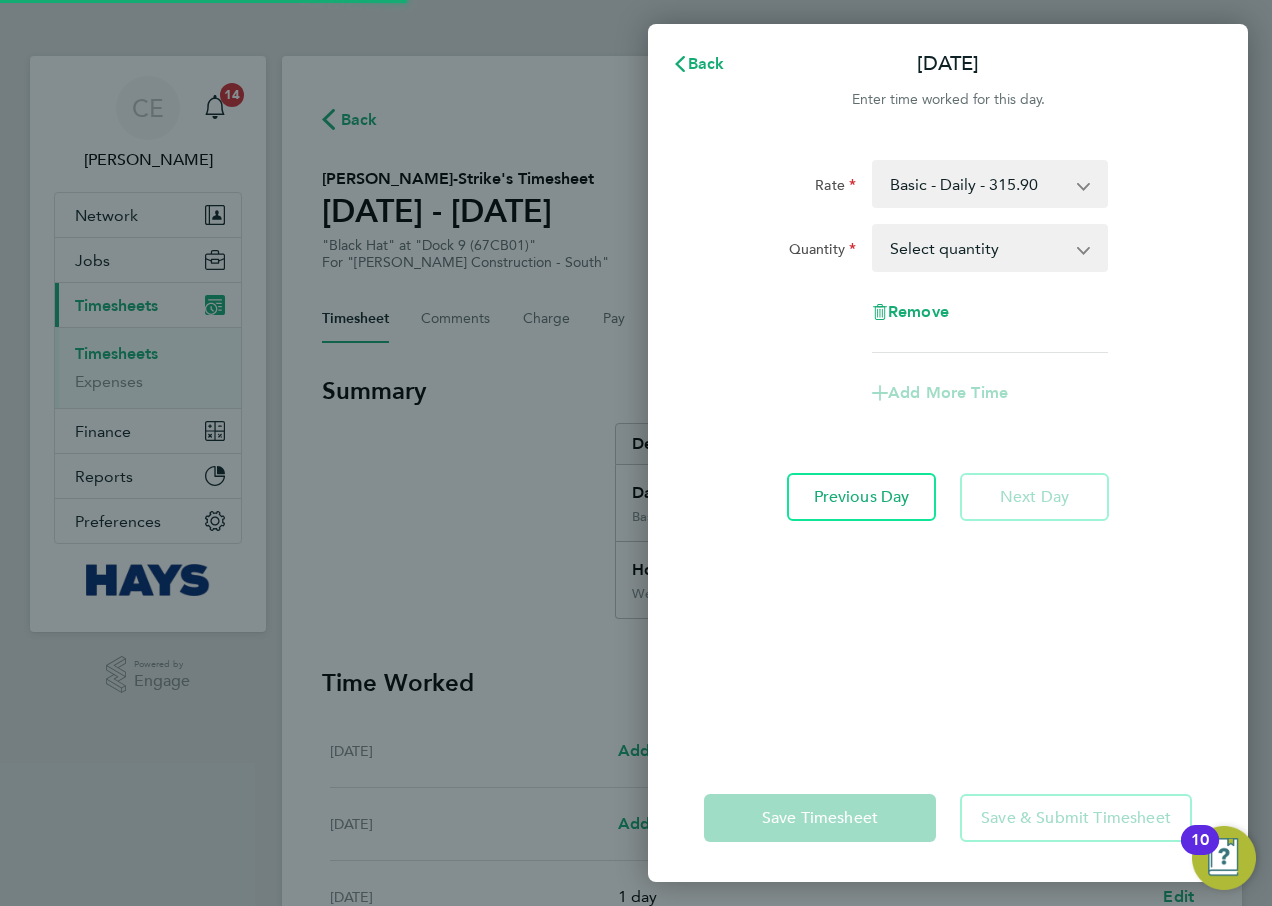 scroll, scrollTop: 0, scrollLeft: 0, axis: both 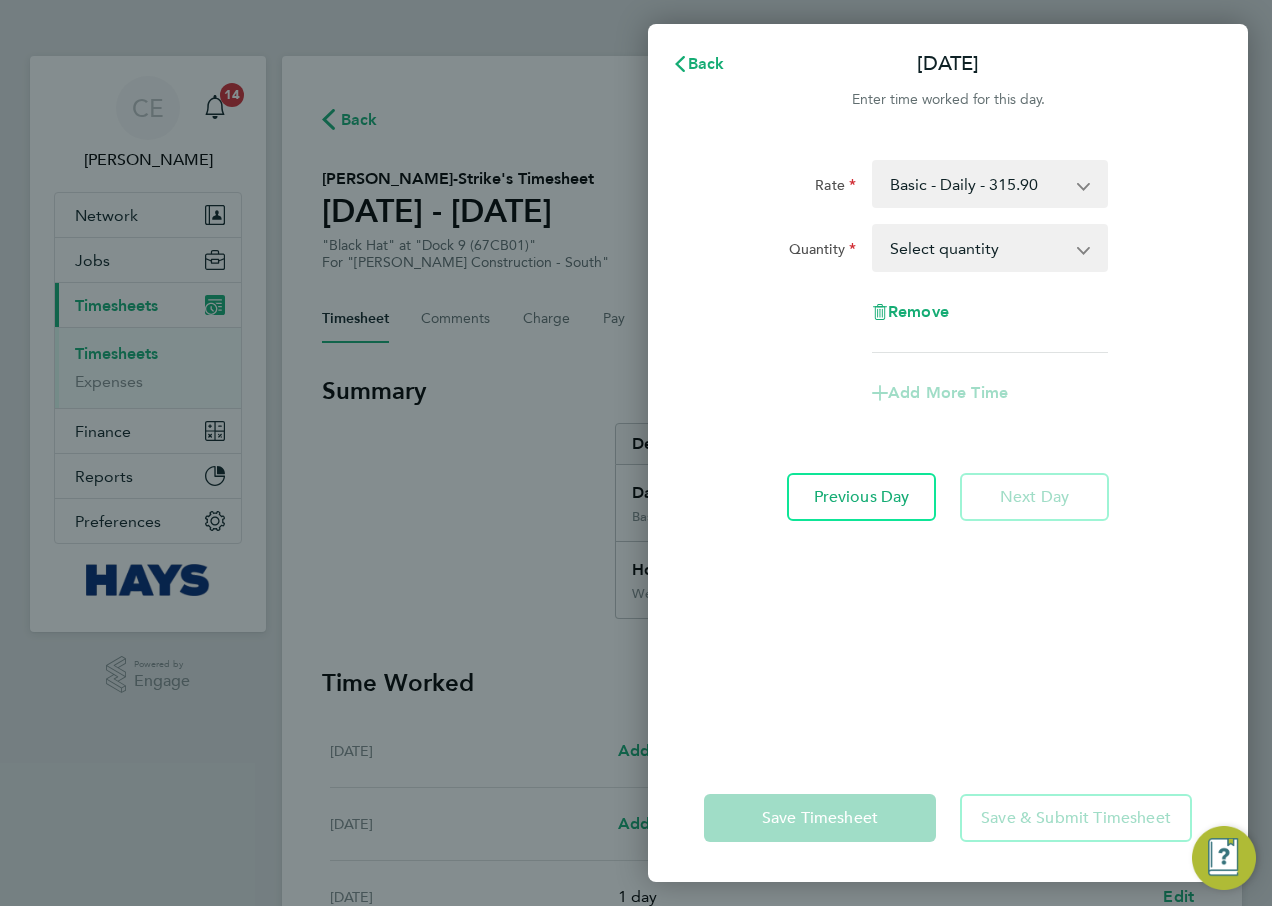 click on "Select quantity   0.5   1" at bounding box center (978, 248) 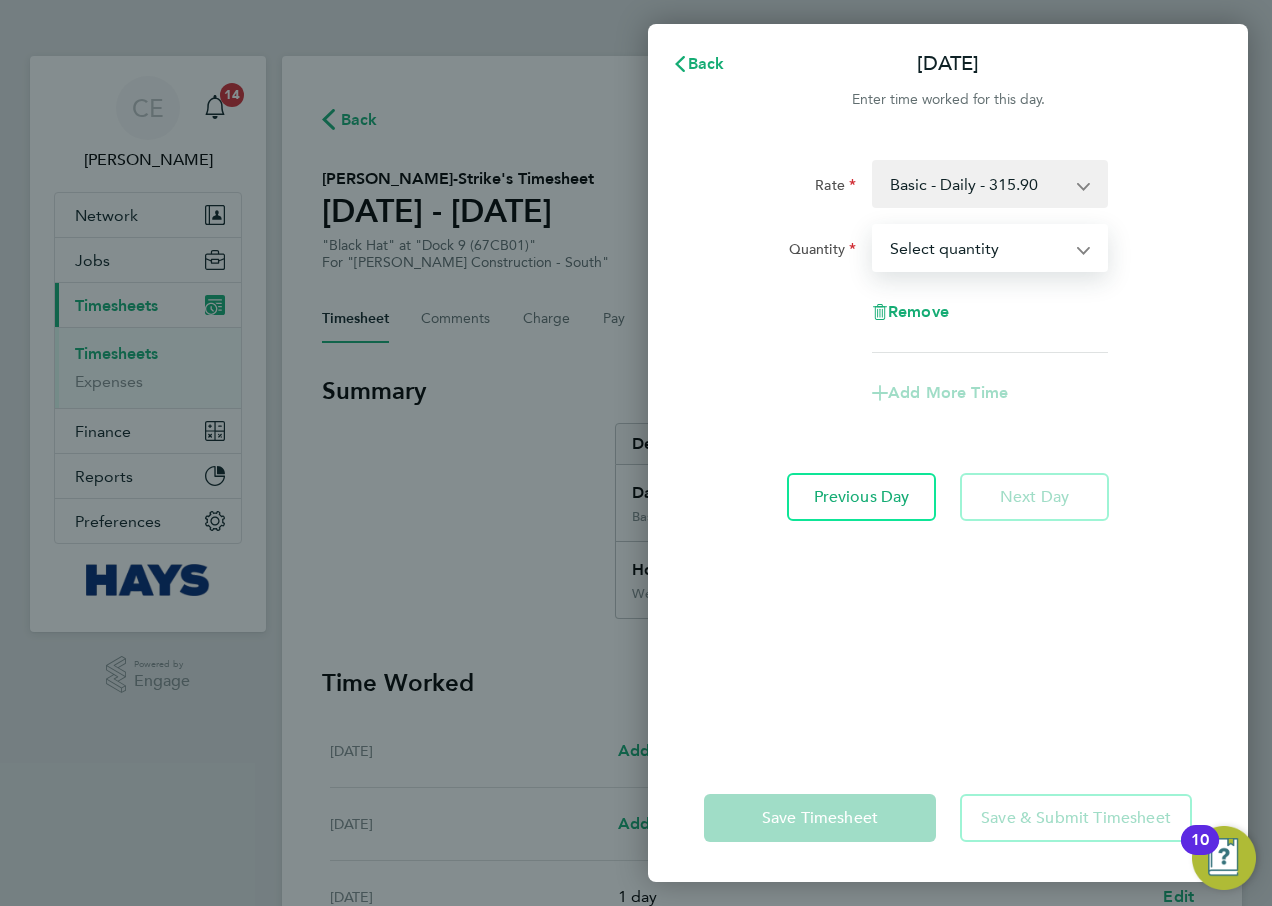 click on "Select quantity   0.5   1" at bounding box center [978, 248] 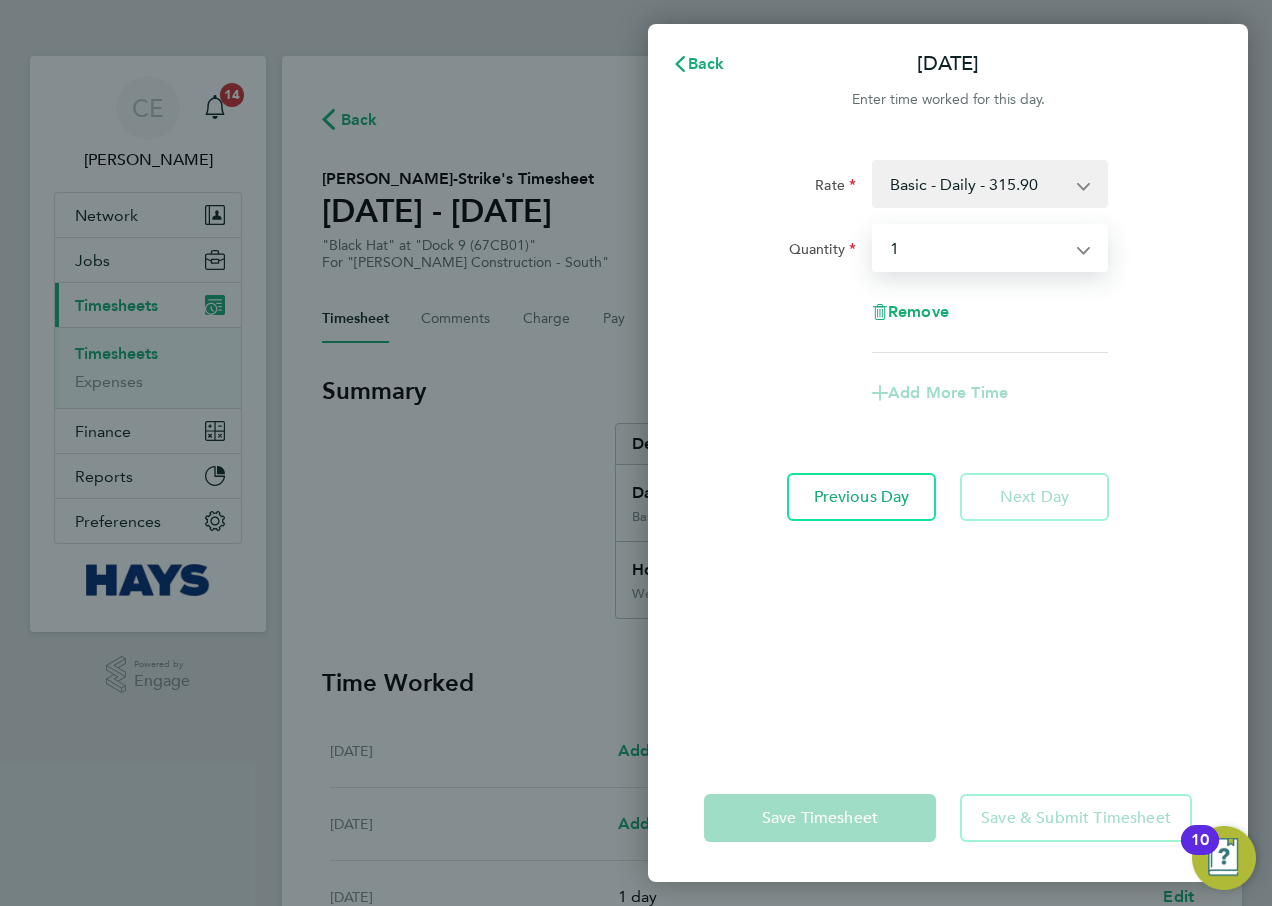 click on "Select quantity   0.5   1" at bounding box center [978, 248] 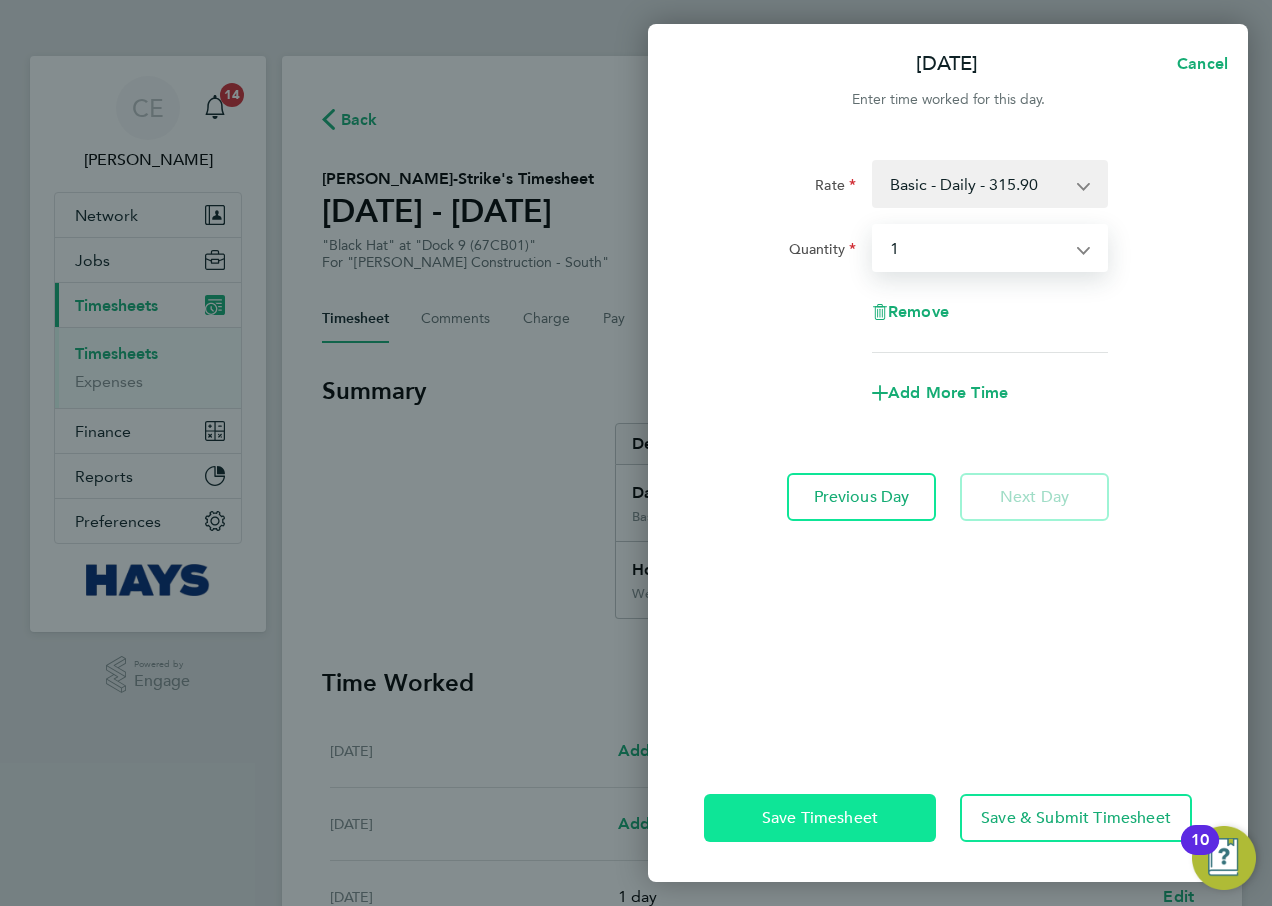 click on "Save Timesheet" 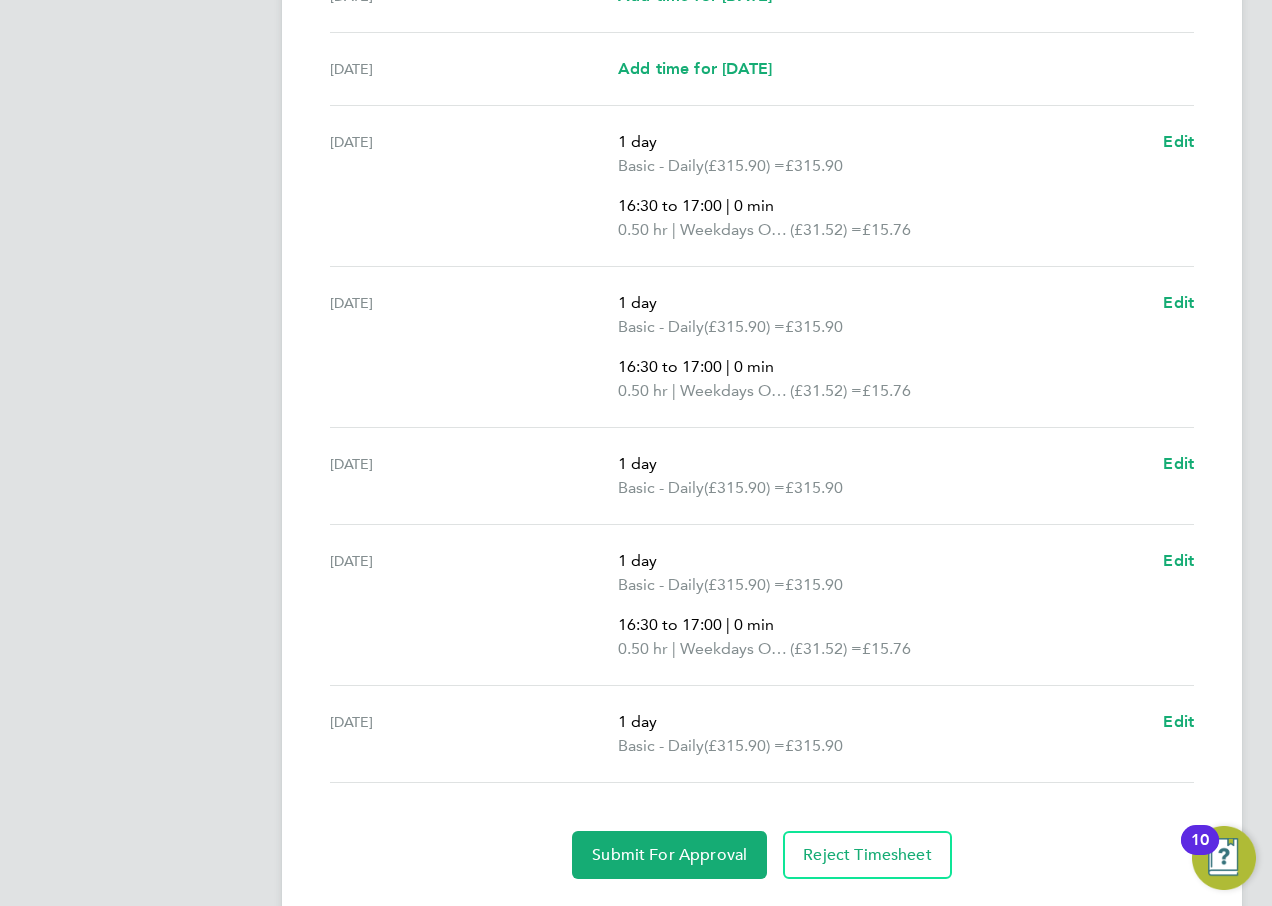 scroll, scrollTop: 808, scrollLeft: 0, axis: vertical 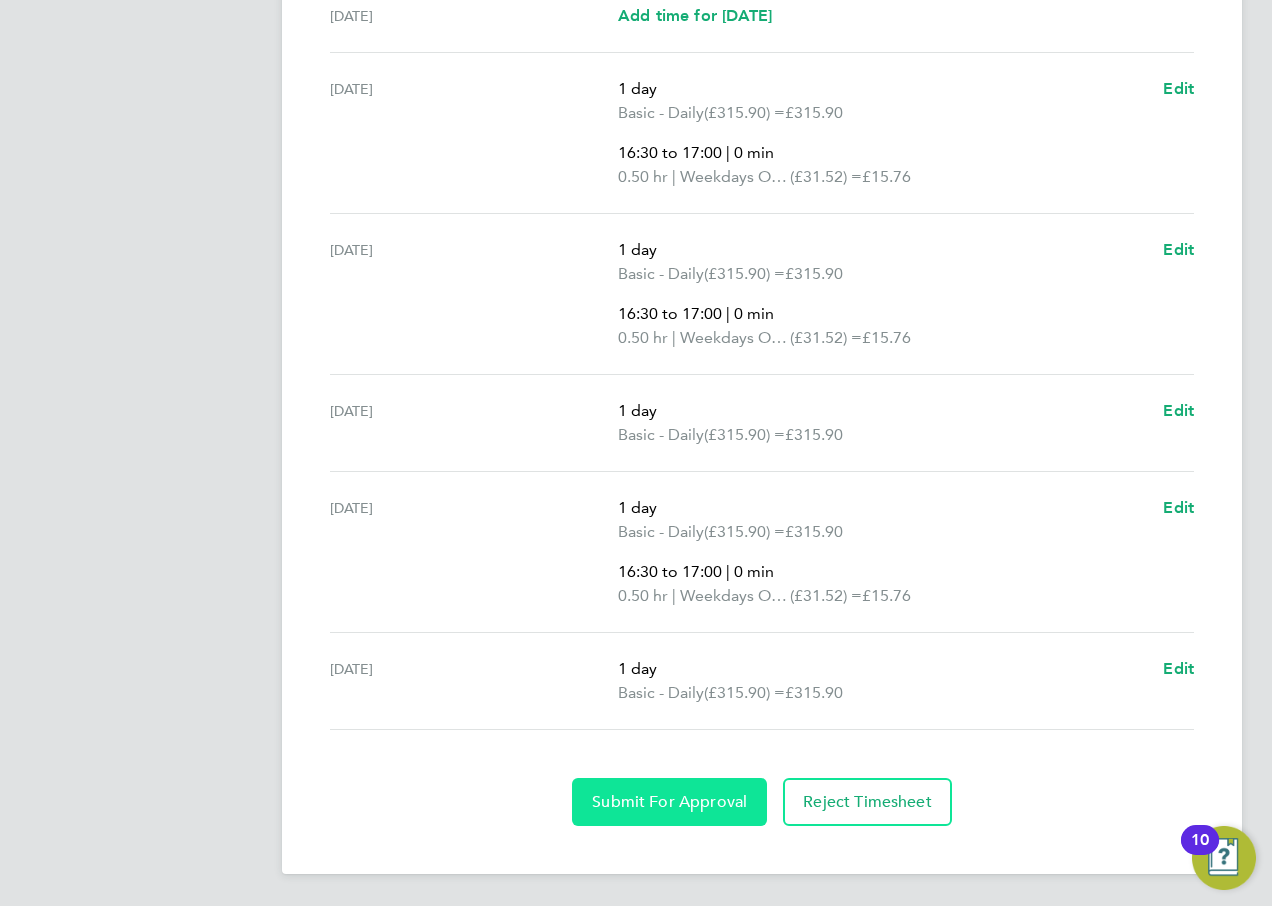 click on "Submit For Approval" 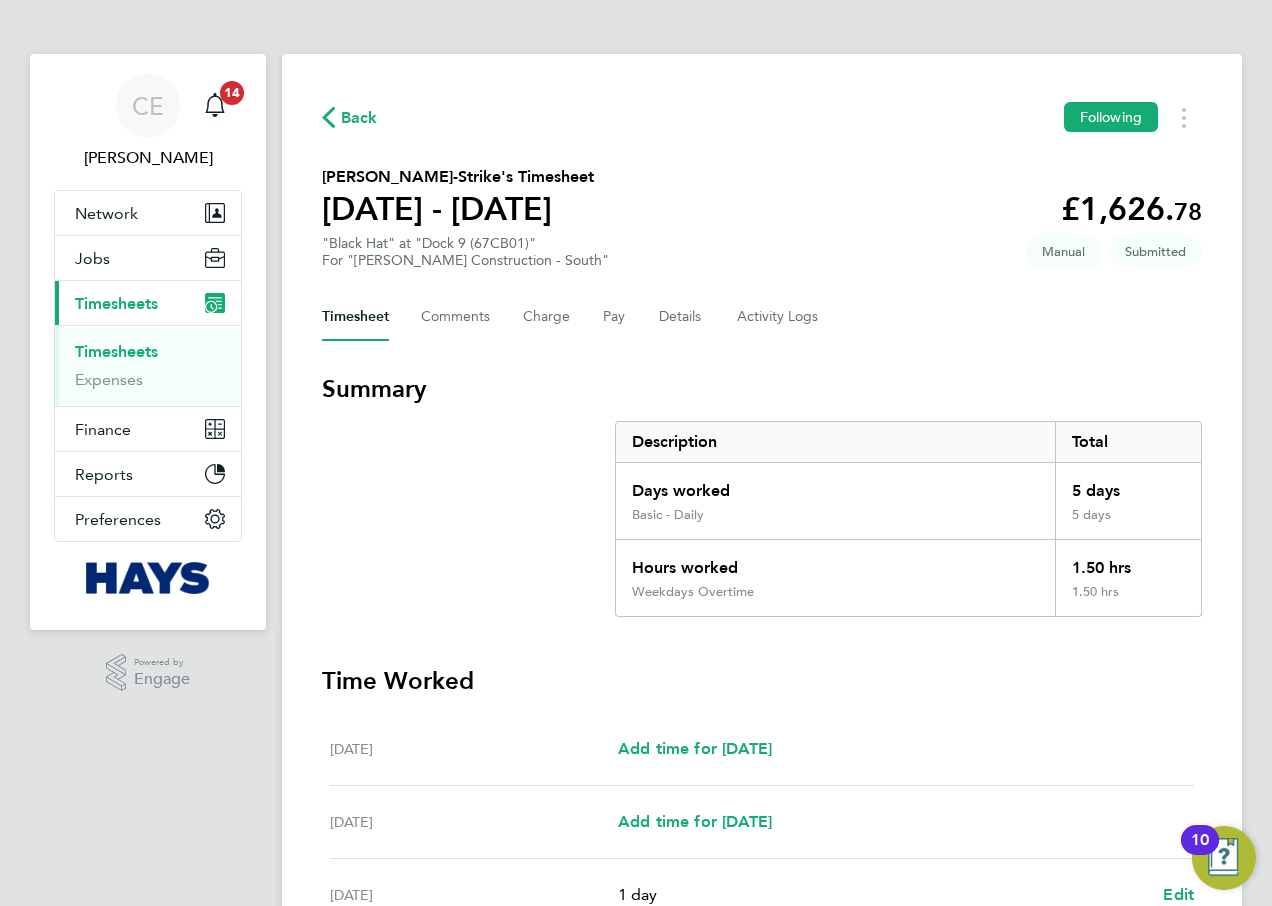 scroll, scrollTop: 0, scrollLeft: 0, axis: both 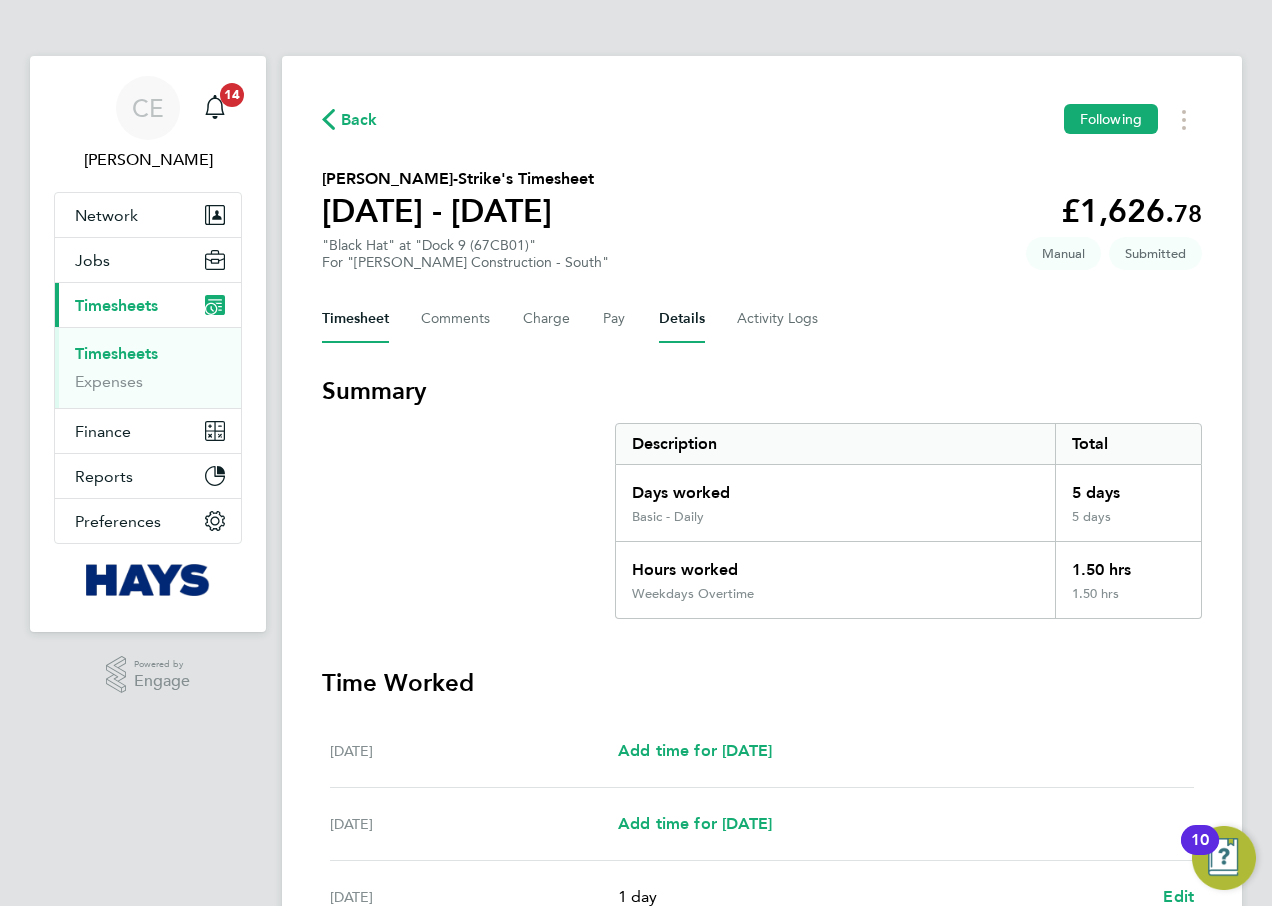 click on "Details" at bounding box center (682, 319) 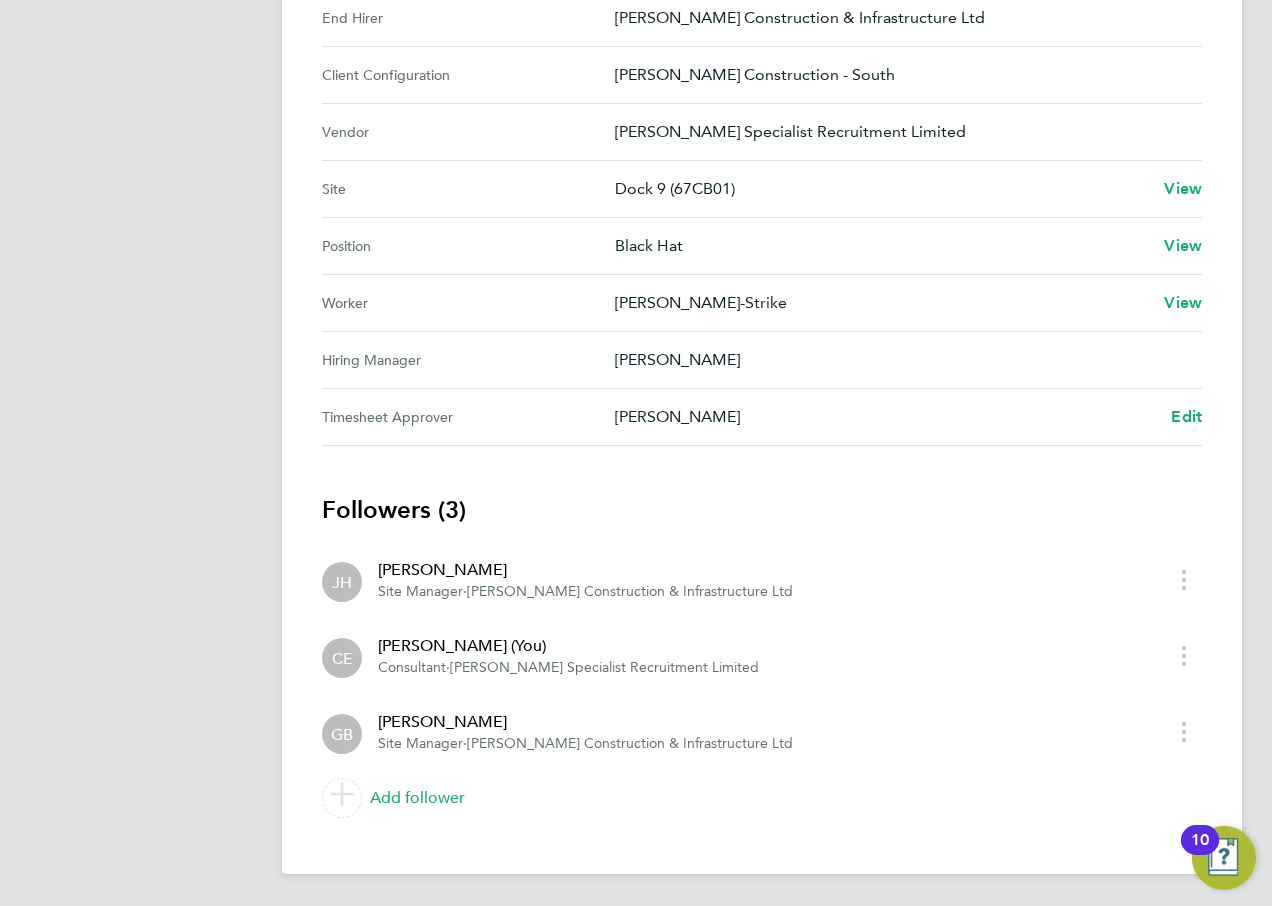 scroll, scrollTop: 0, scrollLeft: 0, axis: both 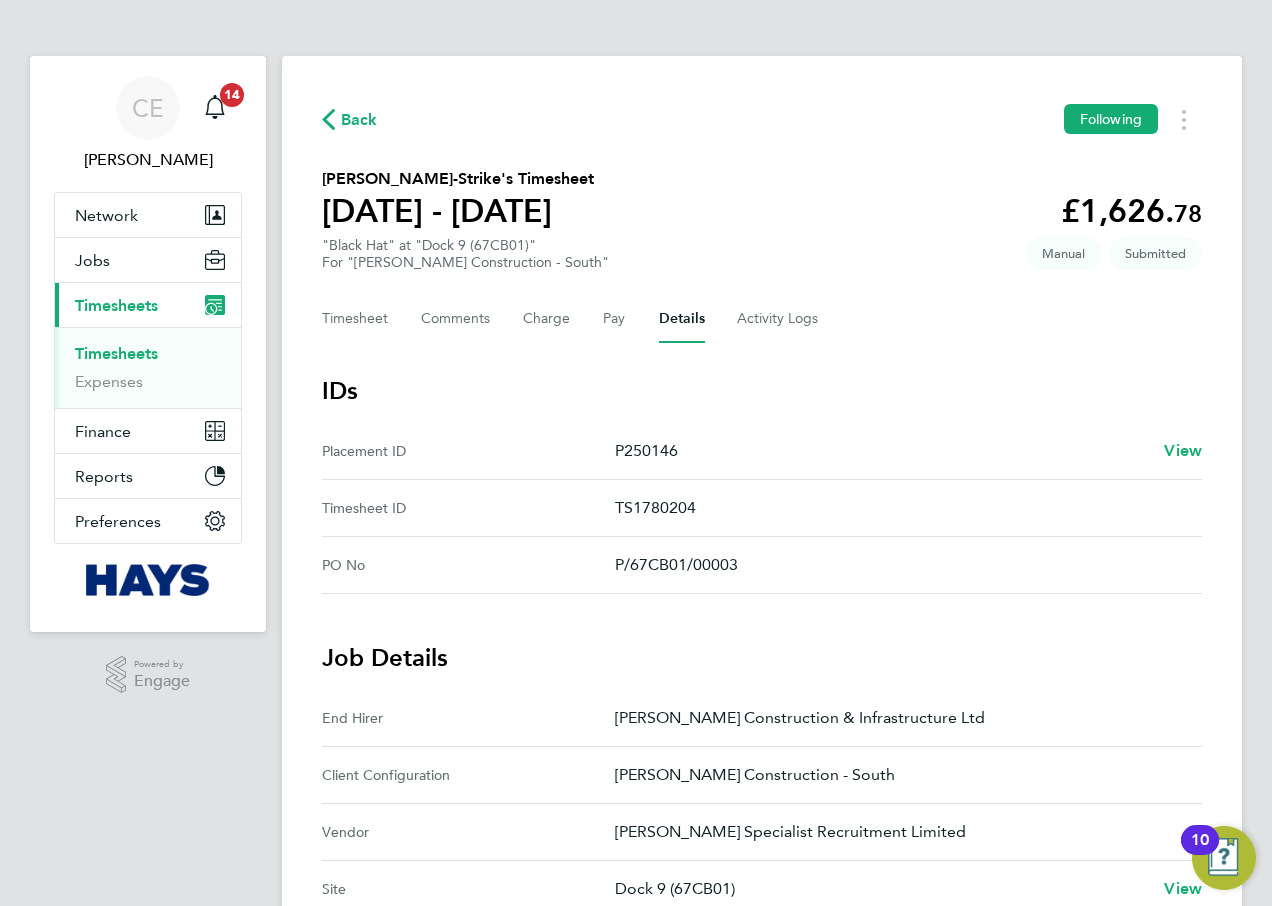 click on "Back" 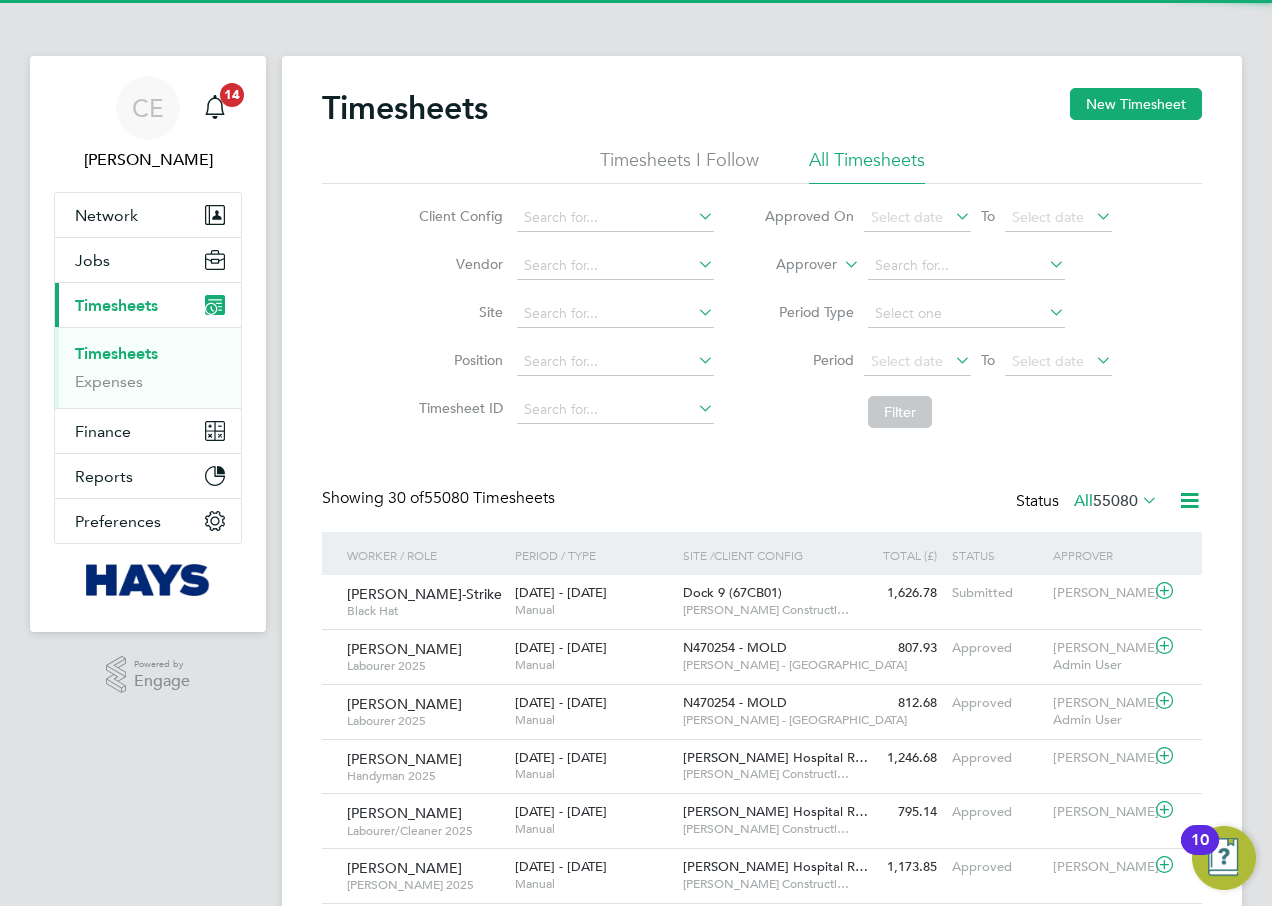 scroll, scrollTop: 10, scrollLeft: 10, axis: both 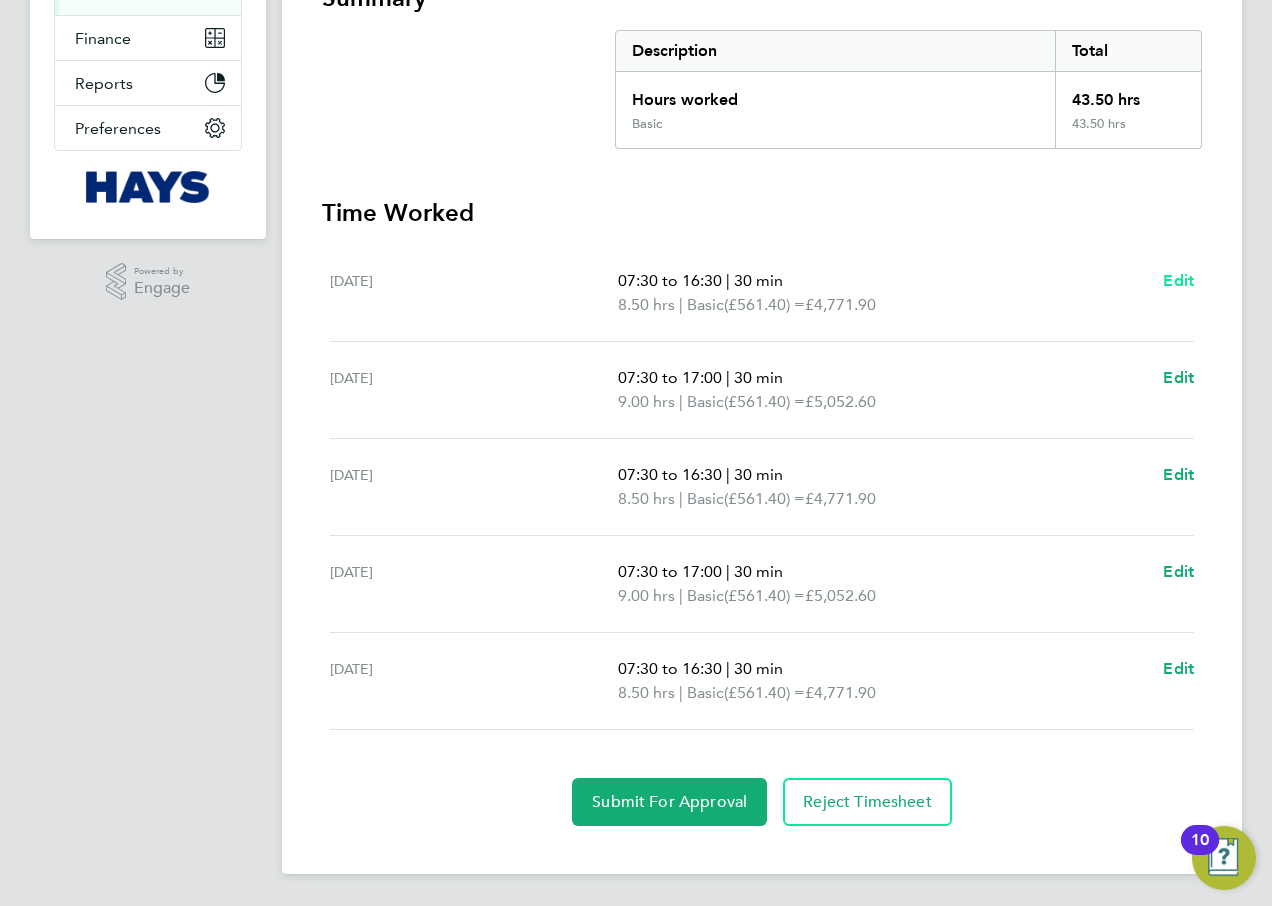 click on "Edit" at bounding box center [1178, 280] 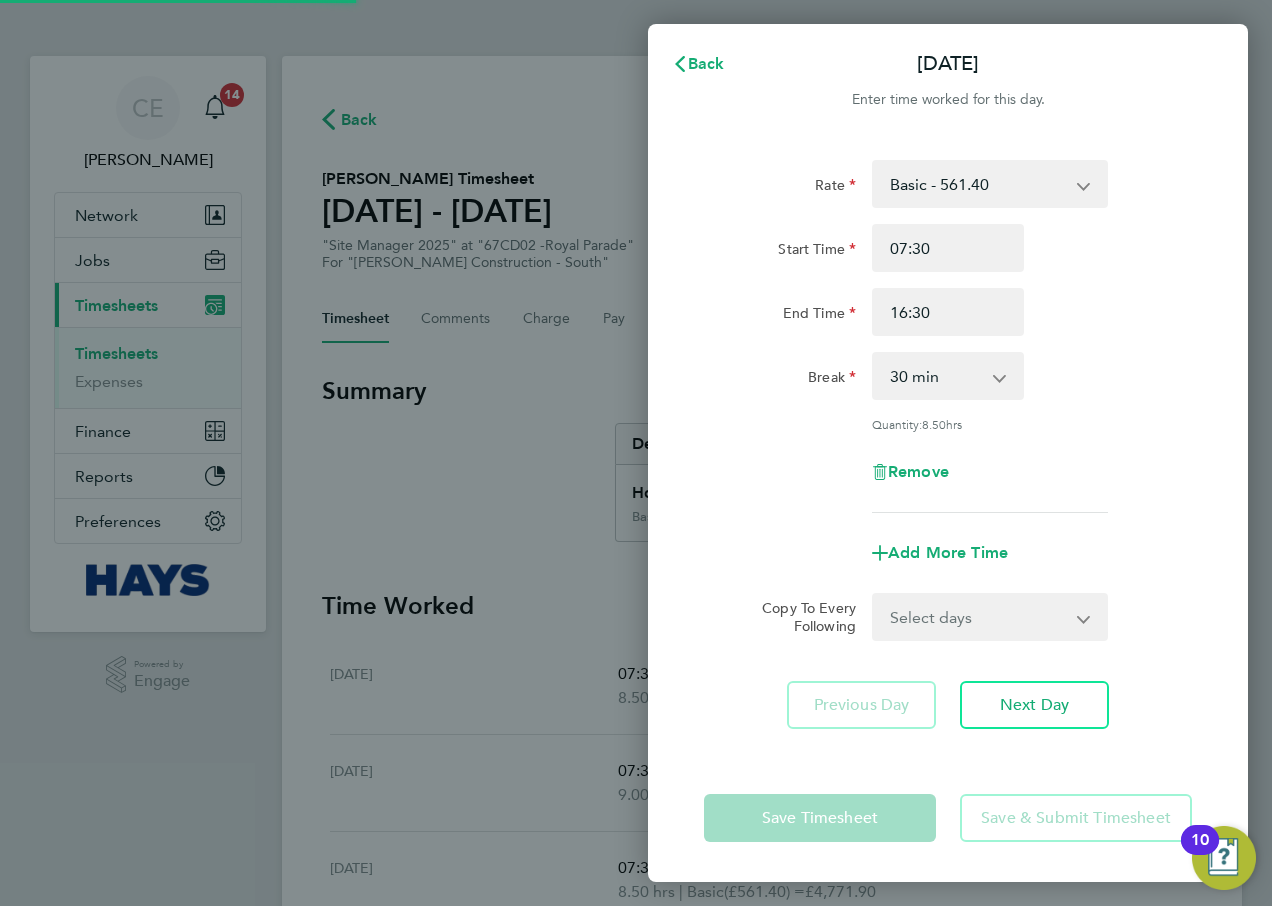 scroll, scrollTop: 0, scrollLeft: 0, axis: both 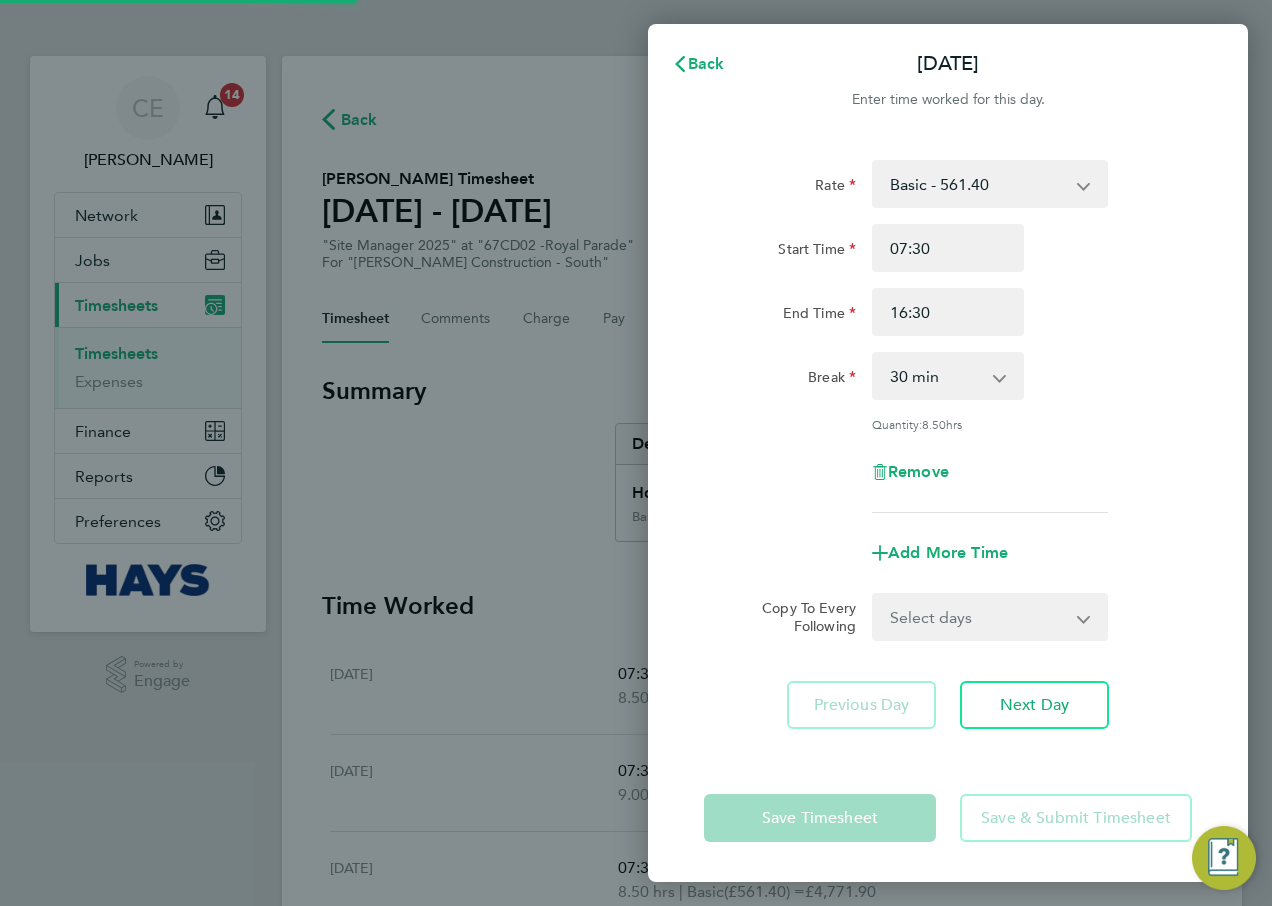 click on "Basic - 561.40" at bounding box center [978, 184] 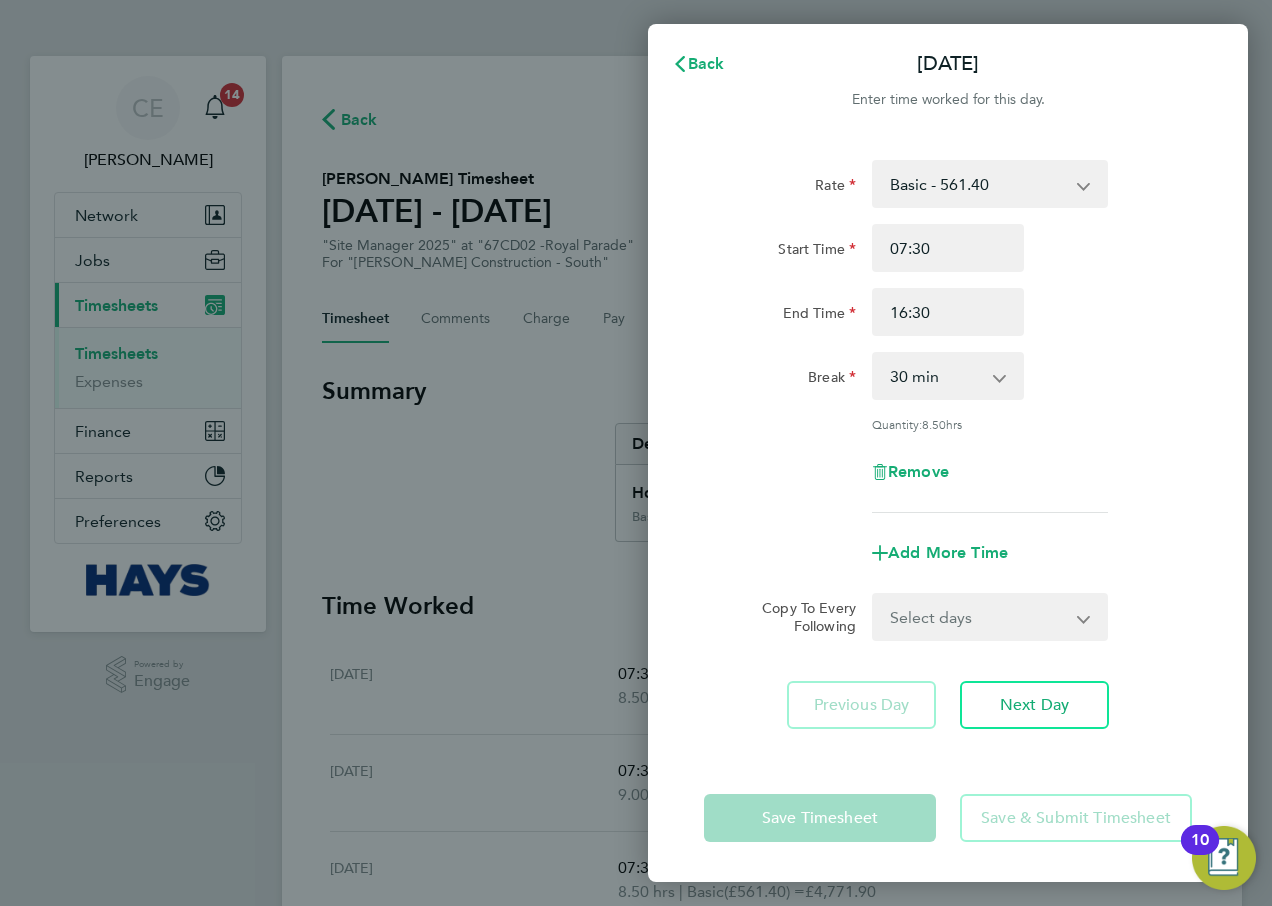 click on "Start Time 07:30 End Time 16:30" 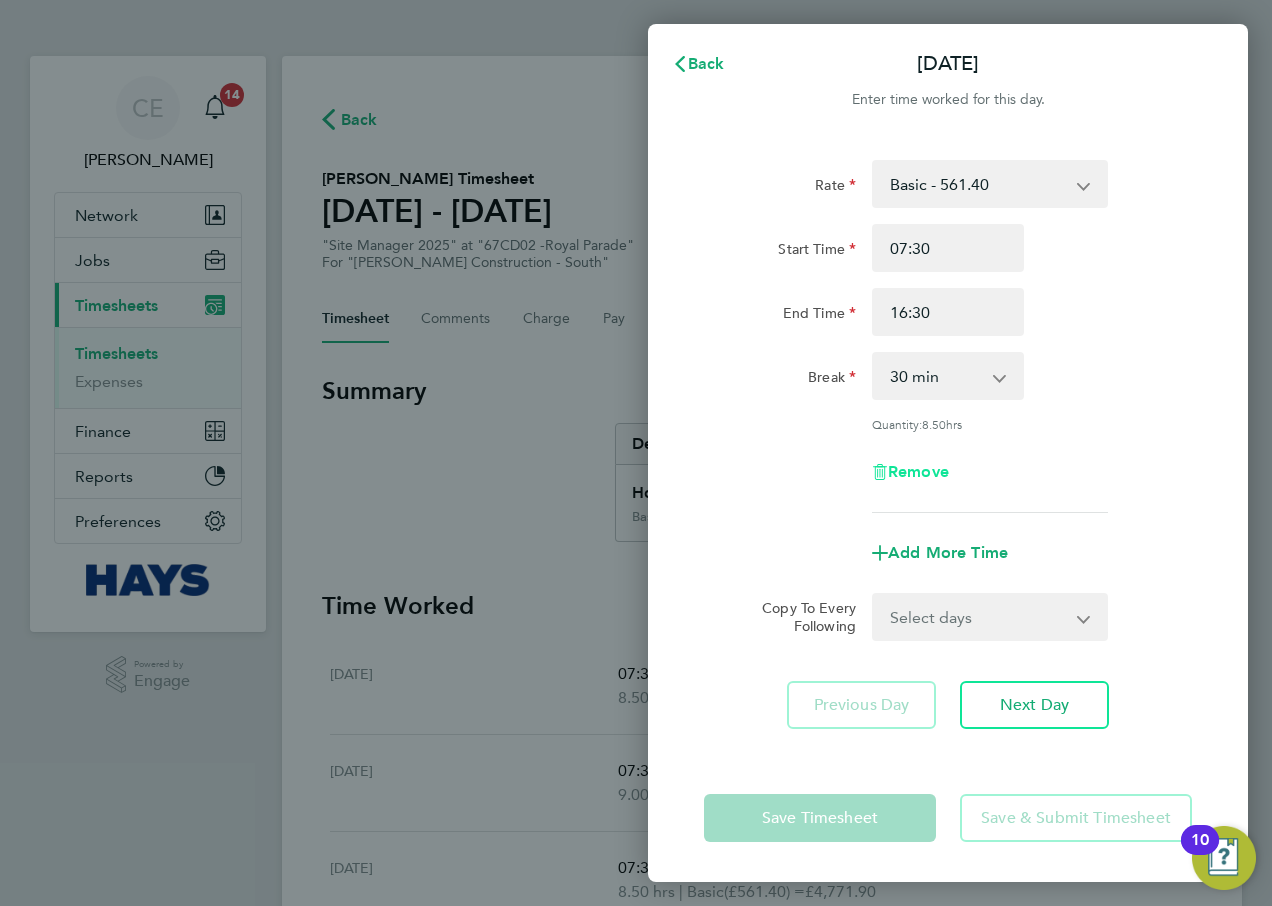 click on "Remove" 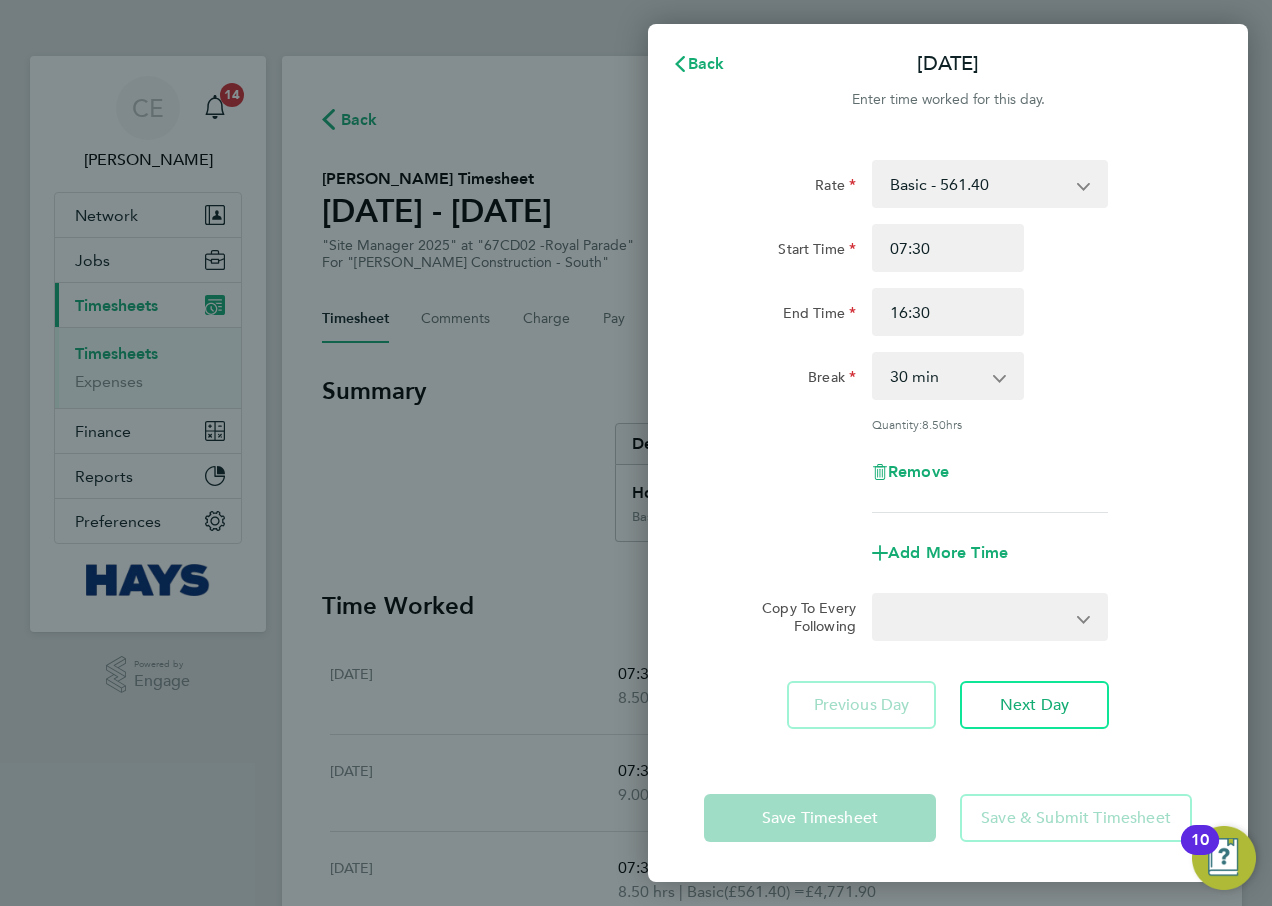 select on "null" 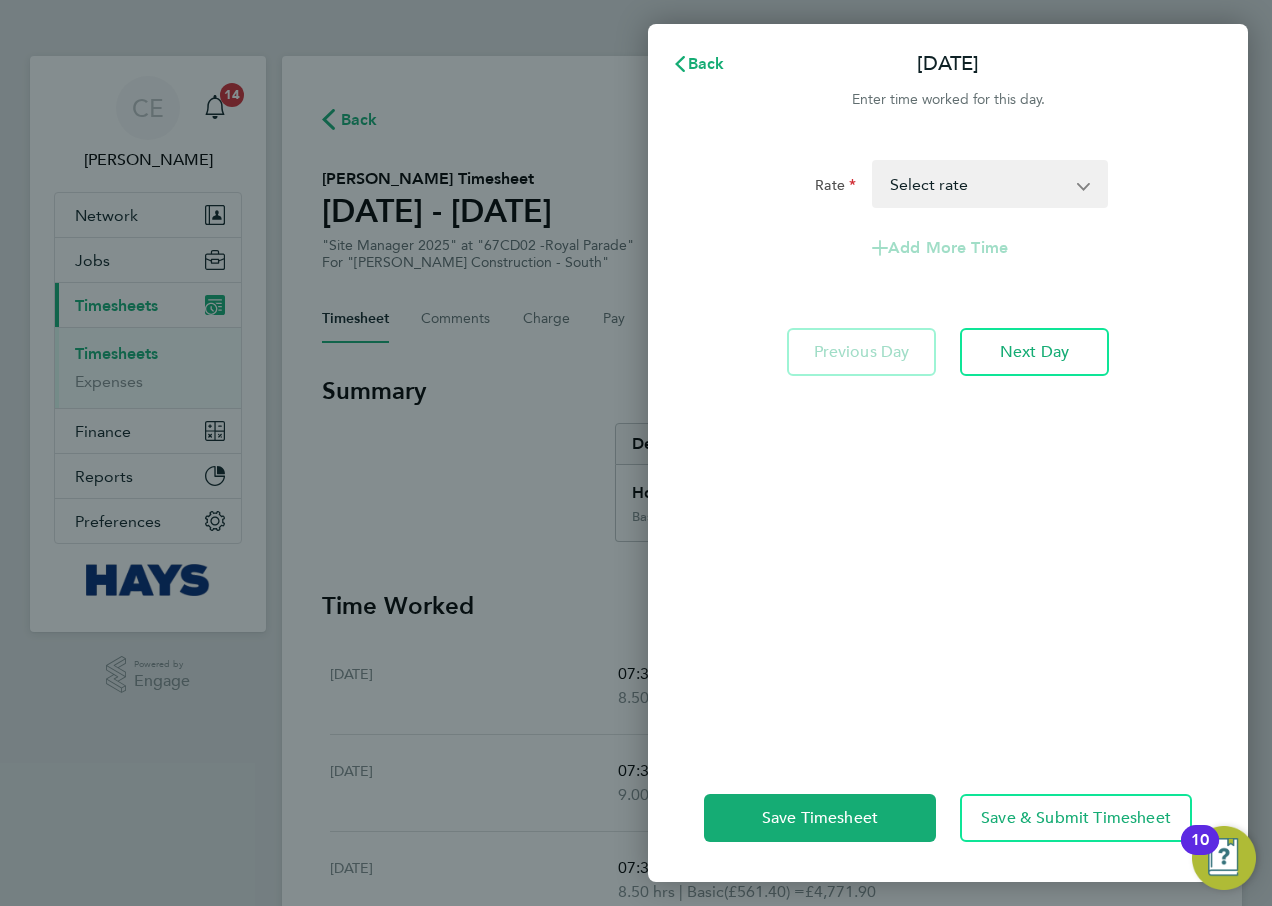drag, startPoint x: 1001, startPoint y: 168, endPoint x: 983, endPoint y: 209, distance: 44.777225 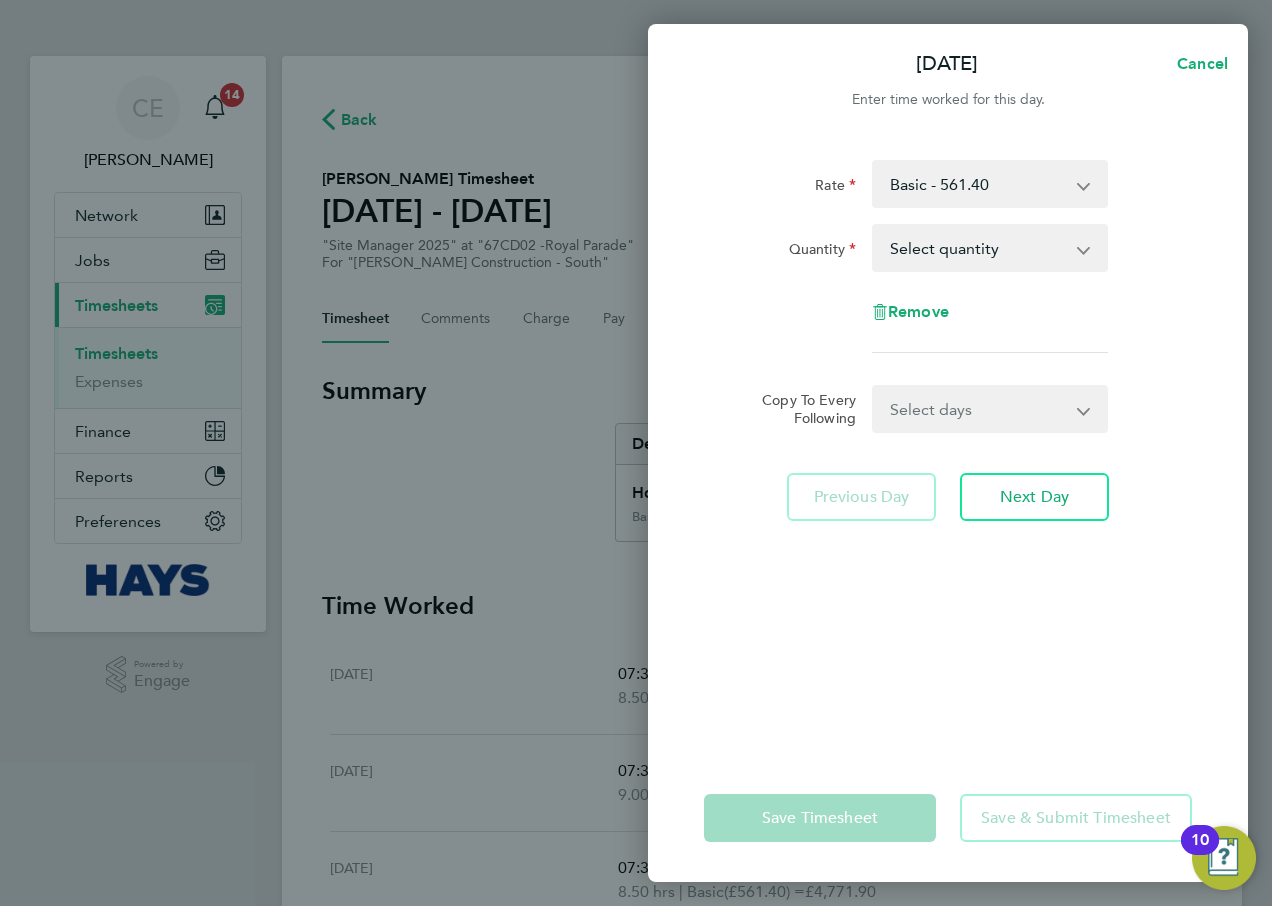 click on "Select quantity   0.5   1" at bounding box center [978, 248] 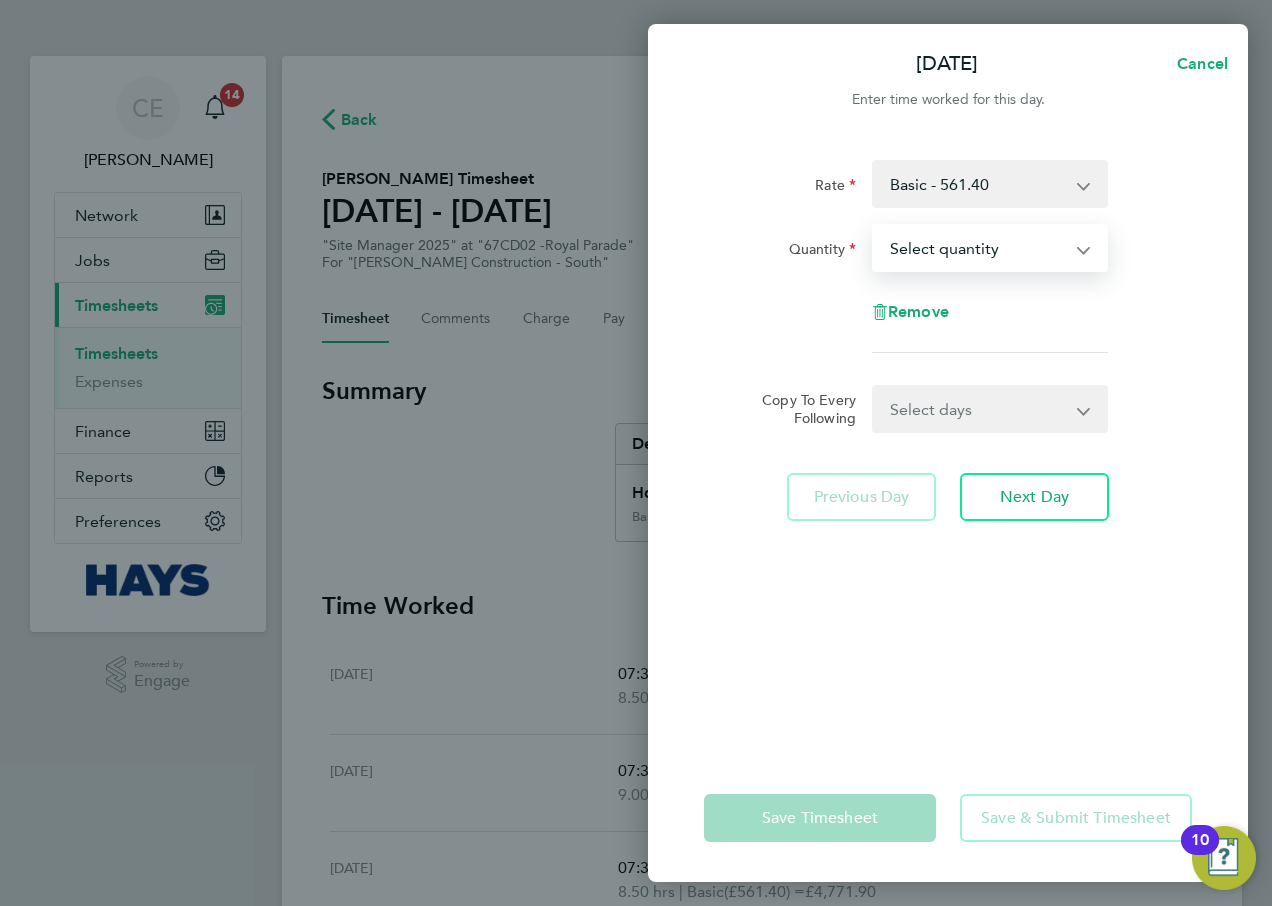 select on "1" 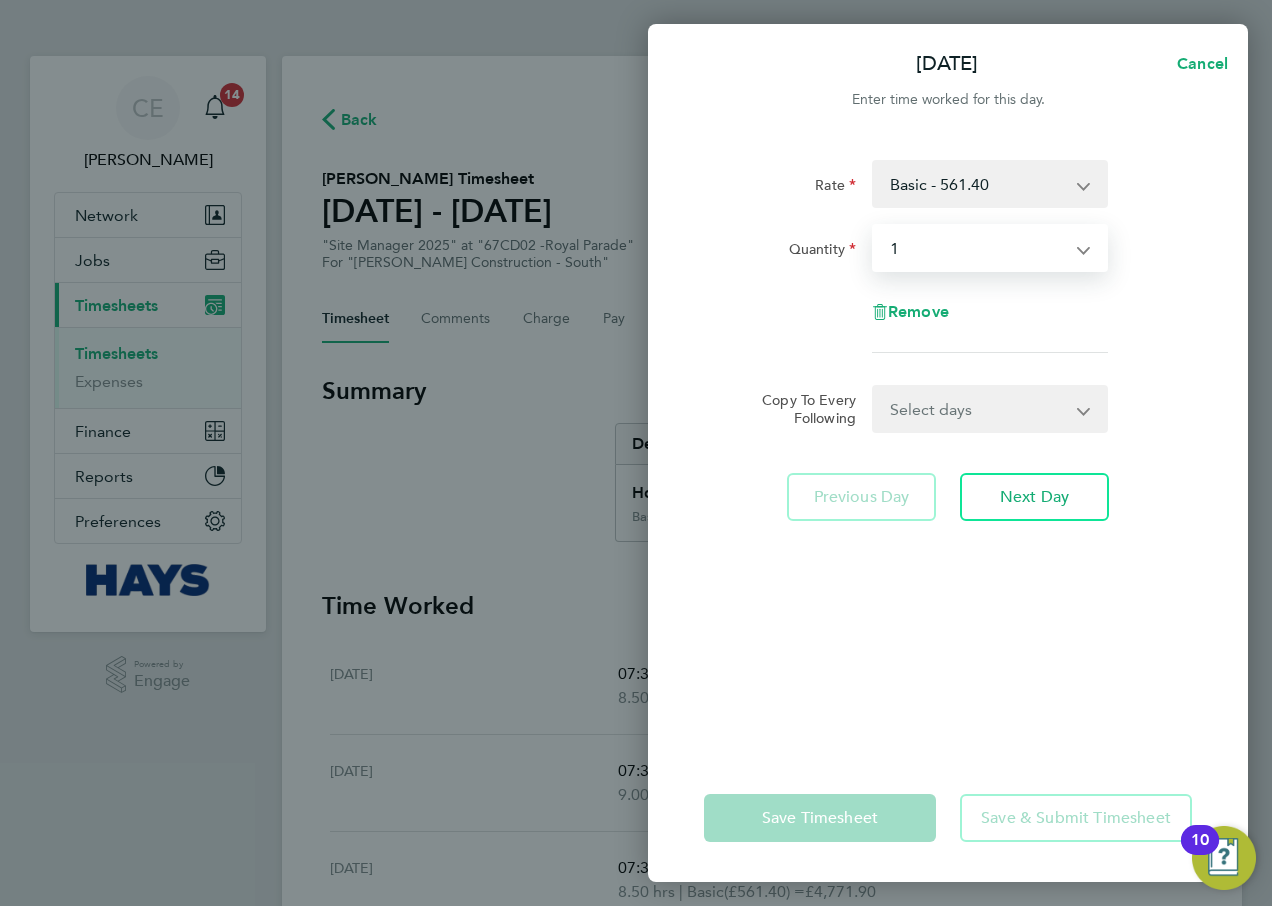 click on "Select quantity   0.5   1" at bounding box center (978, 248) 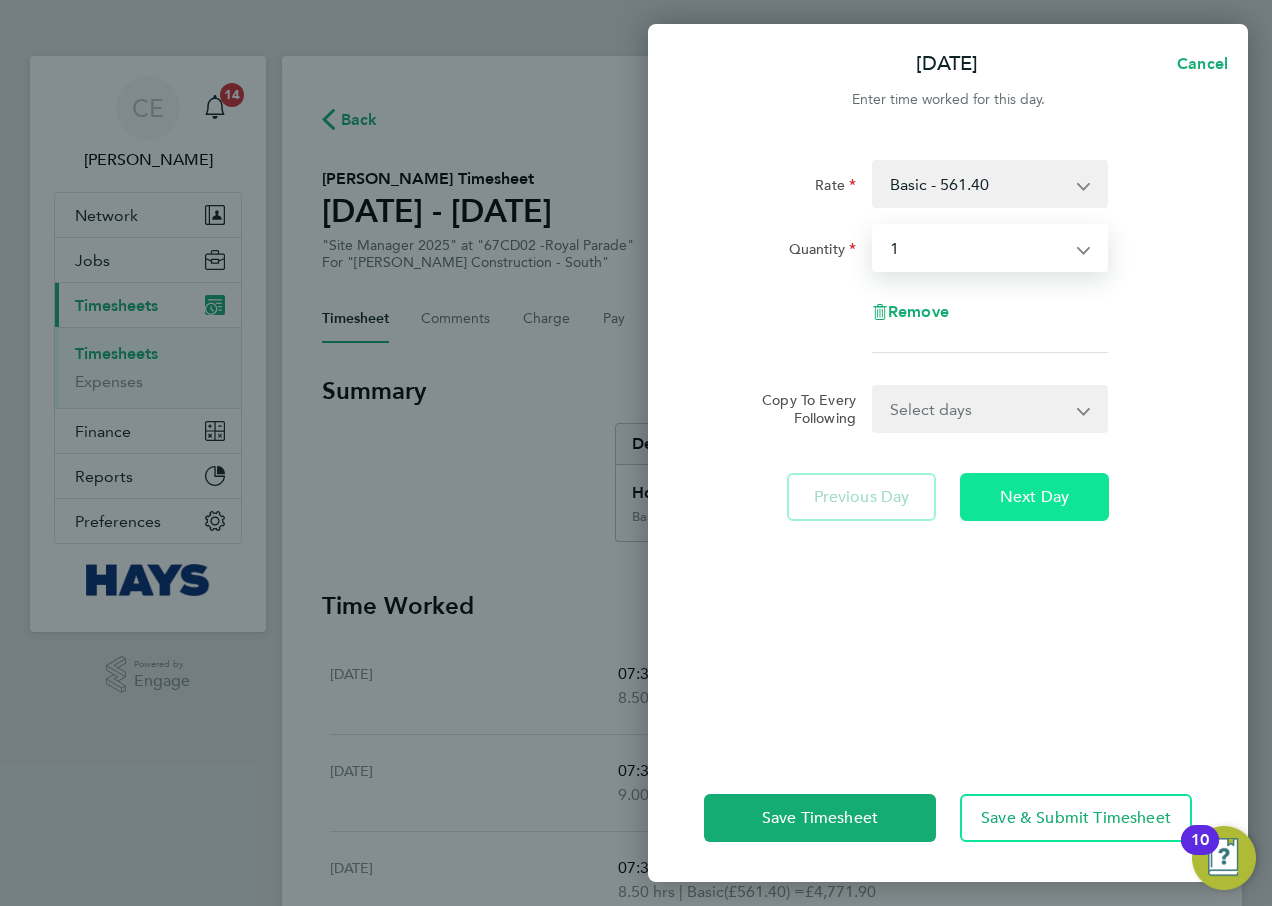 click on "Next Day" 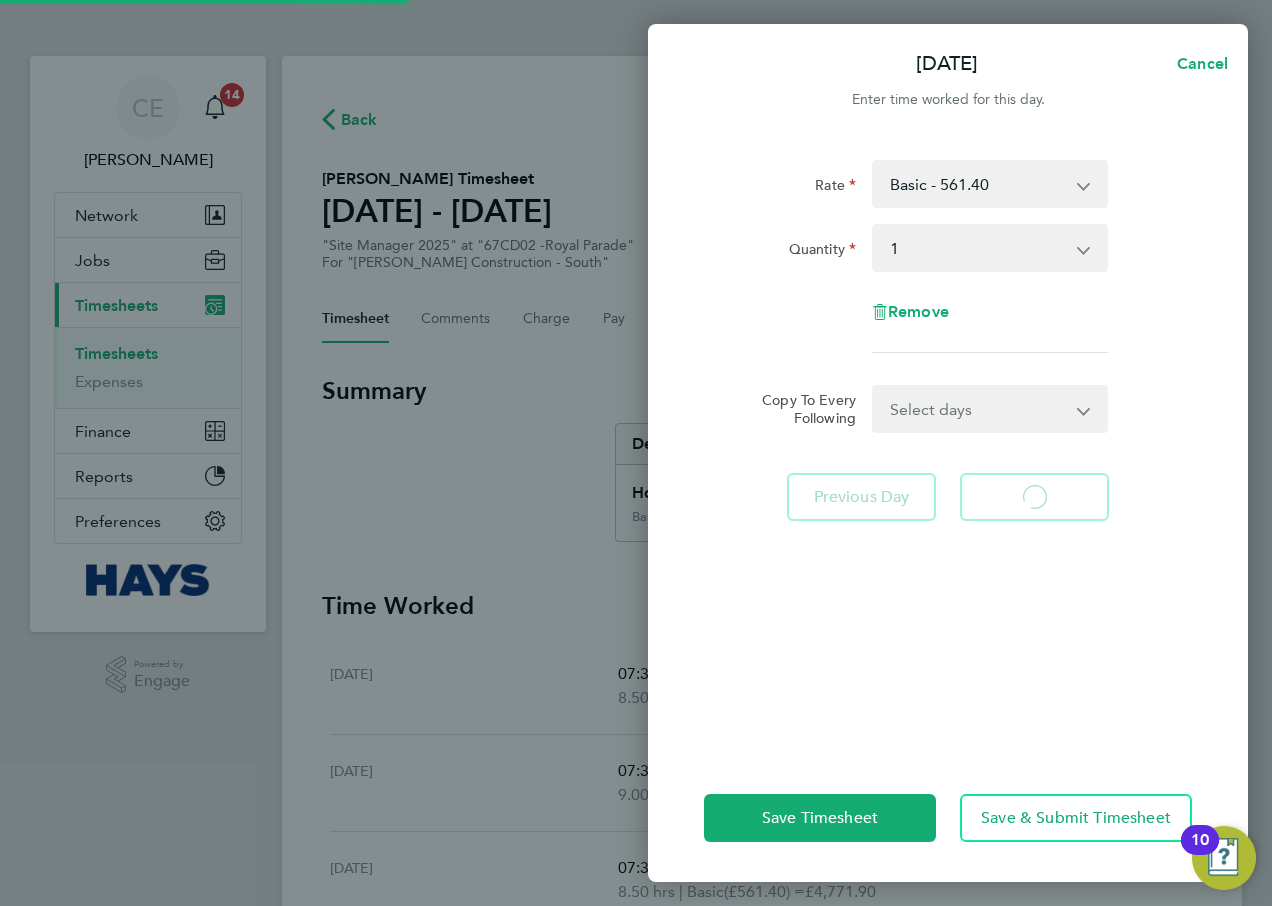 select on "30" 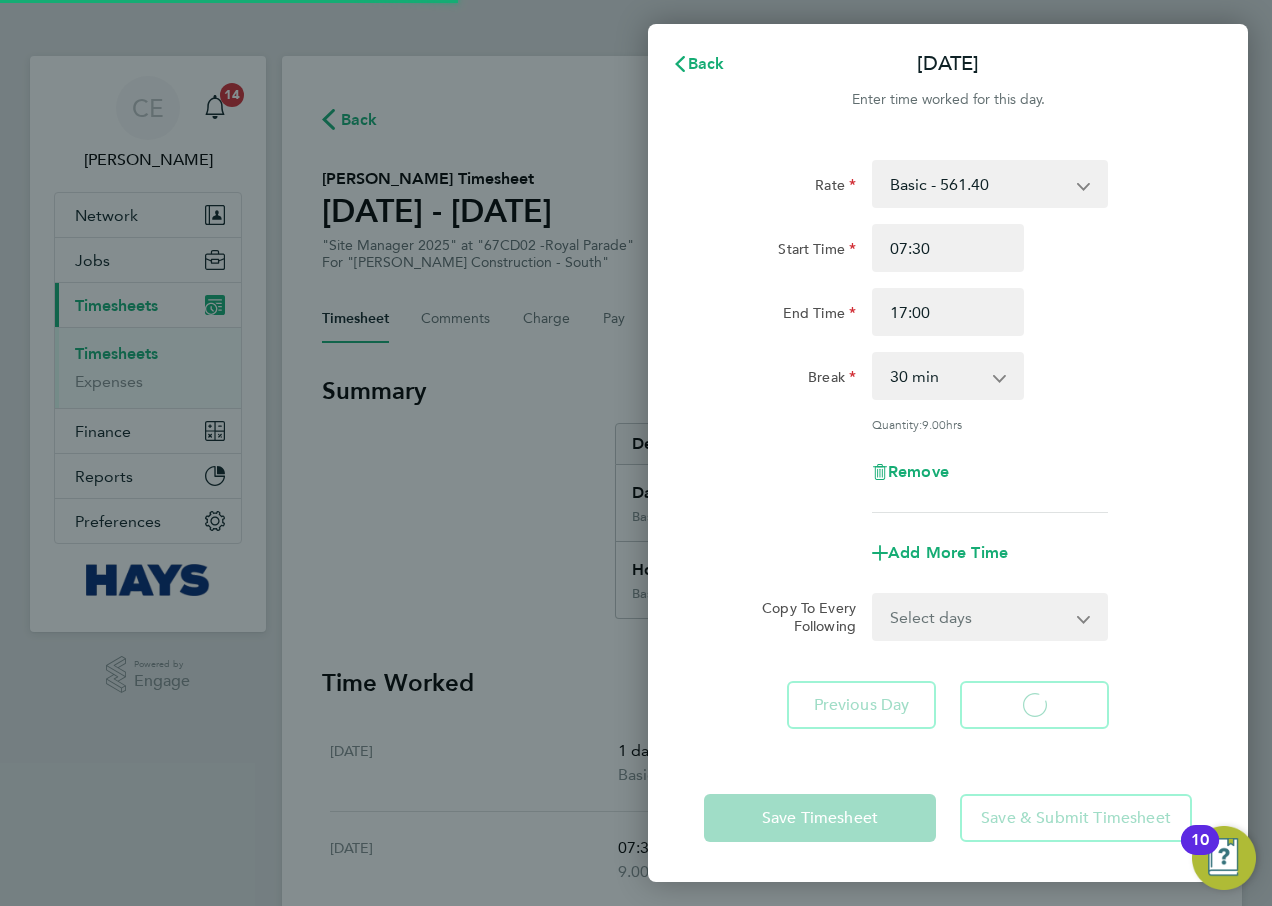 select on "30" 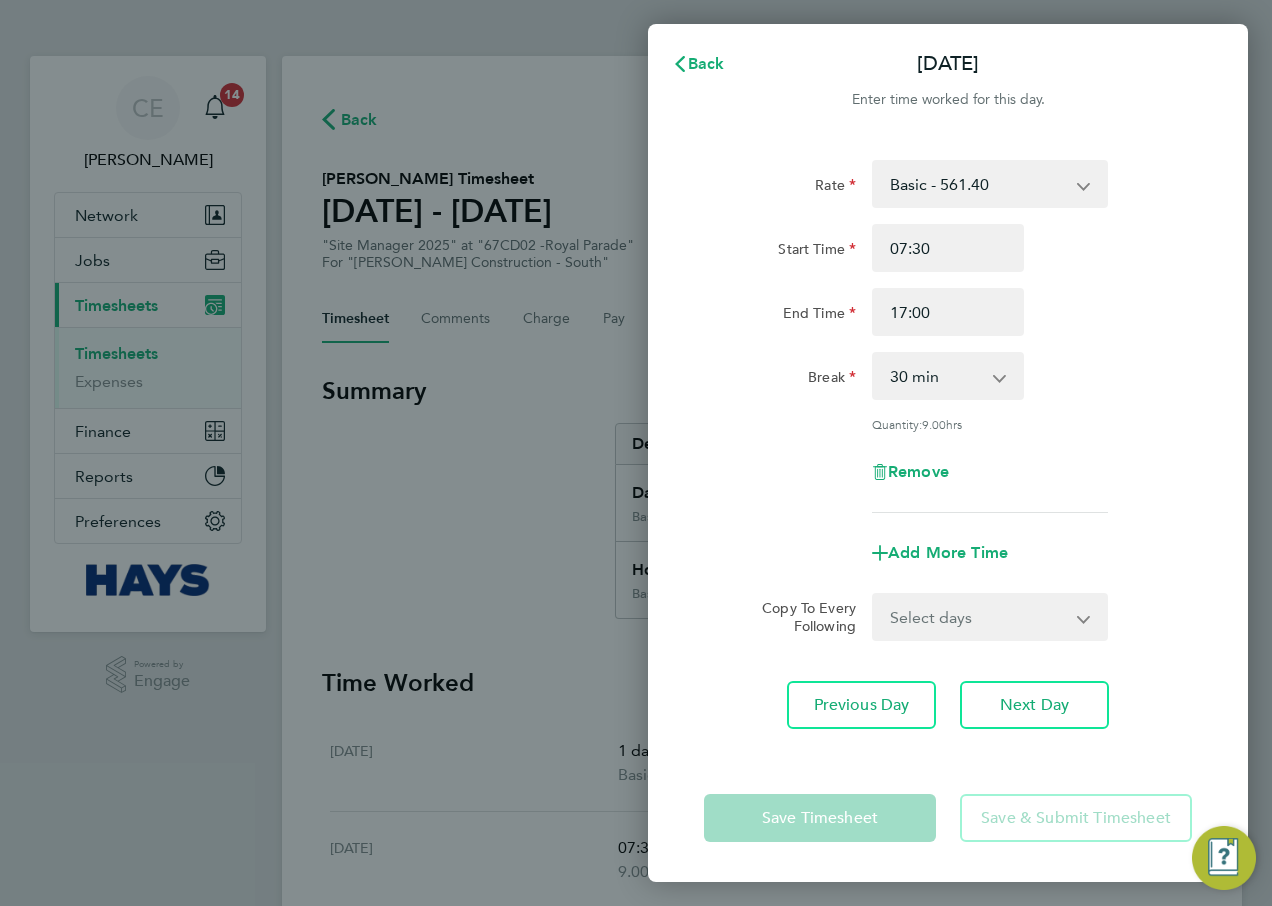 click on "Remove" 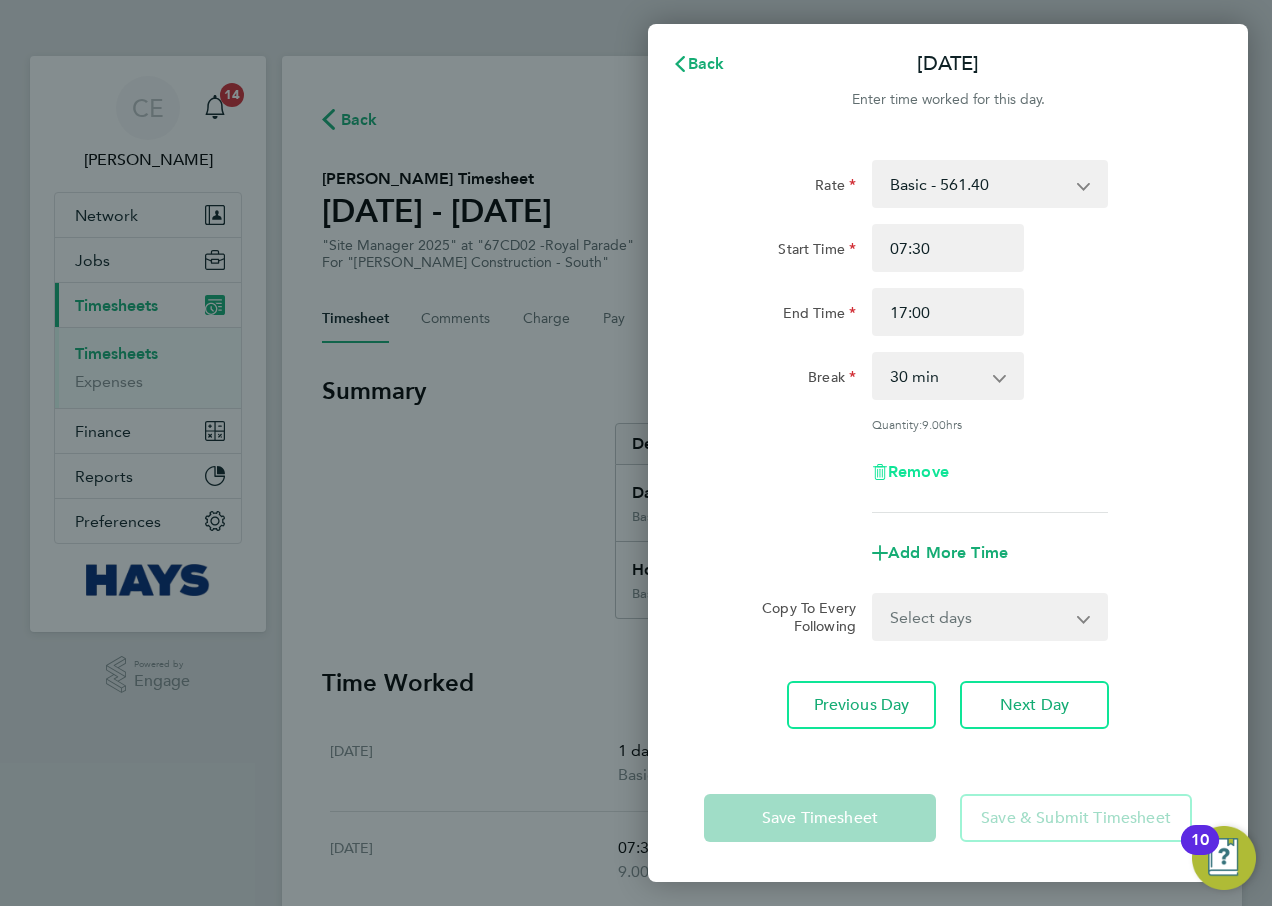 click on "Remove" 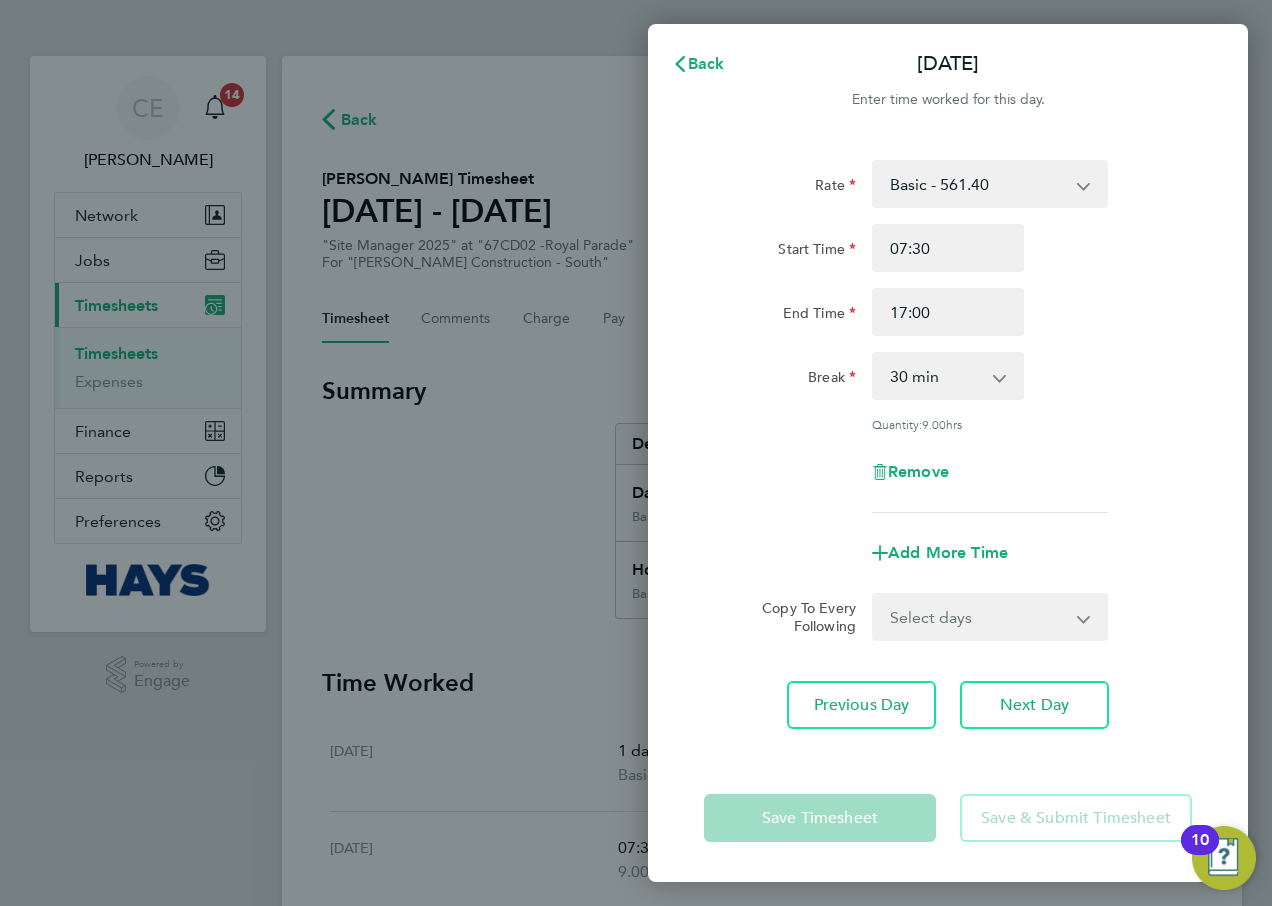 select on "null" 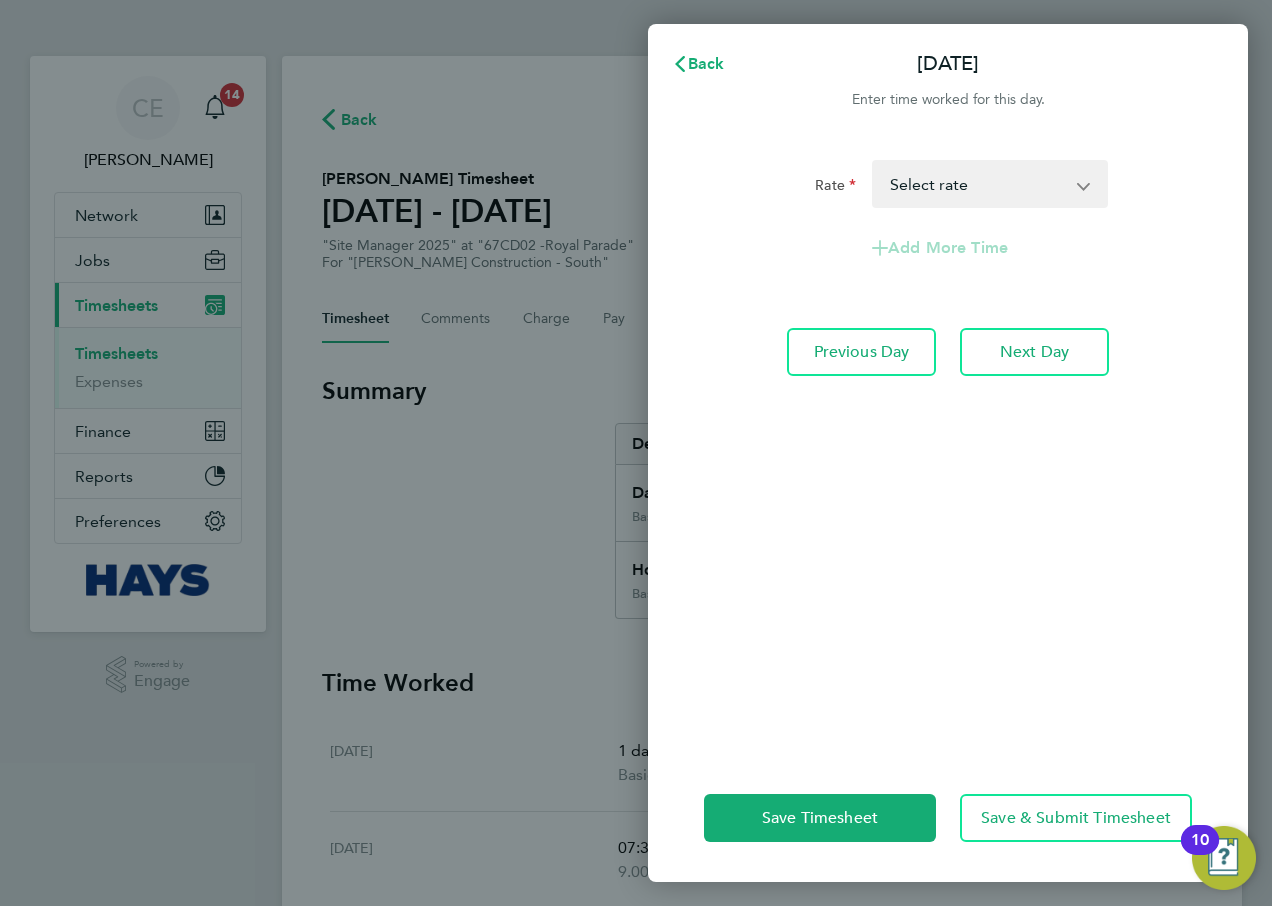 click on "Rate  Basic - 561.40   Select rate
Add More Time   Previous Day   Next Day" 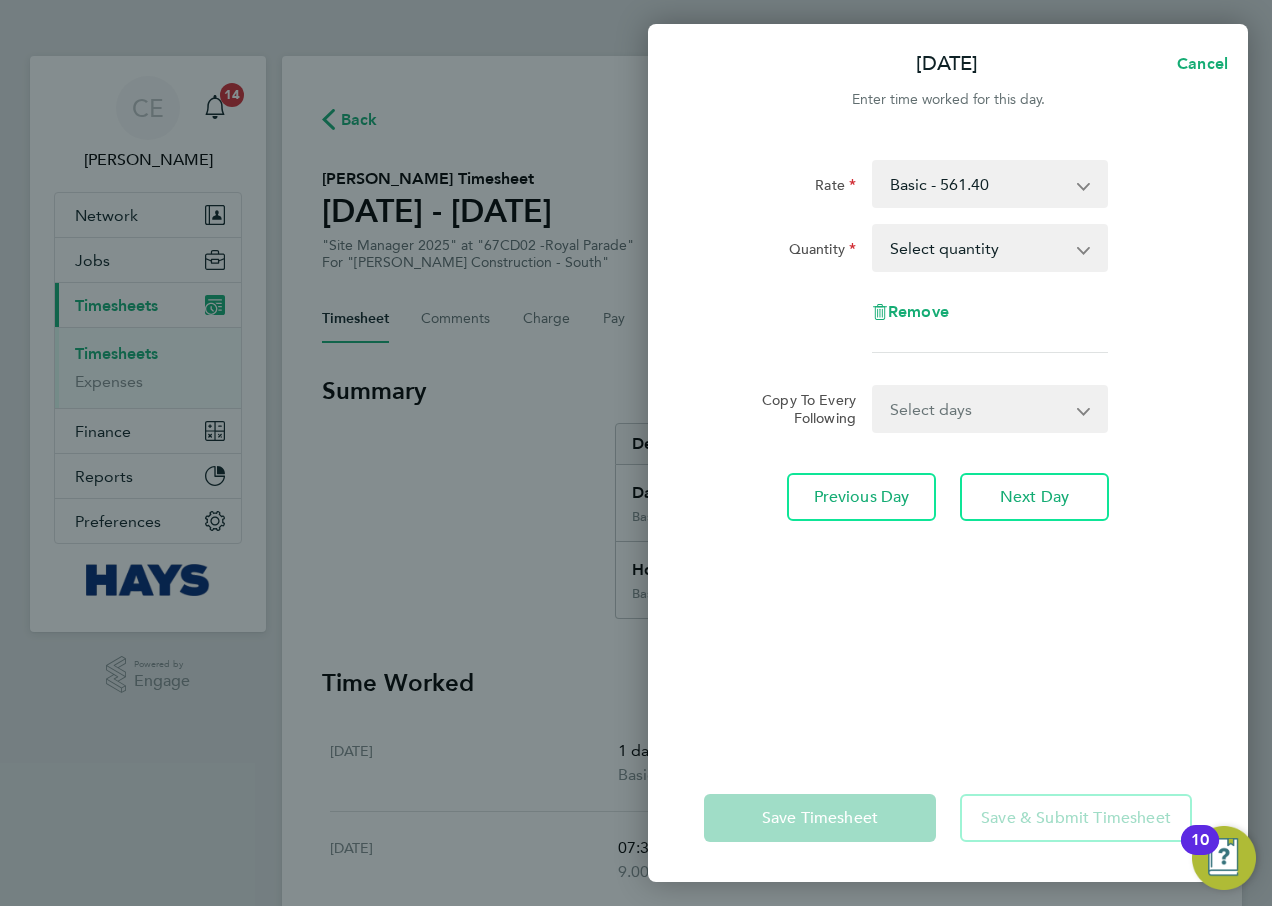 drag, startPoint x: 1007, startPoint y: 249, endPoint x: 1005, endPoint y: 270, distance: 21.095022 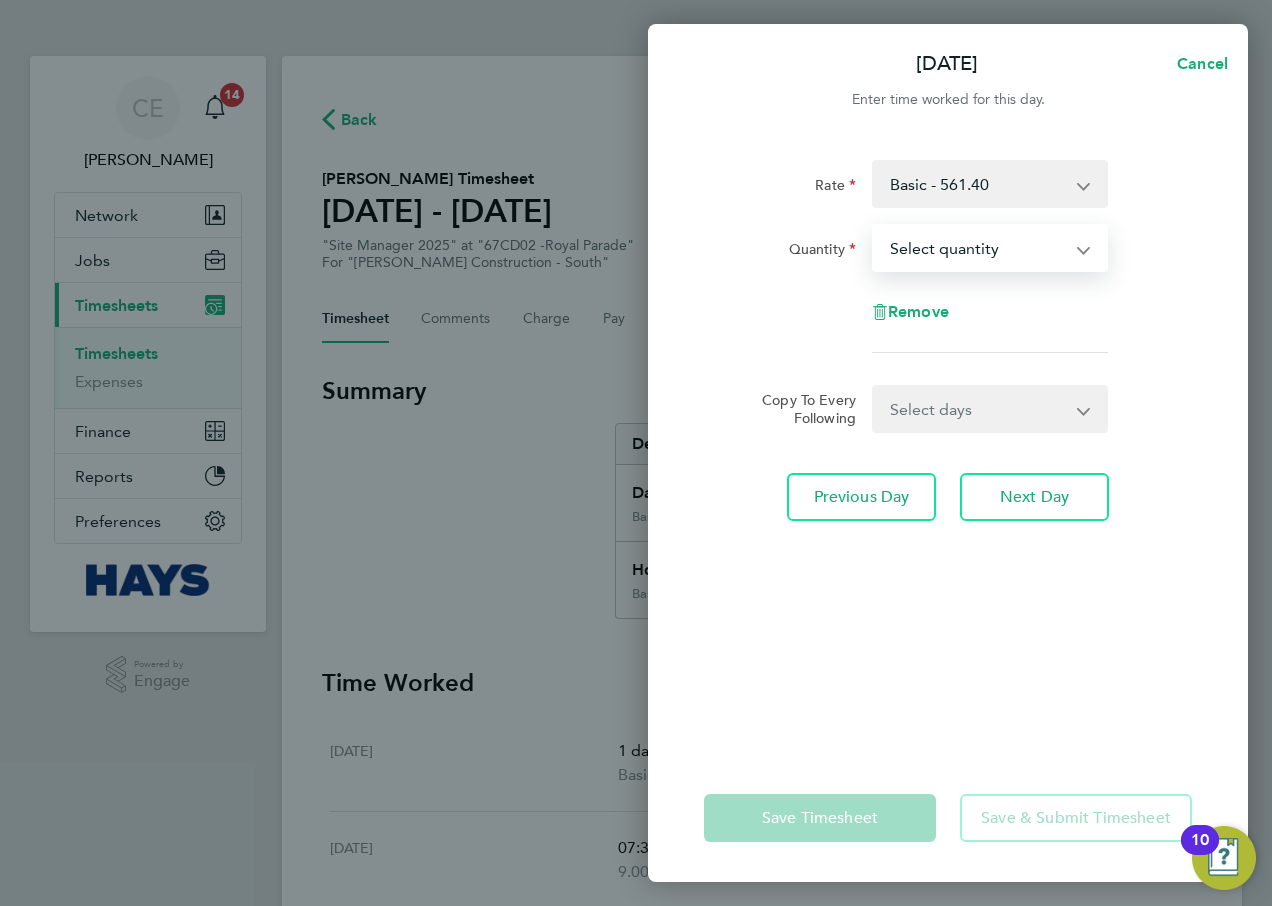 select on "1" 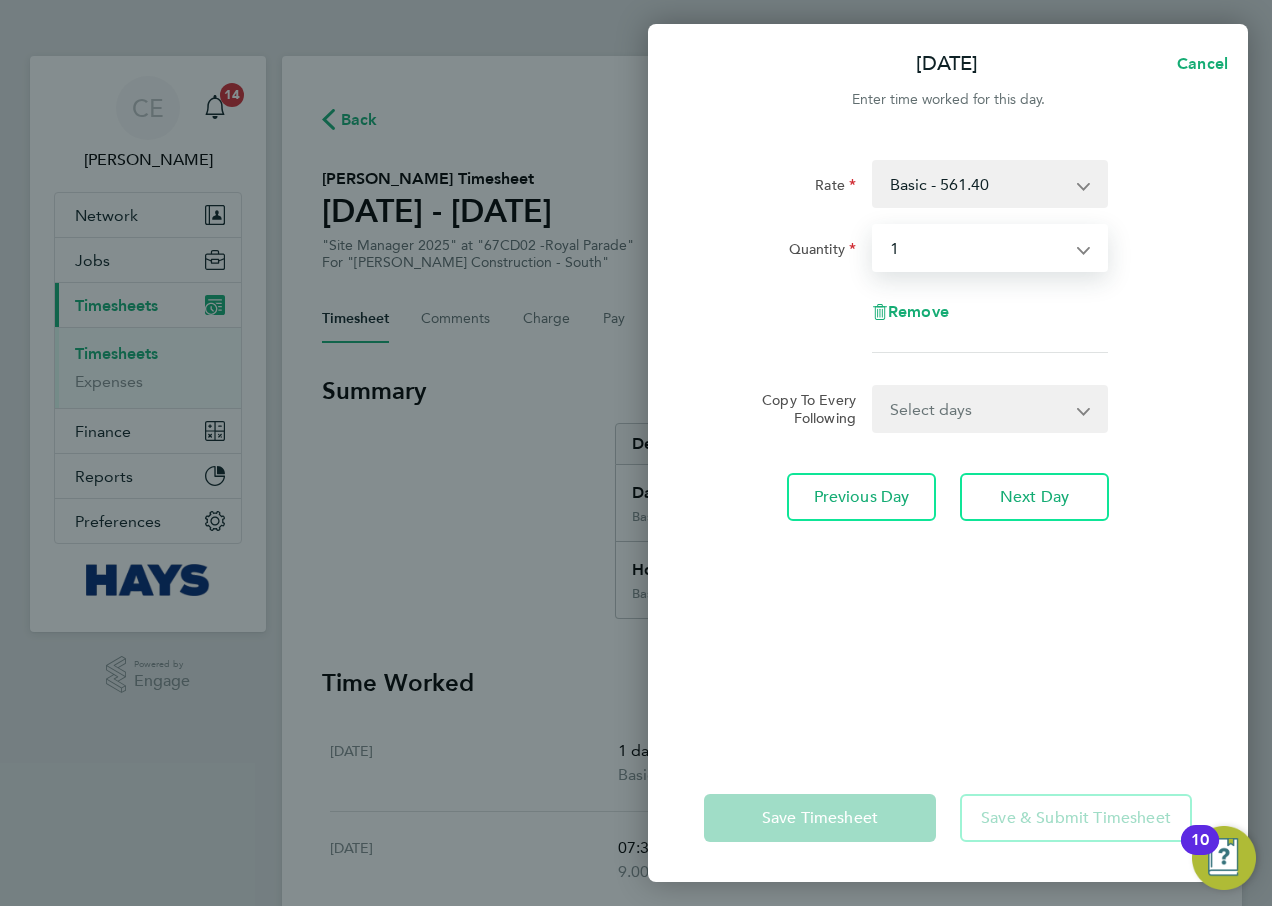 click on "Select quantity   0.5   1" at bounding box center (978, 248) 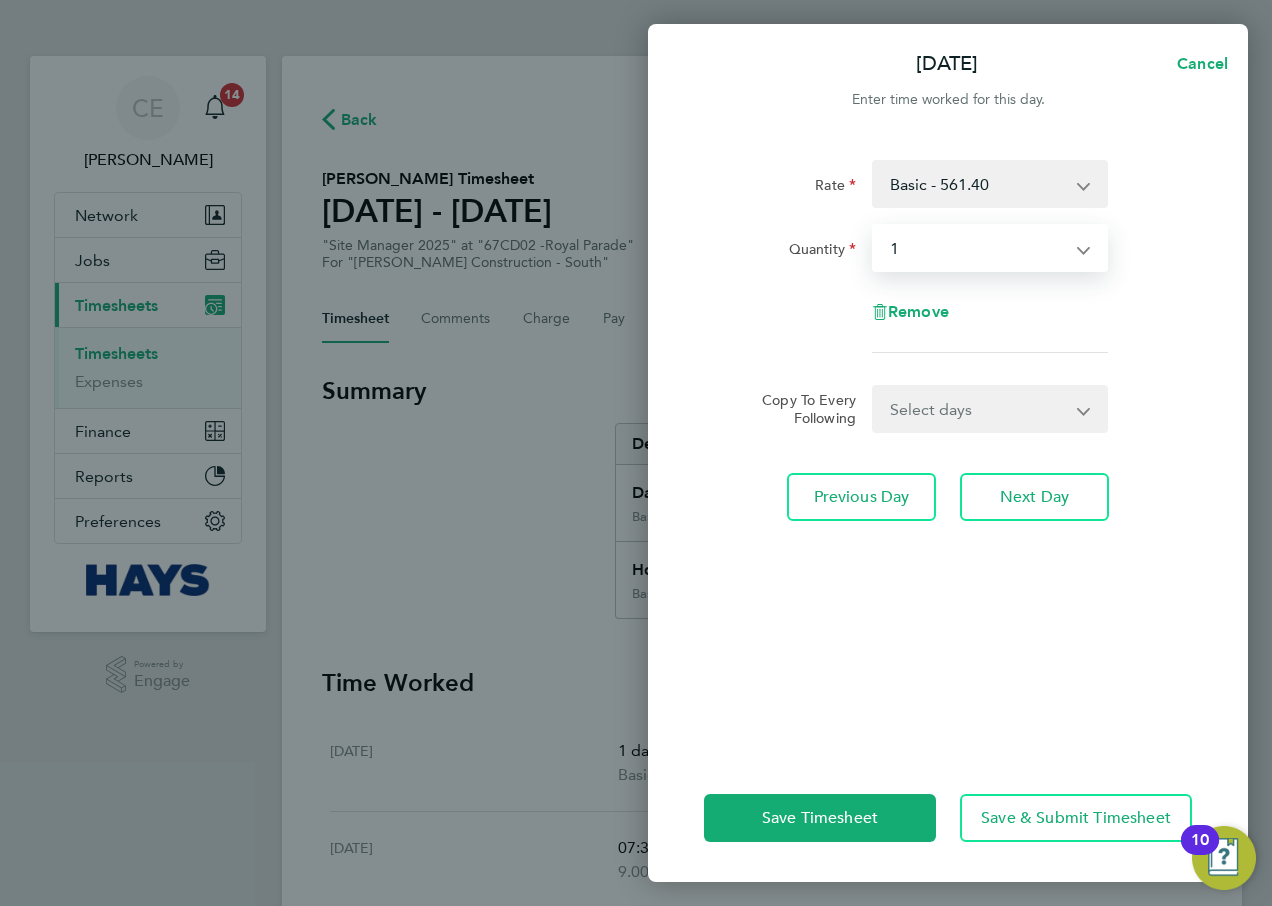 click on "Rate  Basic - 561.40
Quantity  Select quantity   0.5   1
Remove  Copy To Every Following  Select days   Day   Wednesday   Thursday   Friday
Previous Day   Next Day" 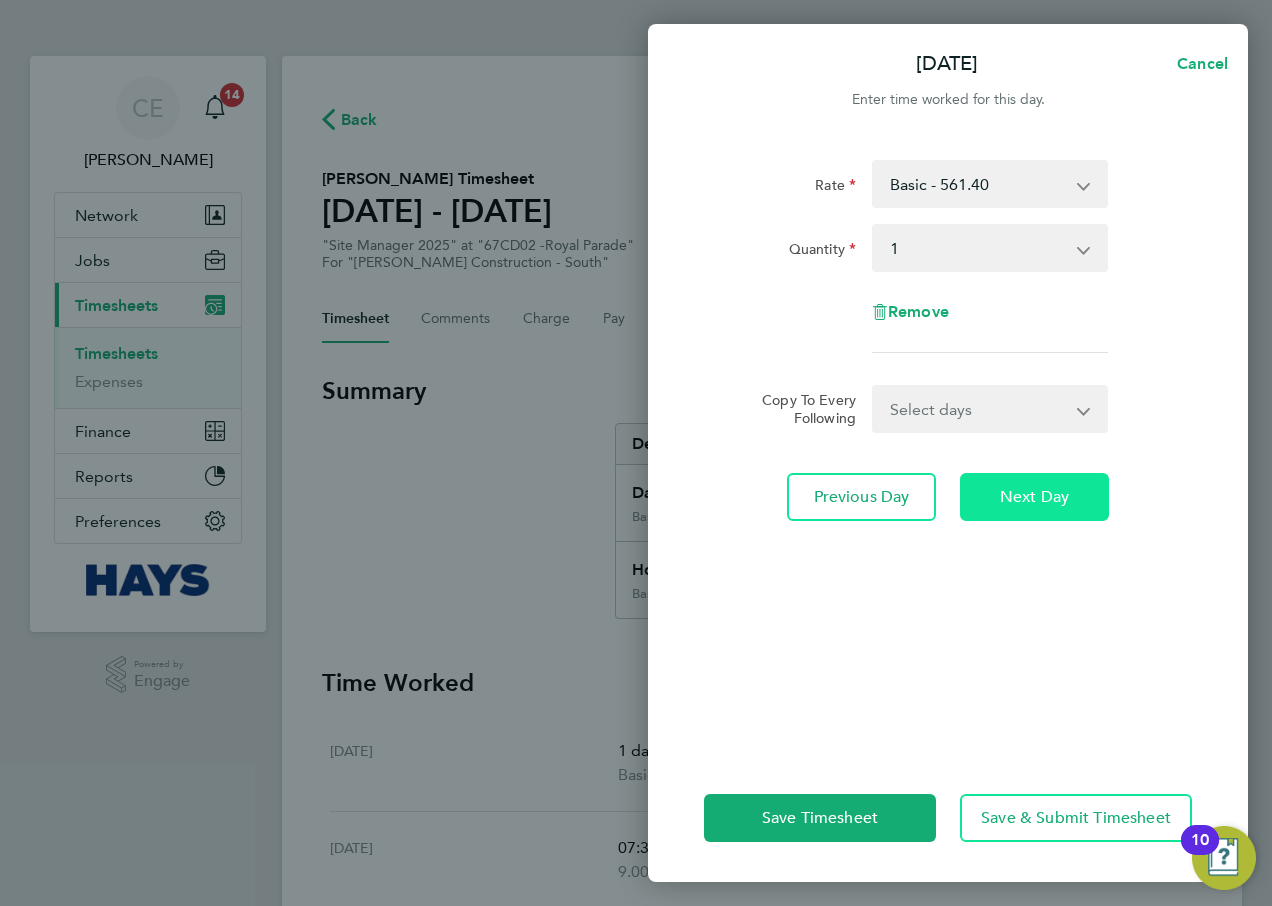 click on "Next Day" 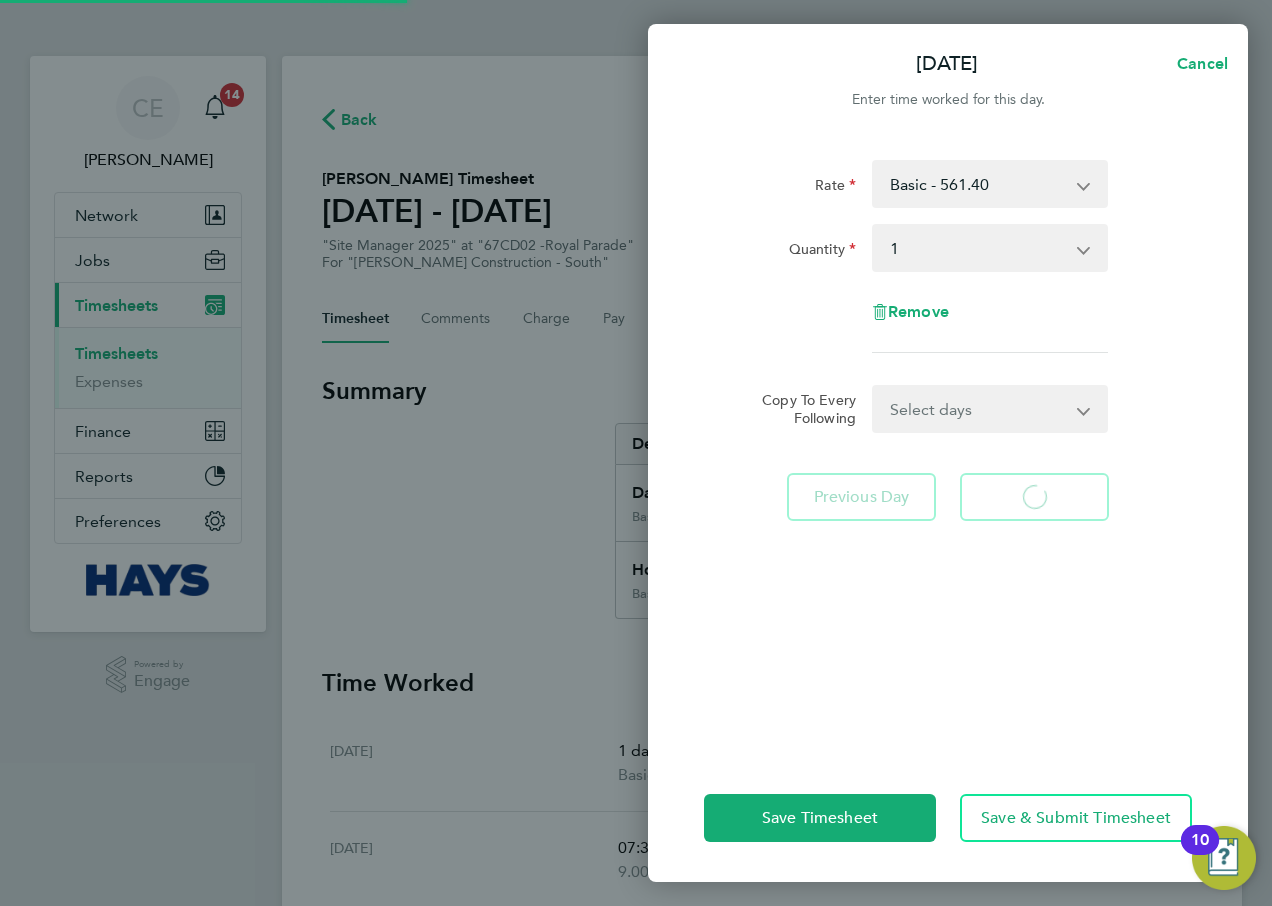select on "30" 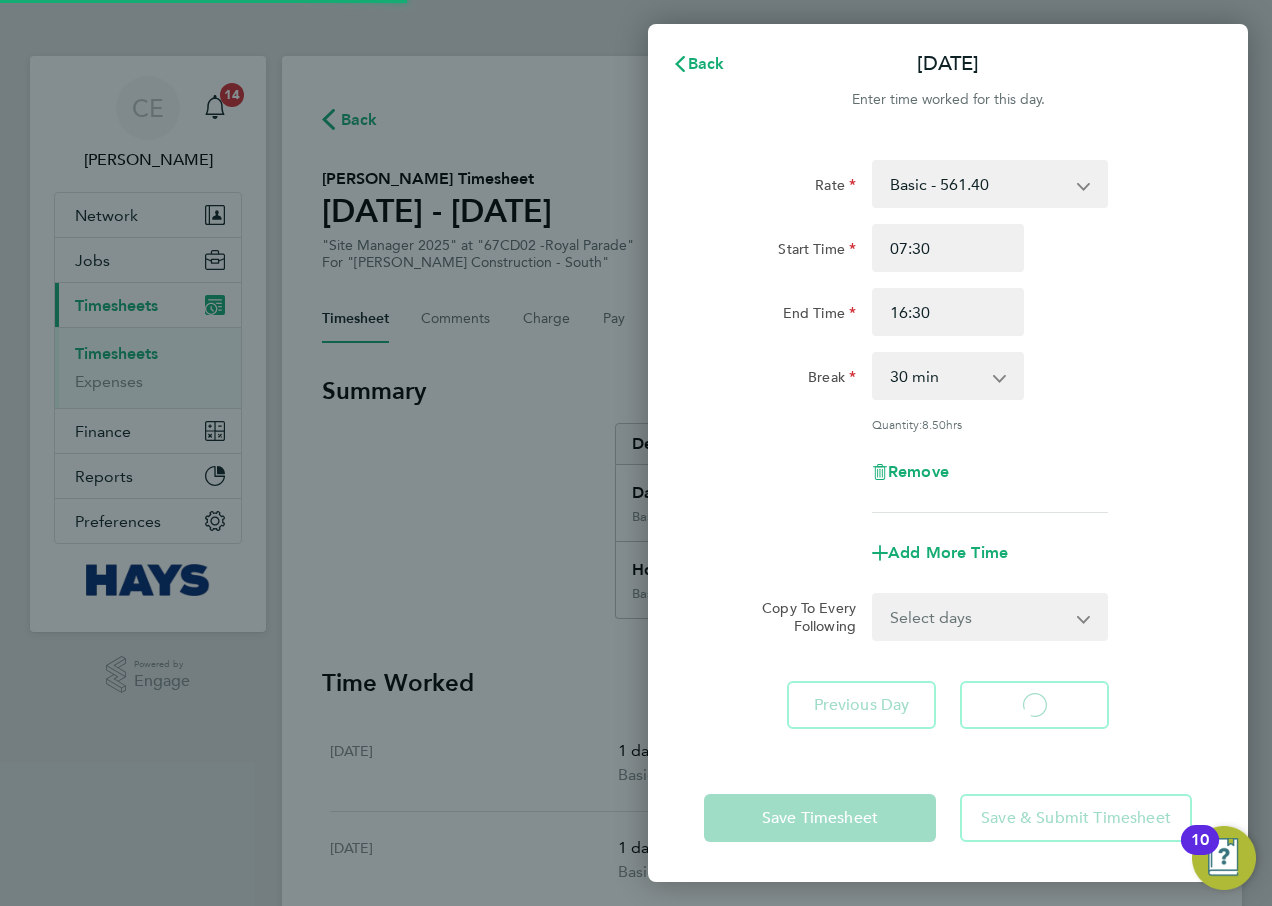 select on "30" 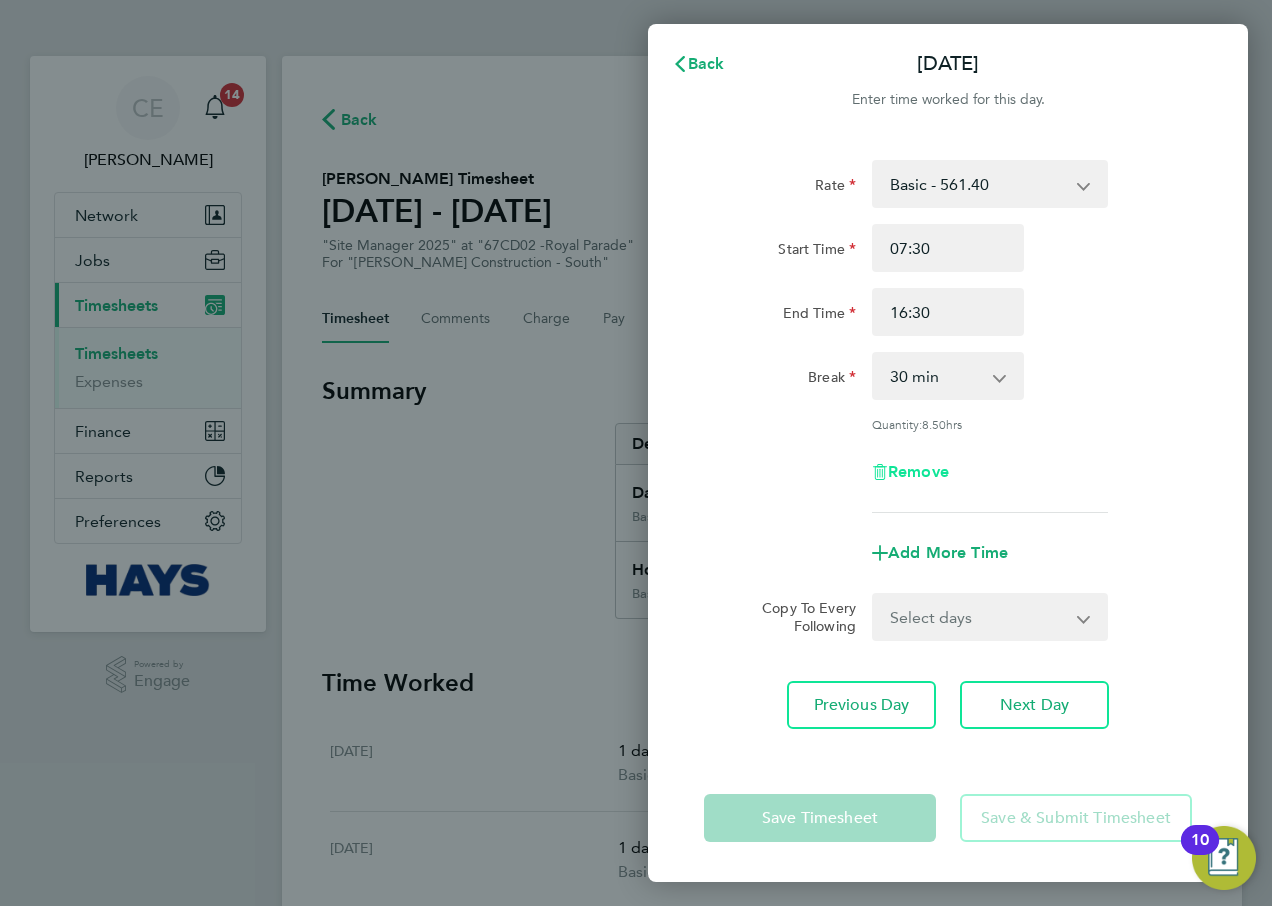 click on "Remove" 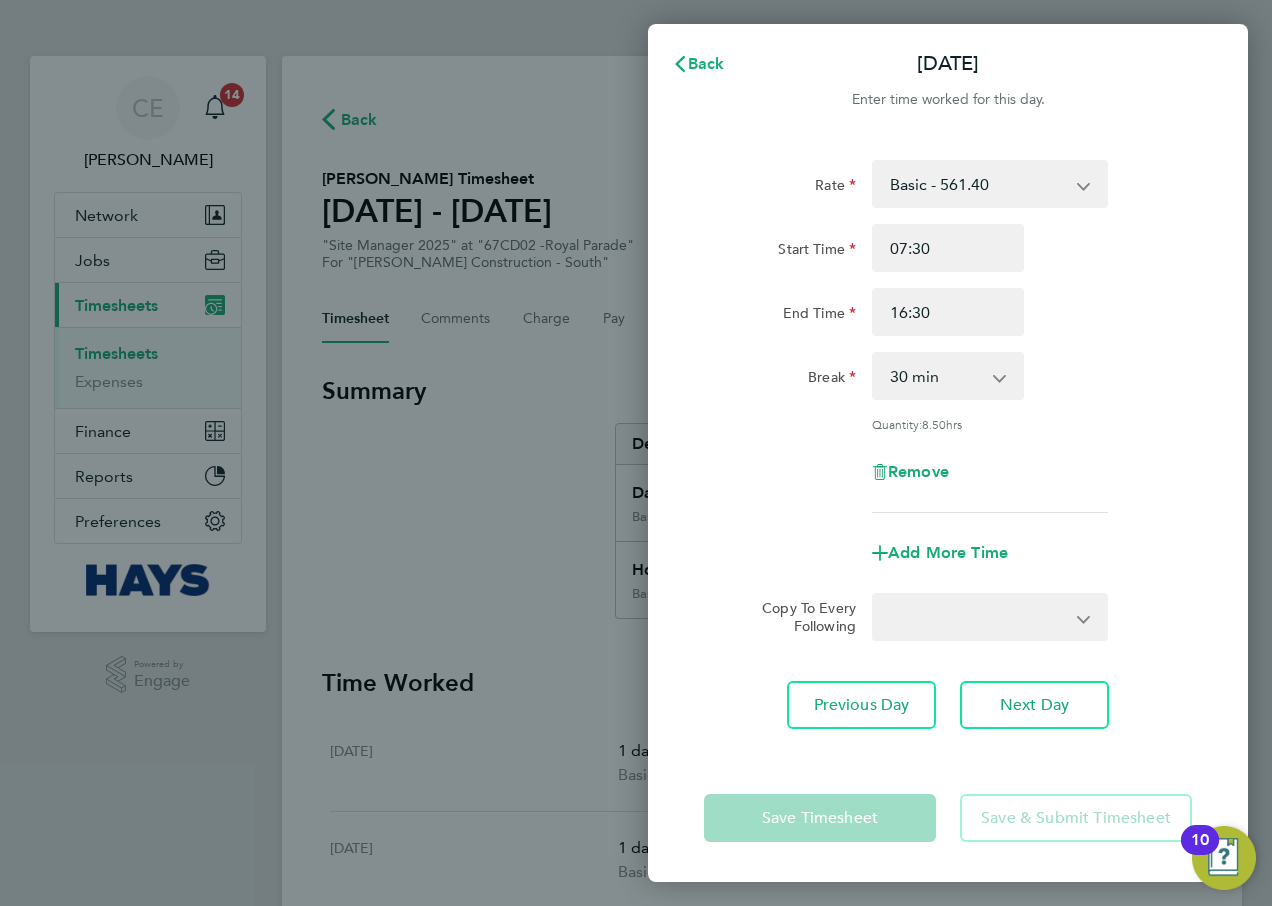 select on "null" 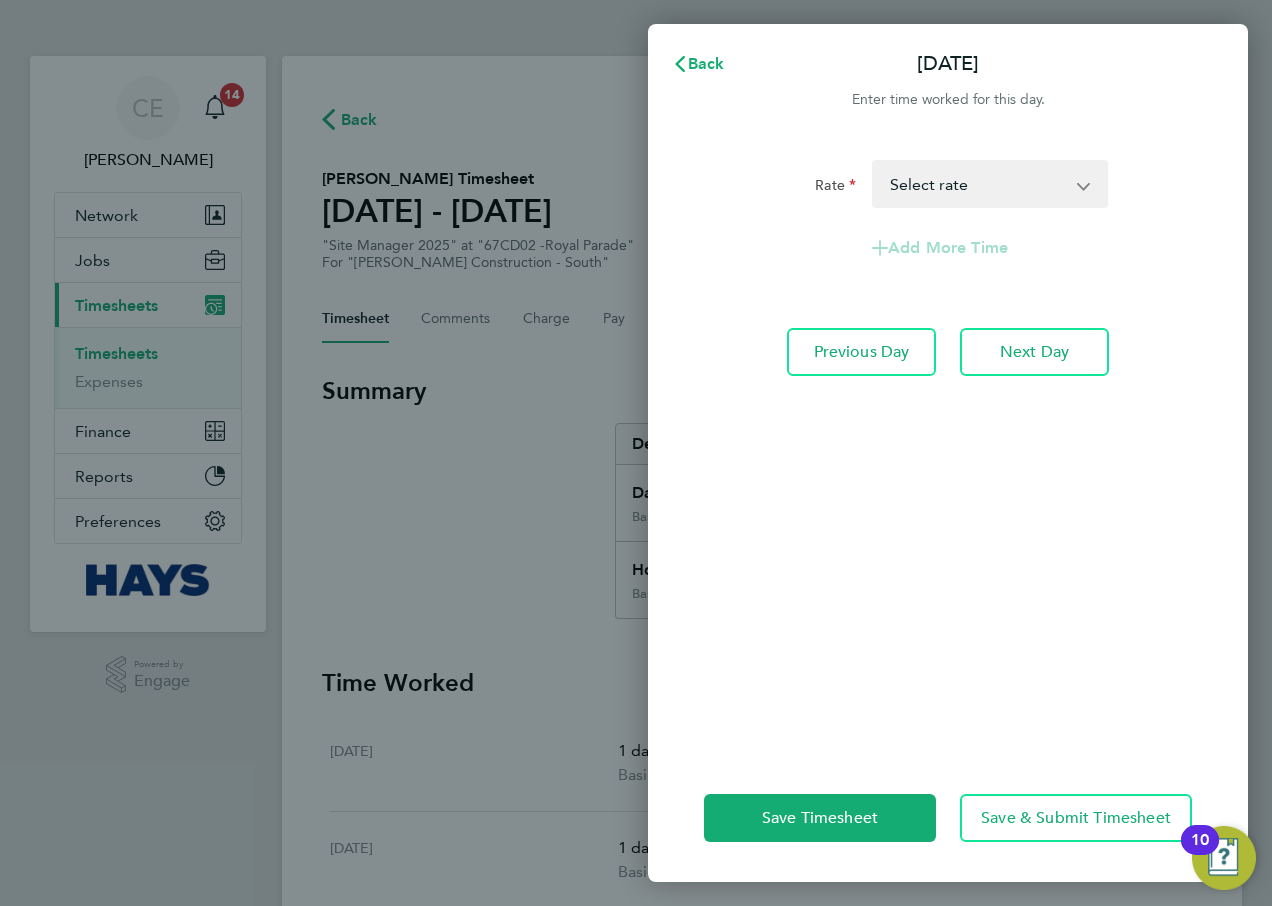drag, startPoint x: 987, startPoint y: 171, endPoint x: 962, endPoint y: 269, distance: 101.13852 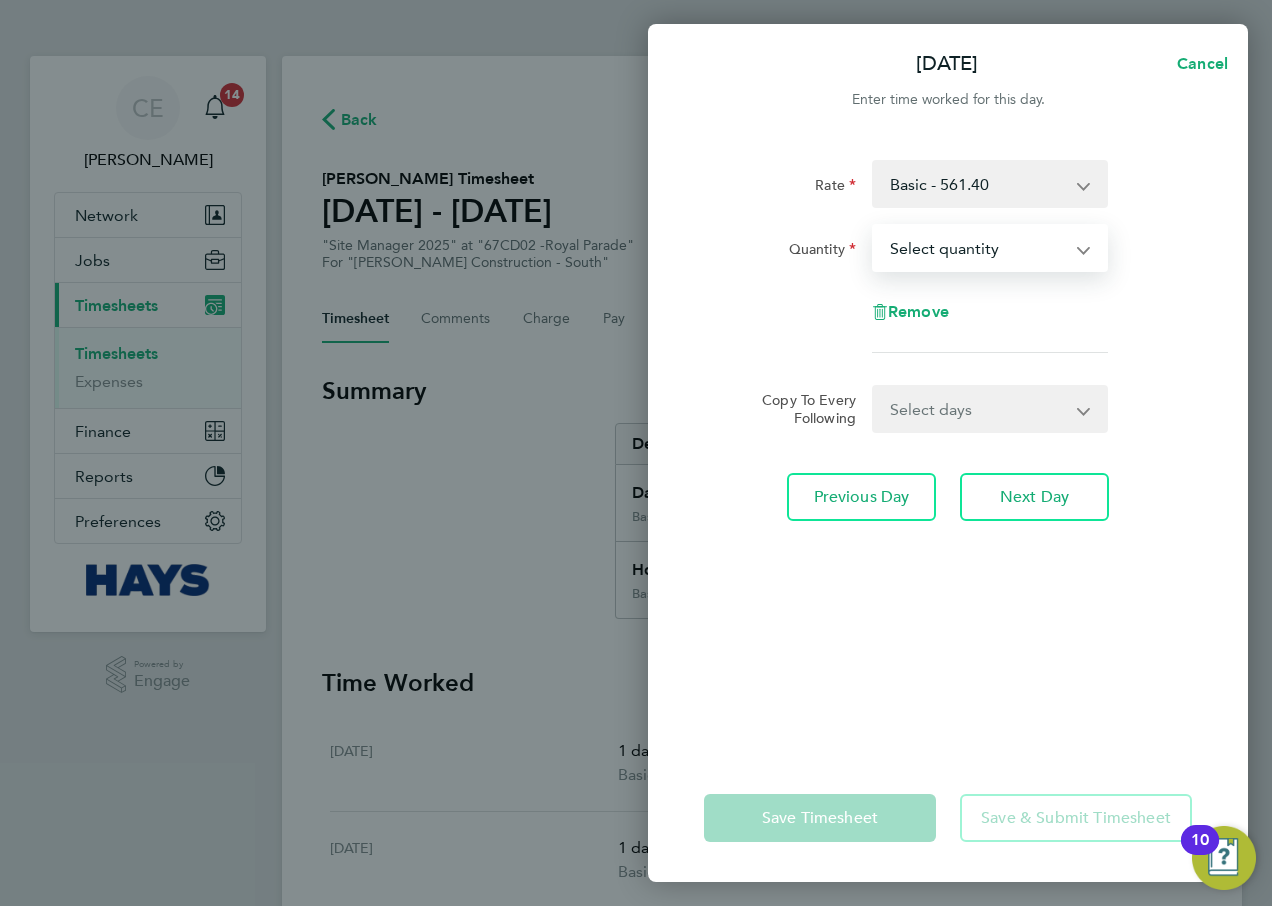 drag, startPoint x: 973, startPoint y: 242, endPoint x: 970, endPoint y: 257, distance: 15.297058 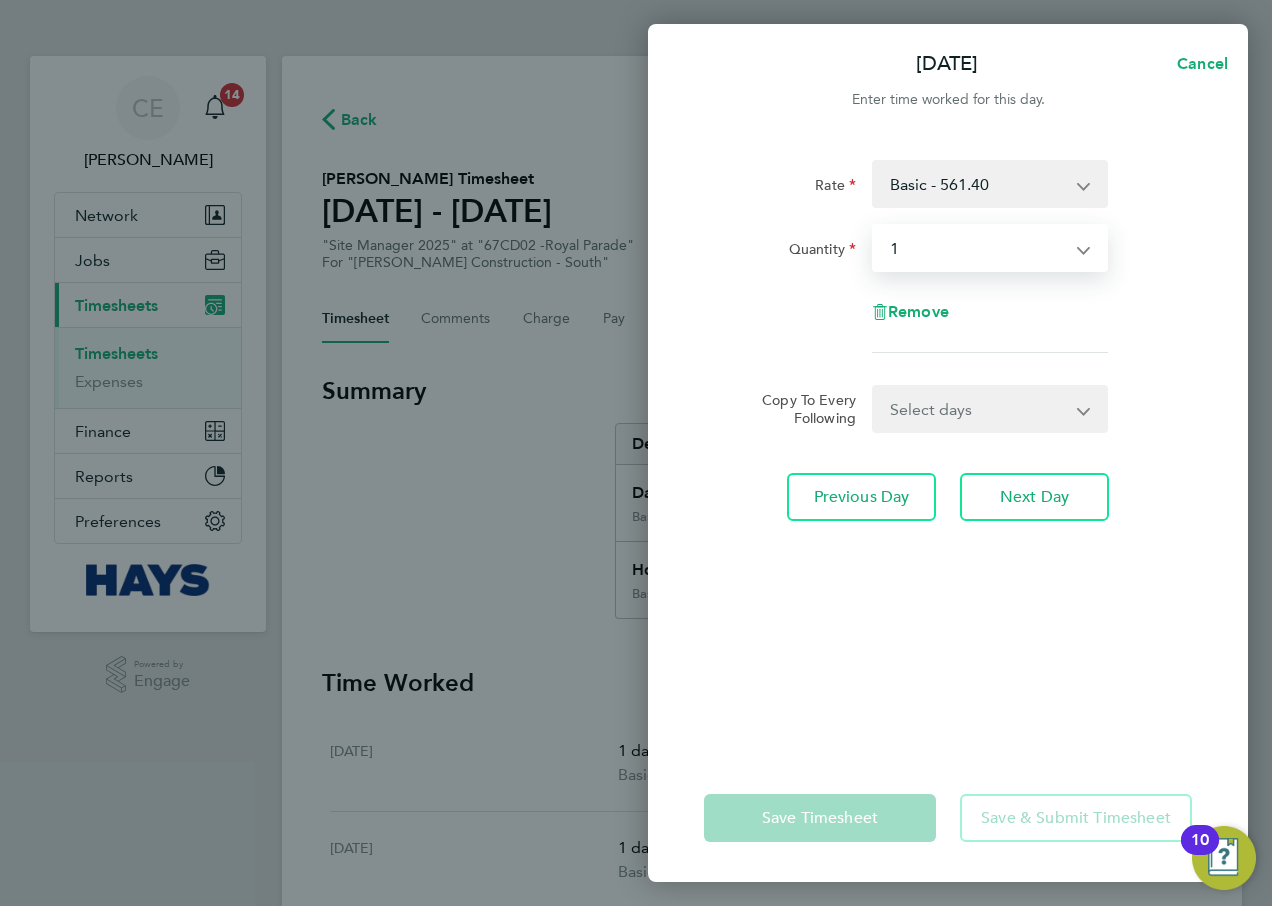 click on "Select quantity   0.5   1" at bounding box center [978, 248] 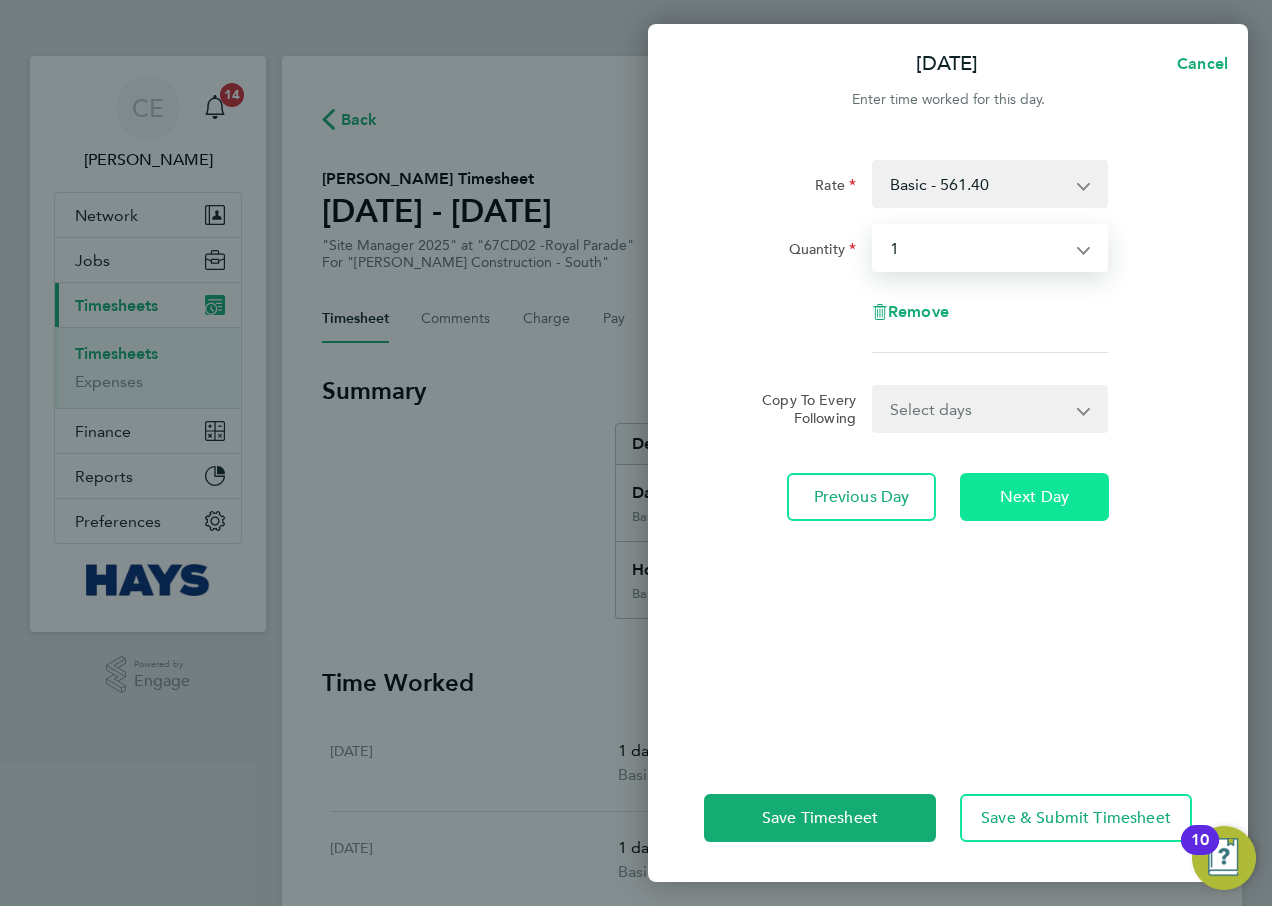 click on "Next Day" 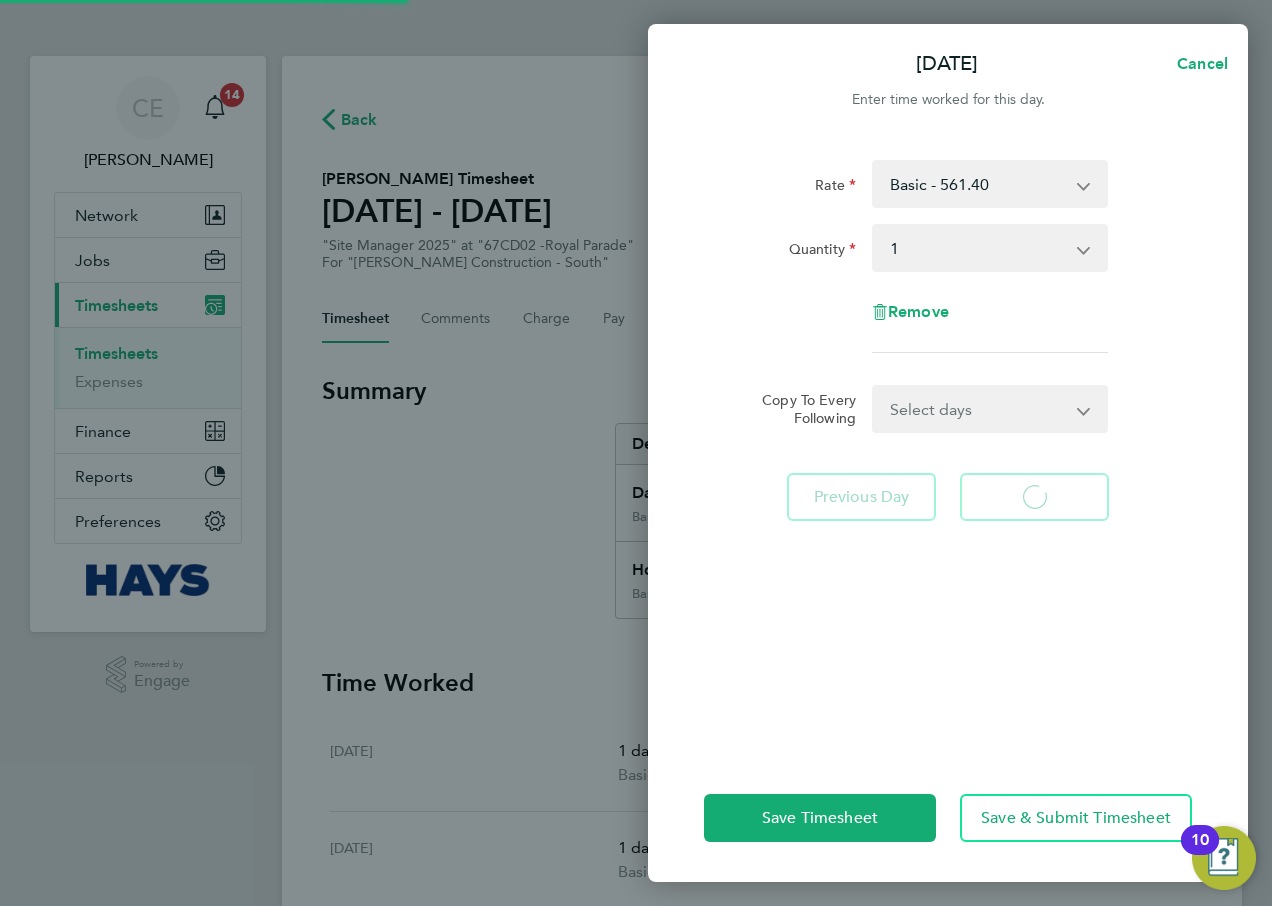 select on "30" 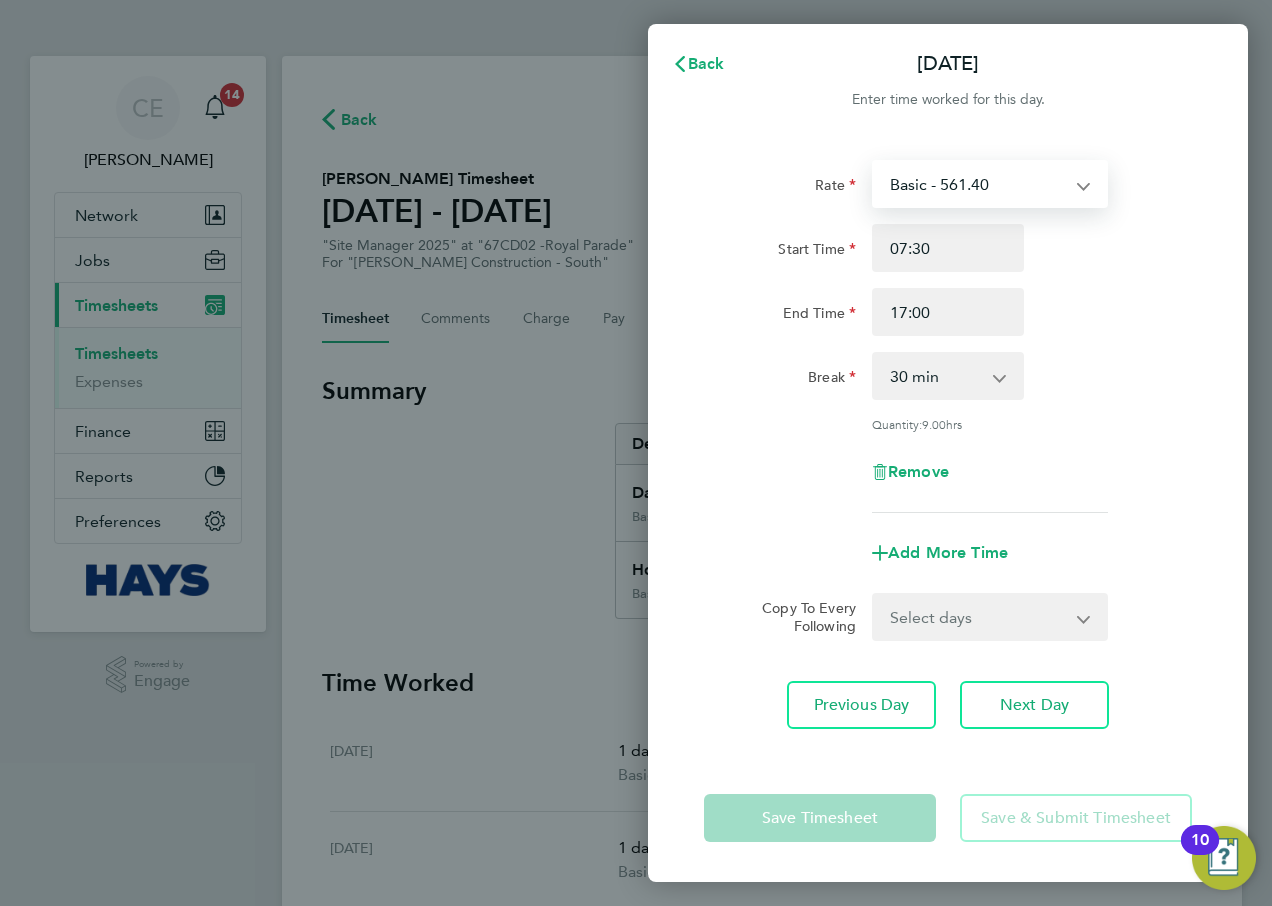 click on "Basic - 561.40" at bounding box center (978, 184) 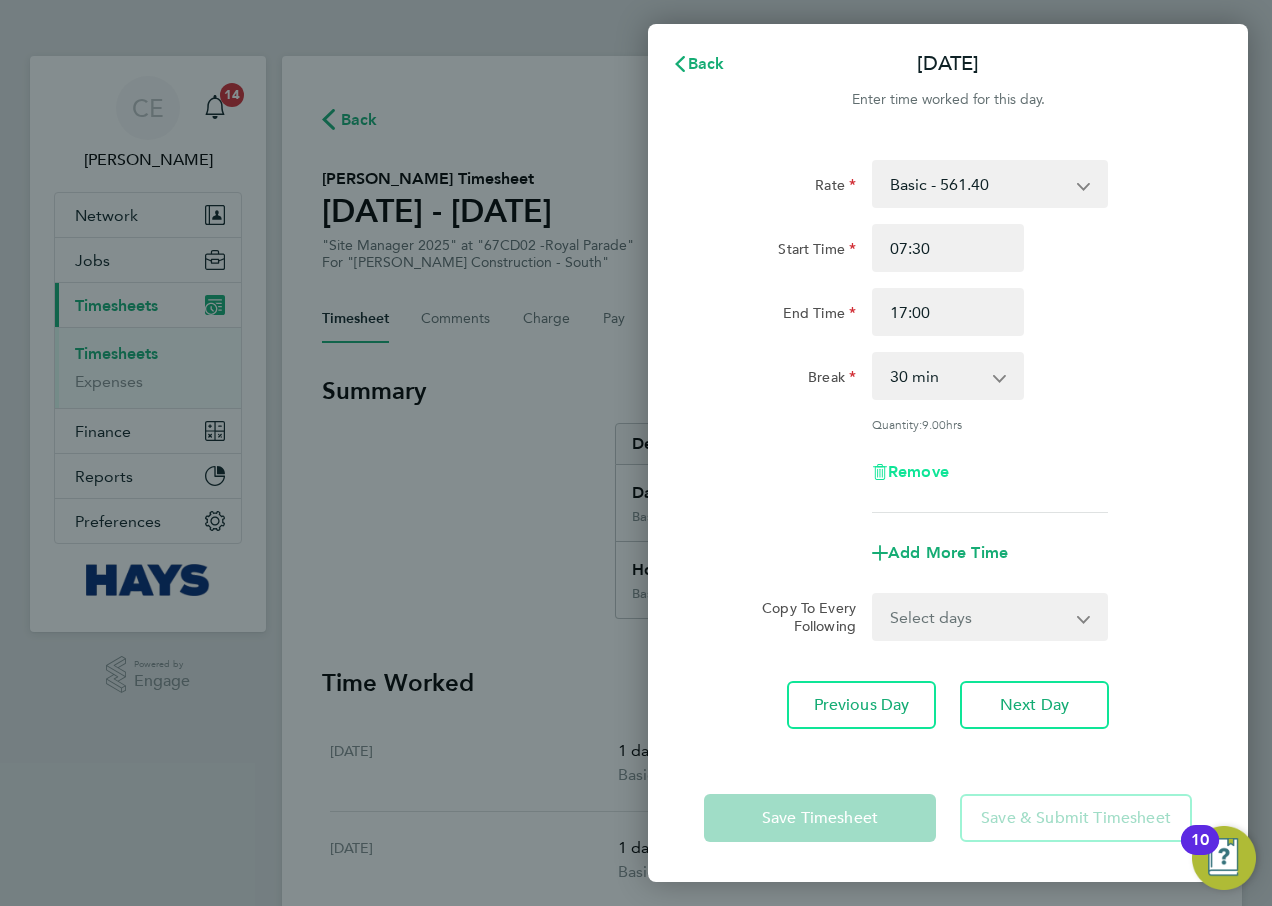 click on "Remove" 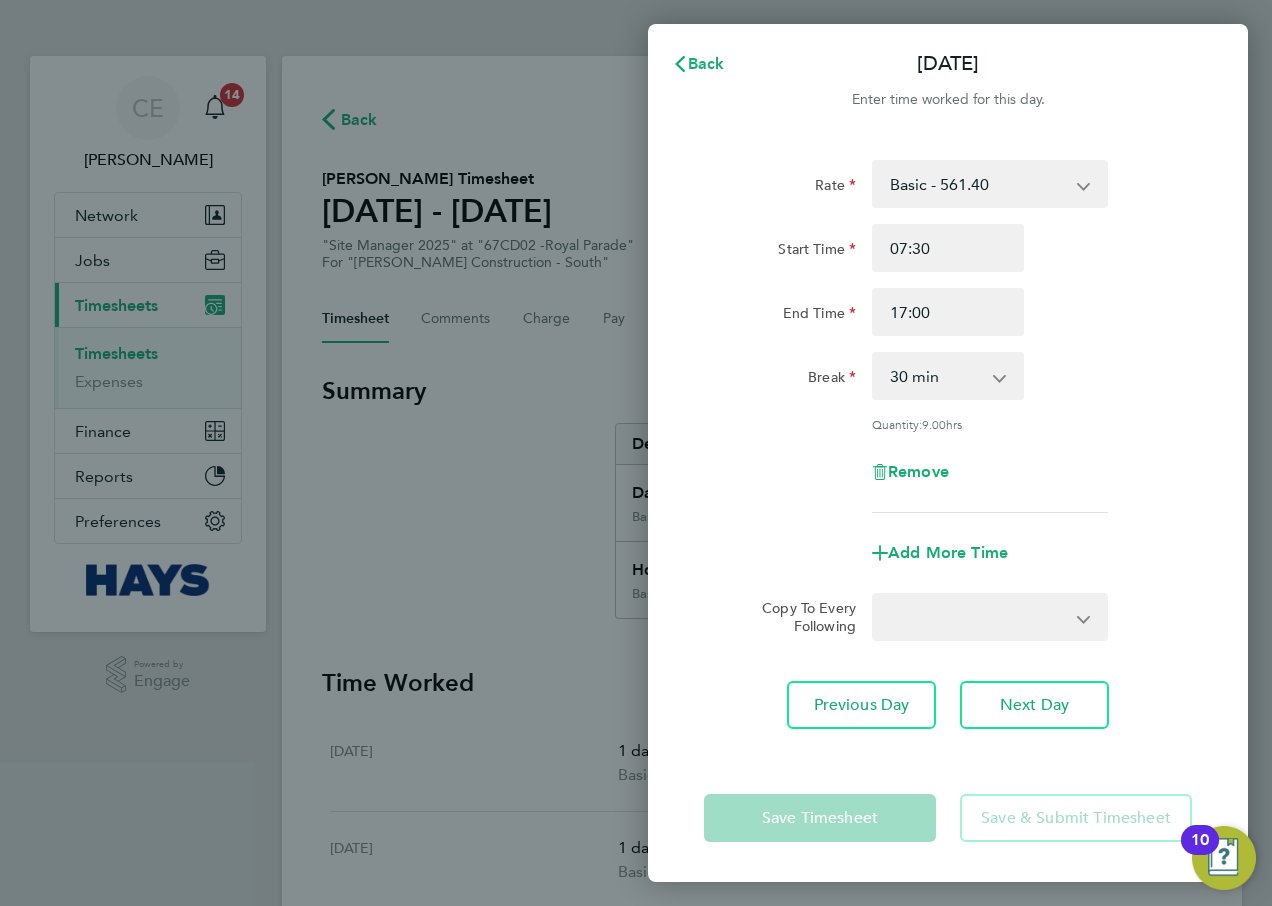 select on "null" 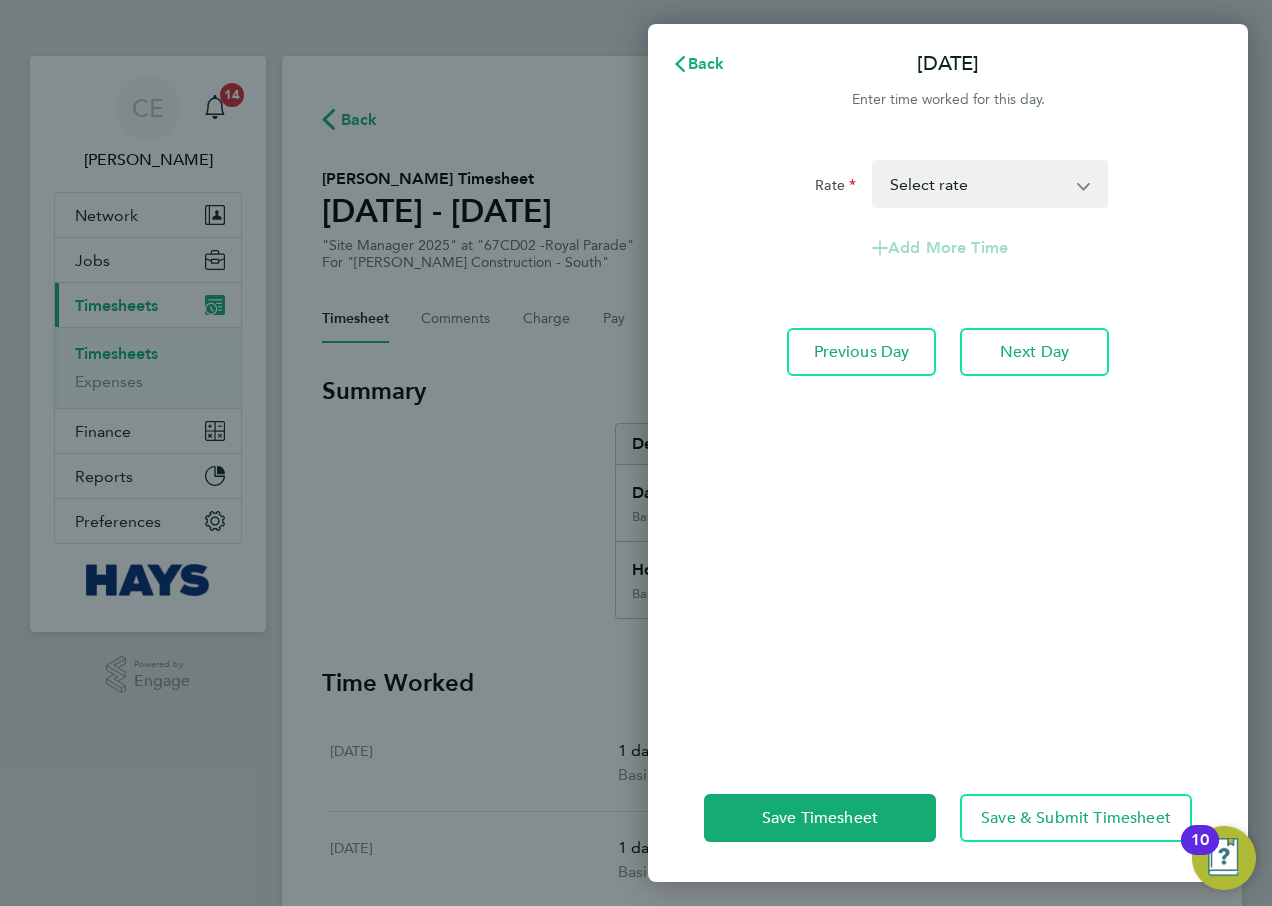 click on "Basic - 561.40   Select rate" at bounding box center [978, 184] 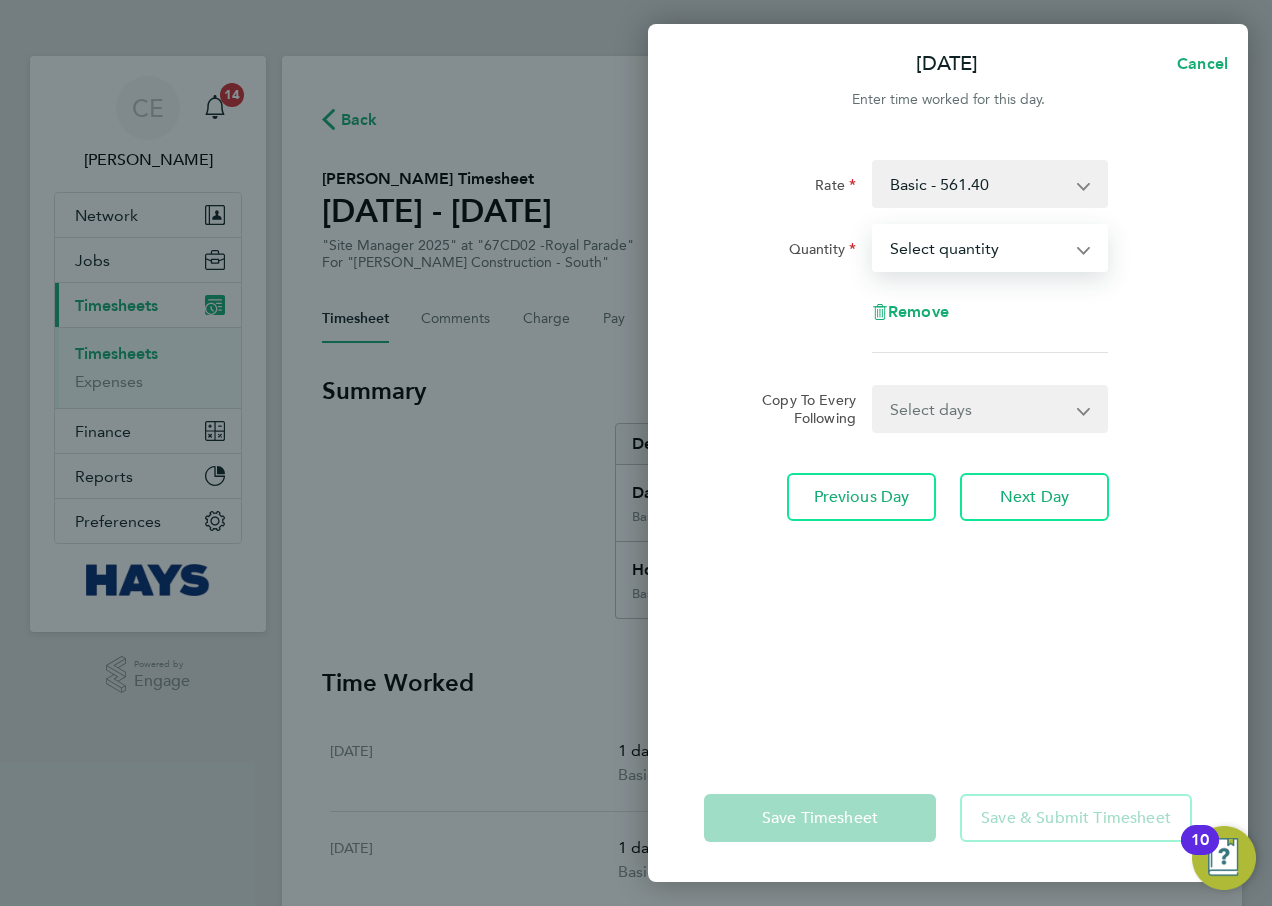 drag, startPoint x: 975, startPoint y: 252, endPoint x: 971, endPoint y: 265, distance: 13.601471 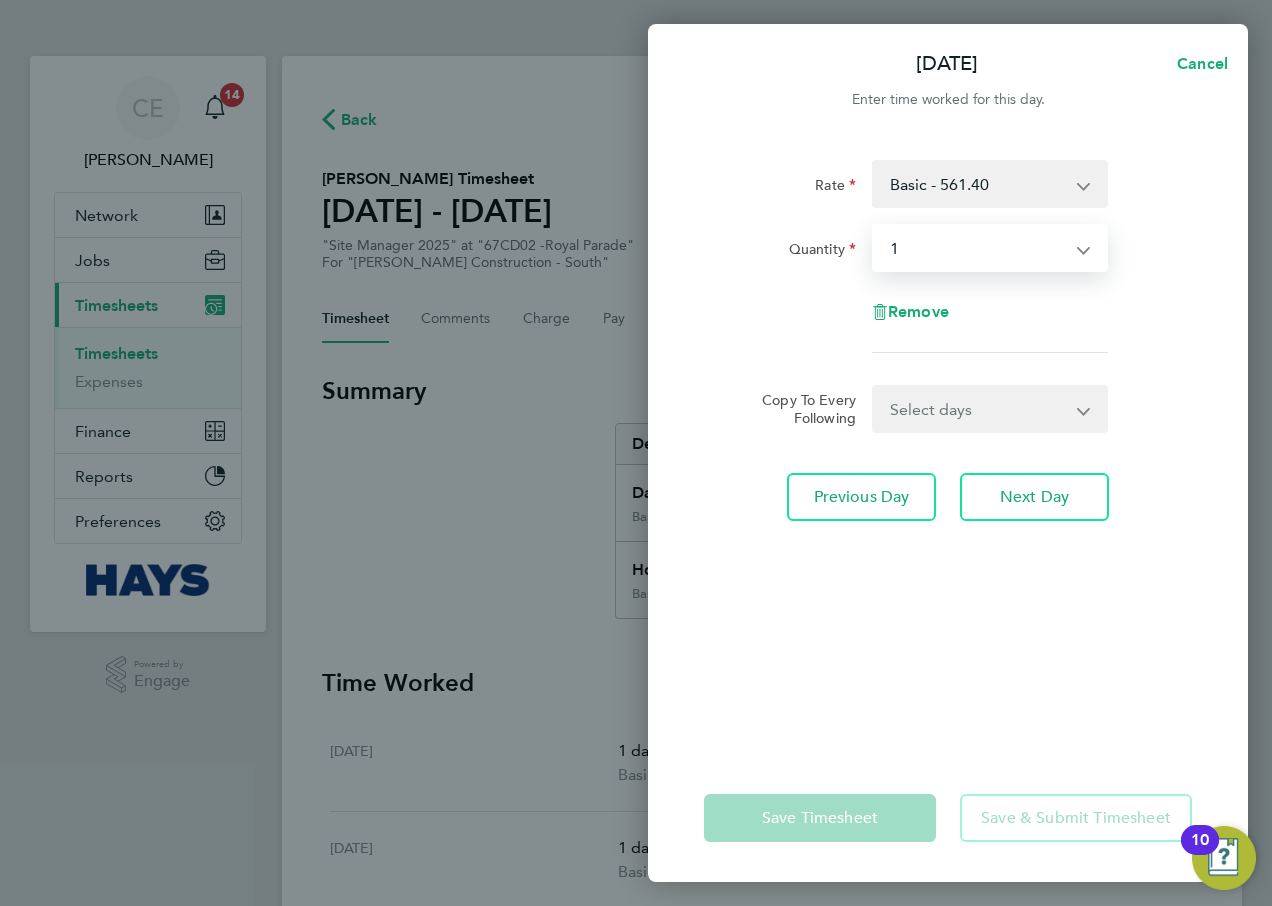 click on "Select quantity   0.5   1" at bounding box center (978, 248) 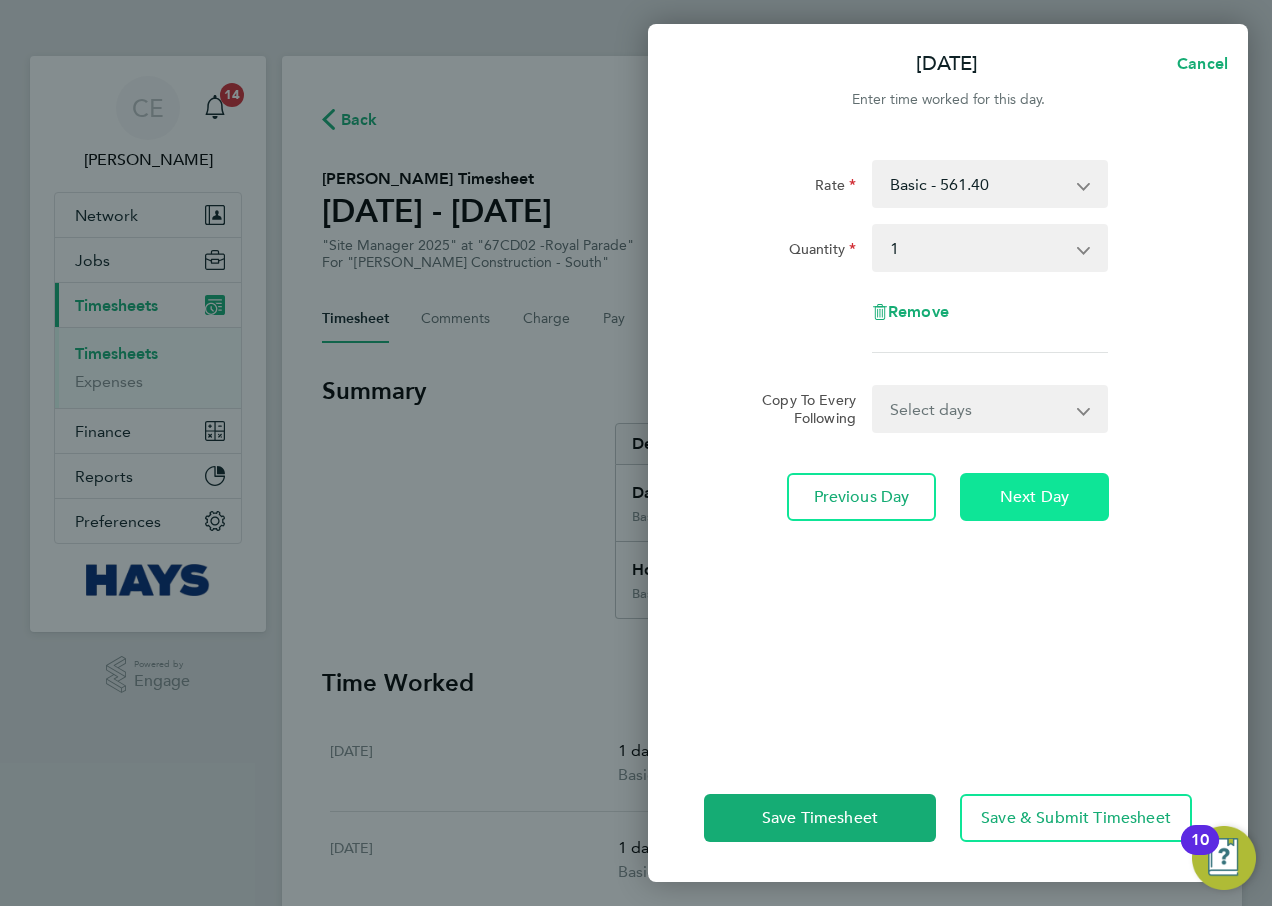 drag, startPoint x: 1018, startPoint y: 503, endPoint x: 1006, endPoint y: 483, distance: 23.323807 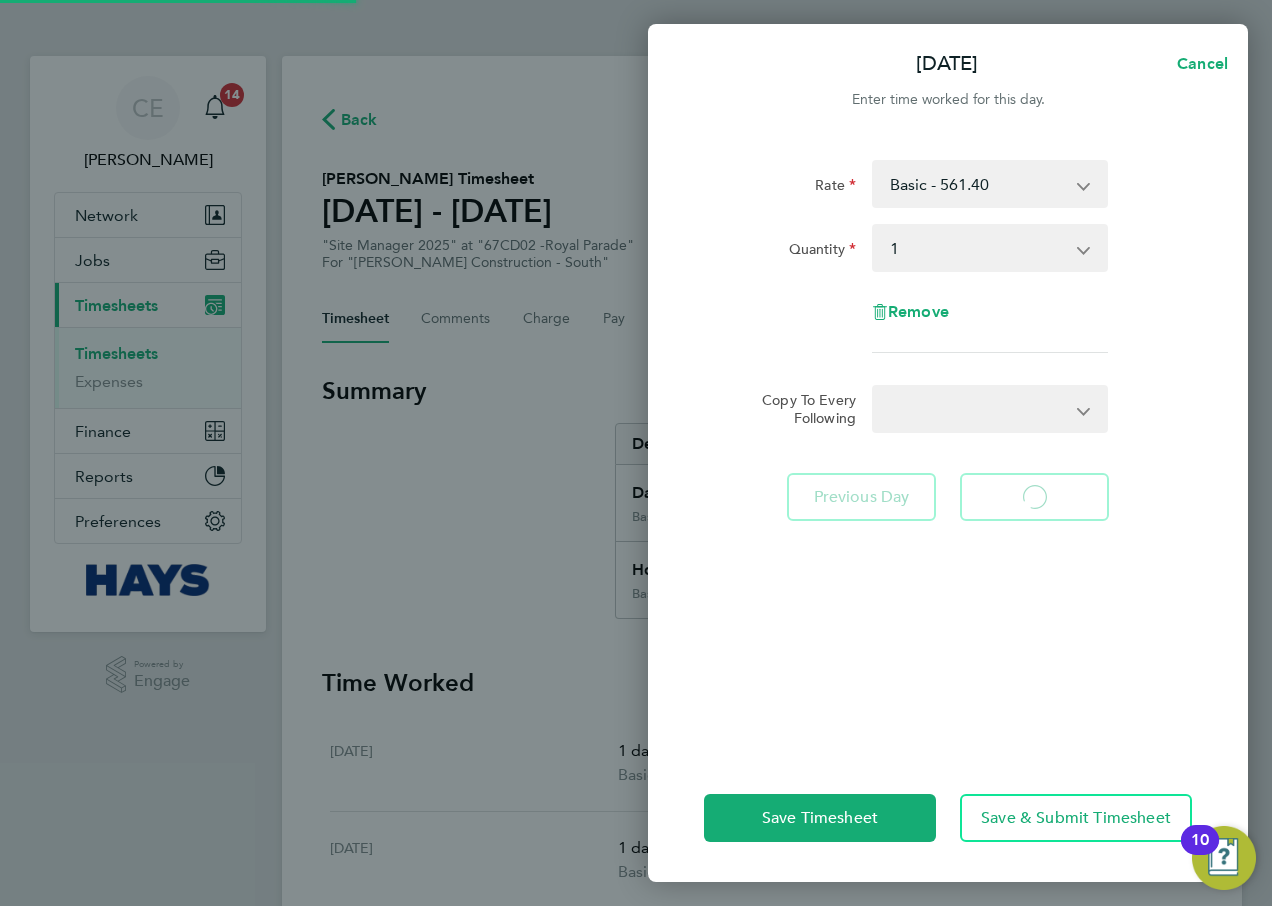 select on "30" 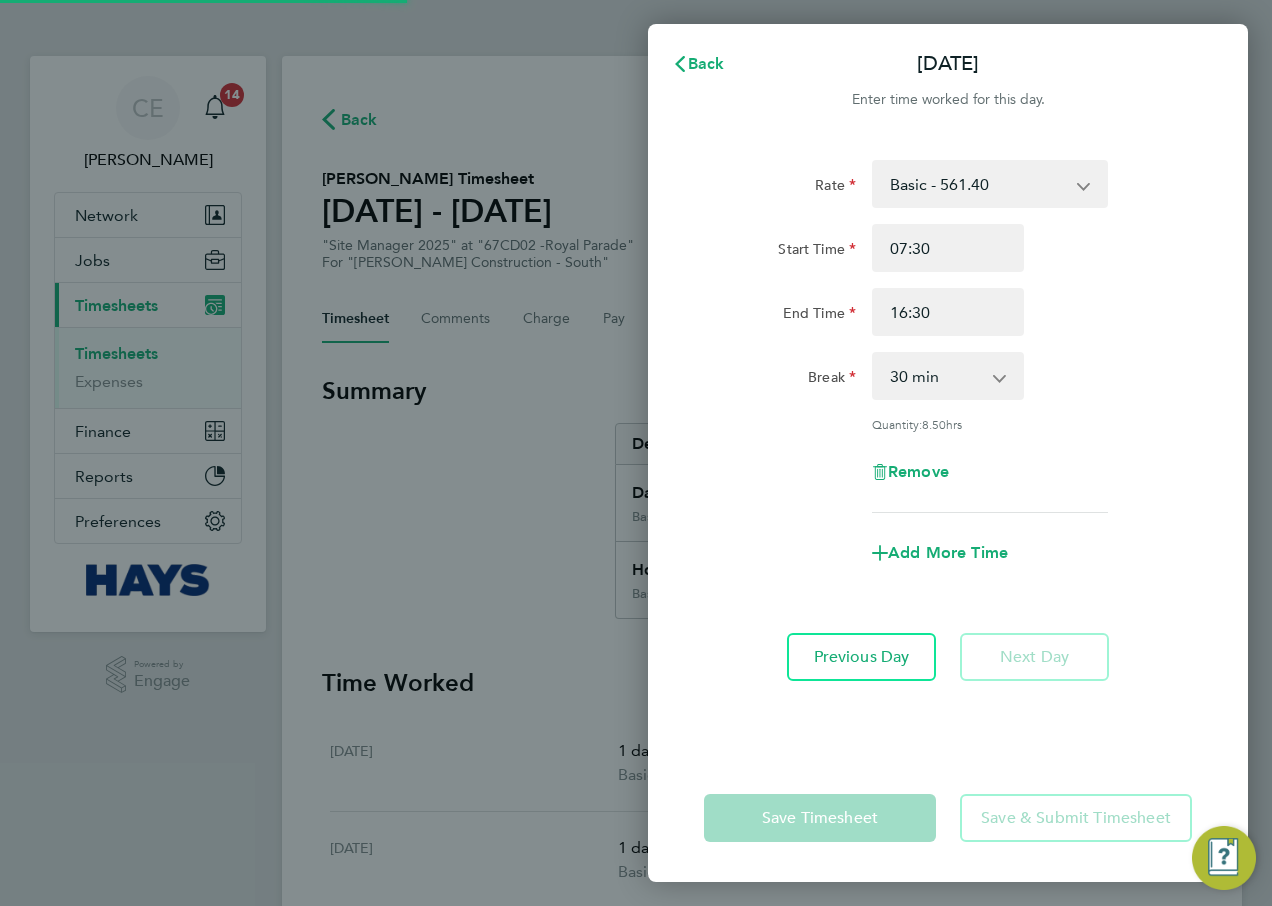 drag, startPoint x: 942, startPoint y: 187, endPoint x: 944, endPoint y: 208, distance: 21.095022 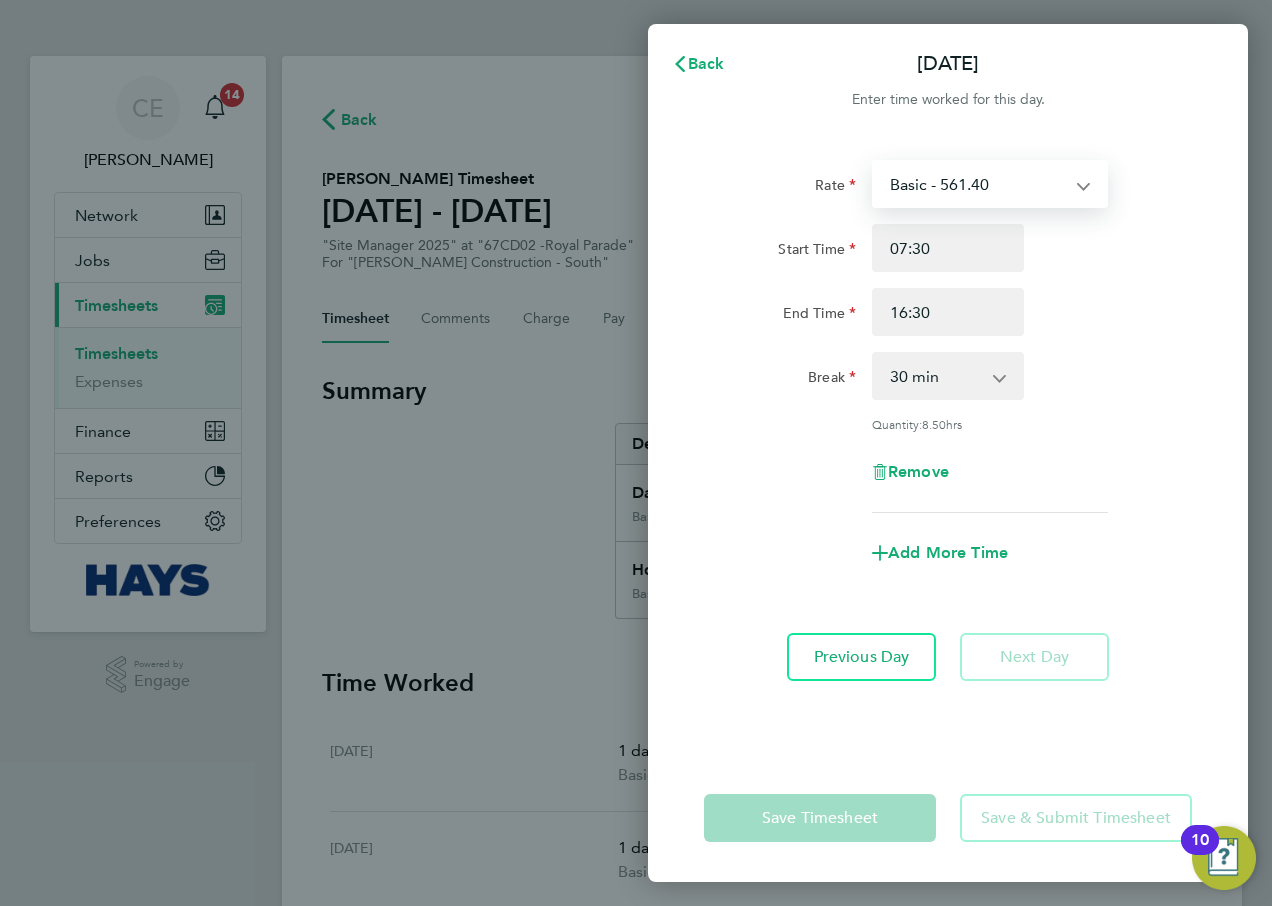 click on "End Time 16:30" 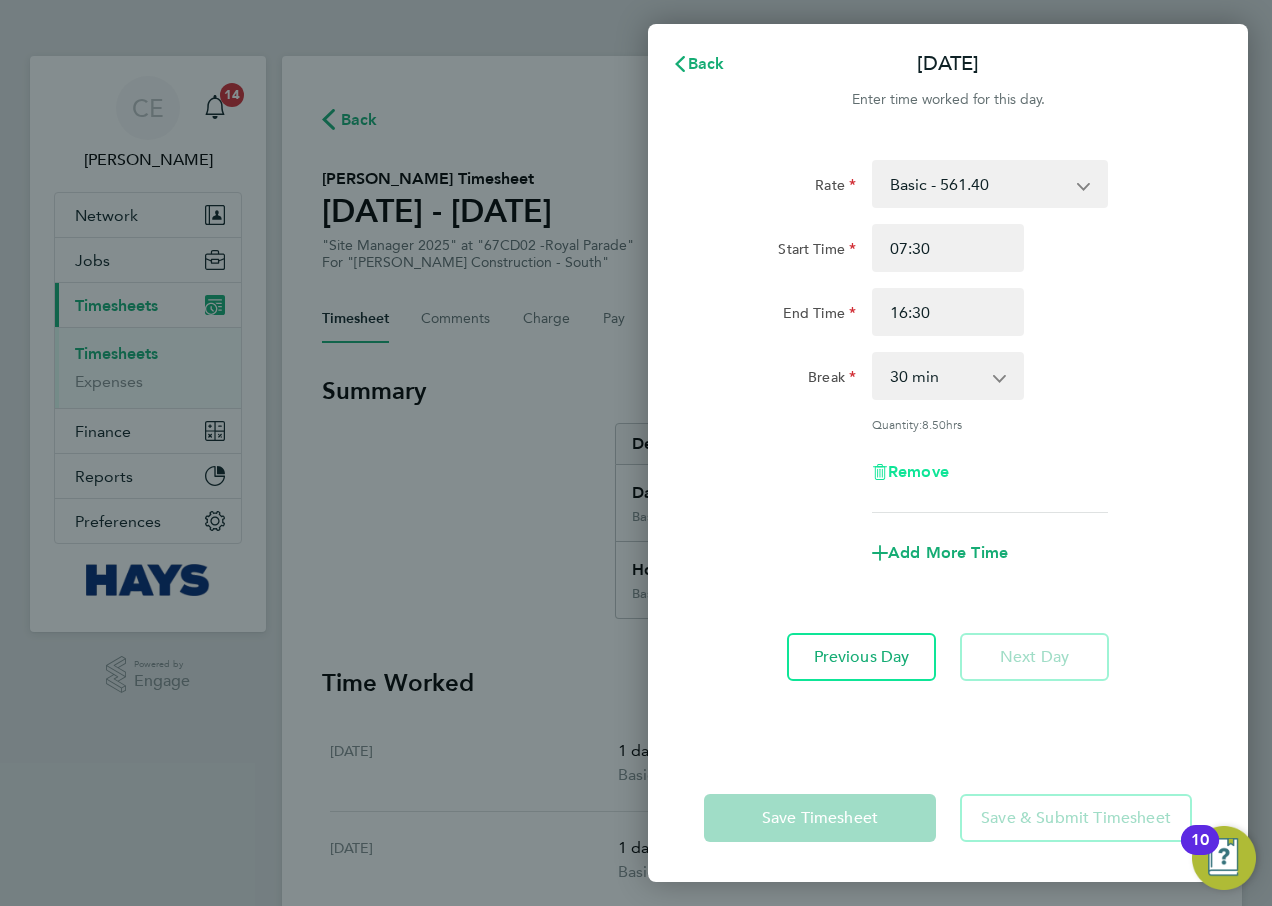click on "Remove" 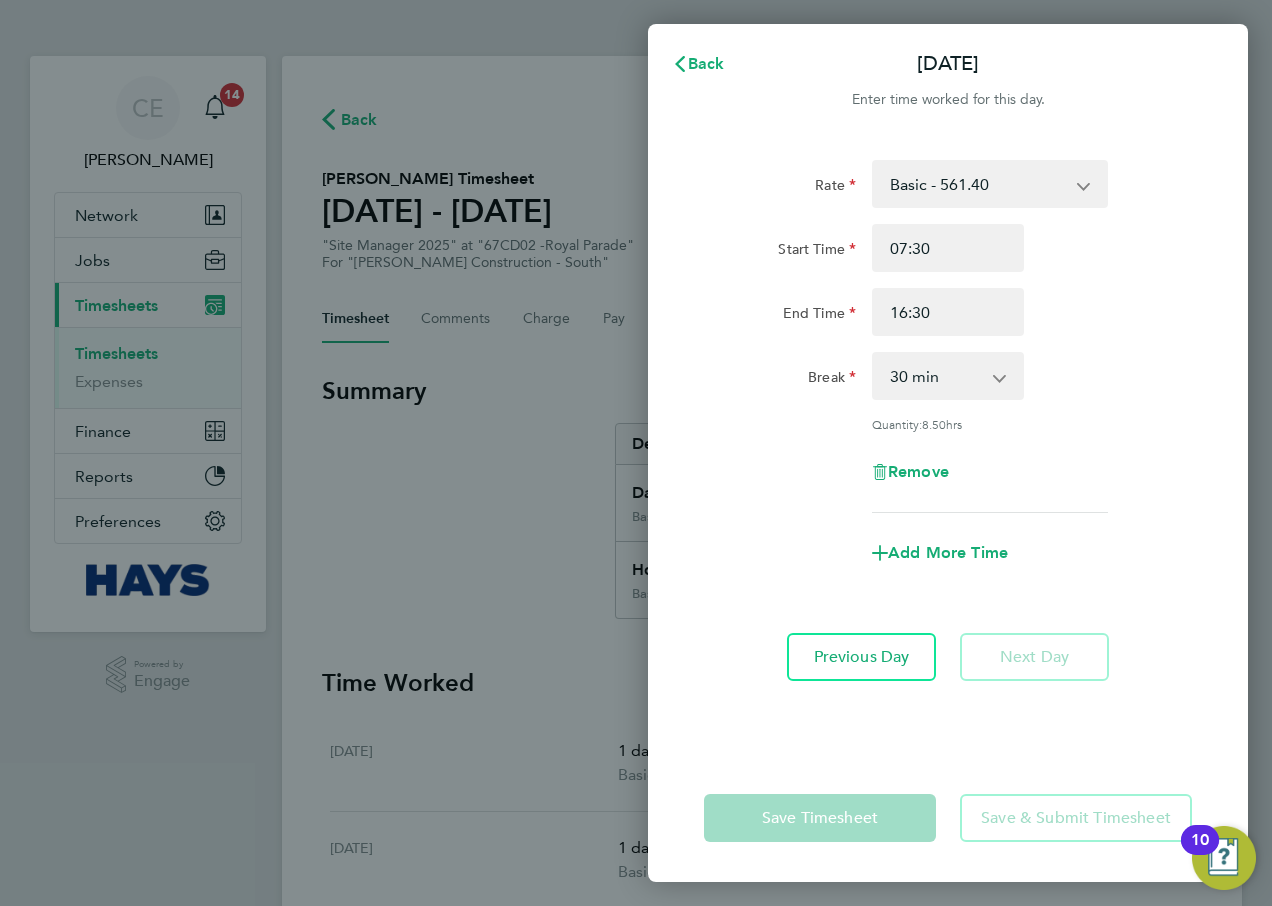 select on "null" 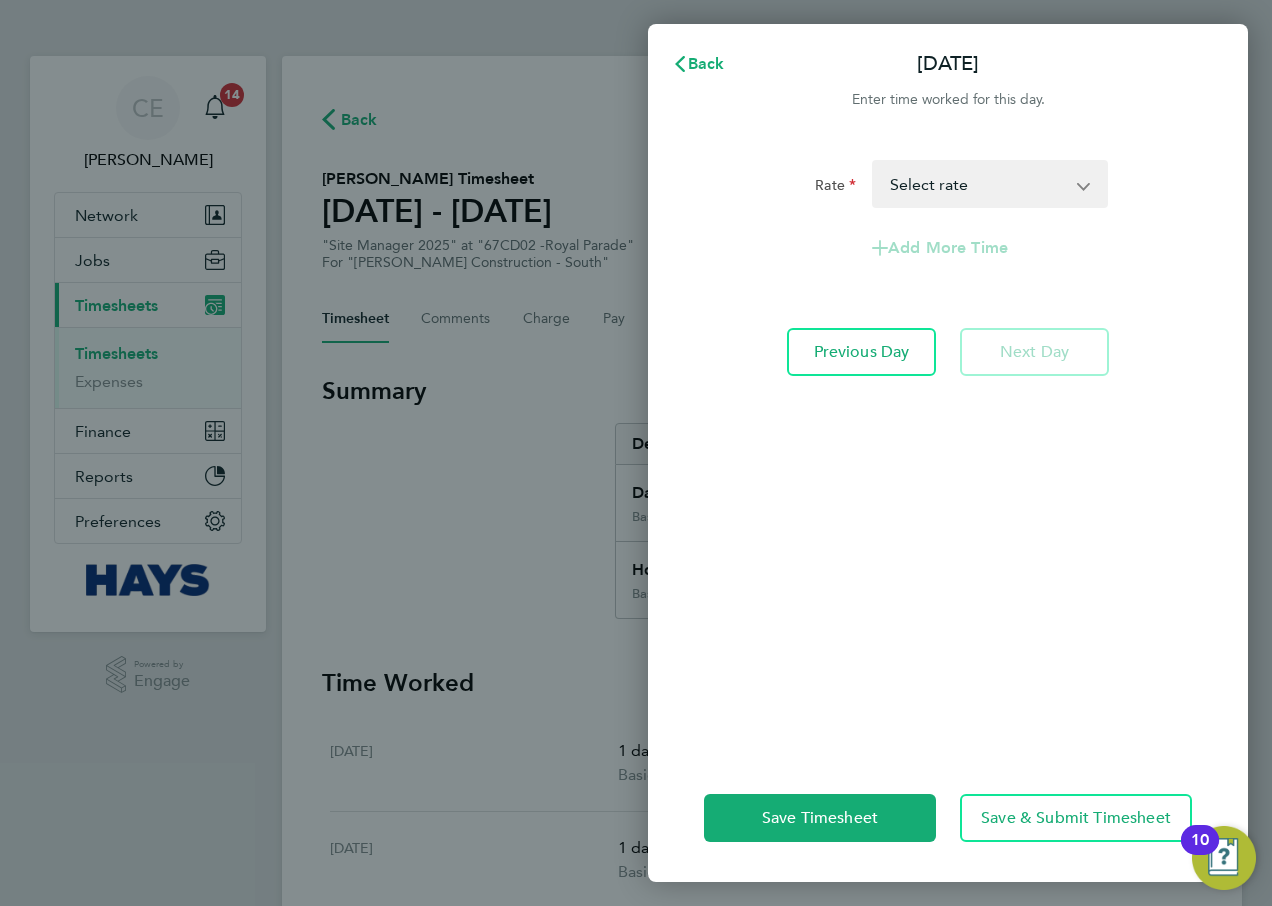 click on "Basic - 561.40   Select rate" at bounding box center [978, 184] 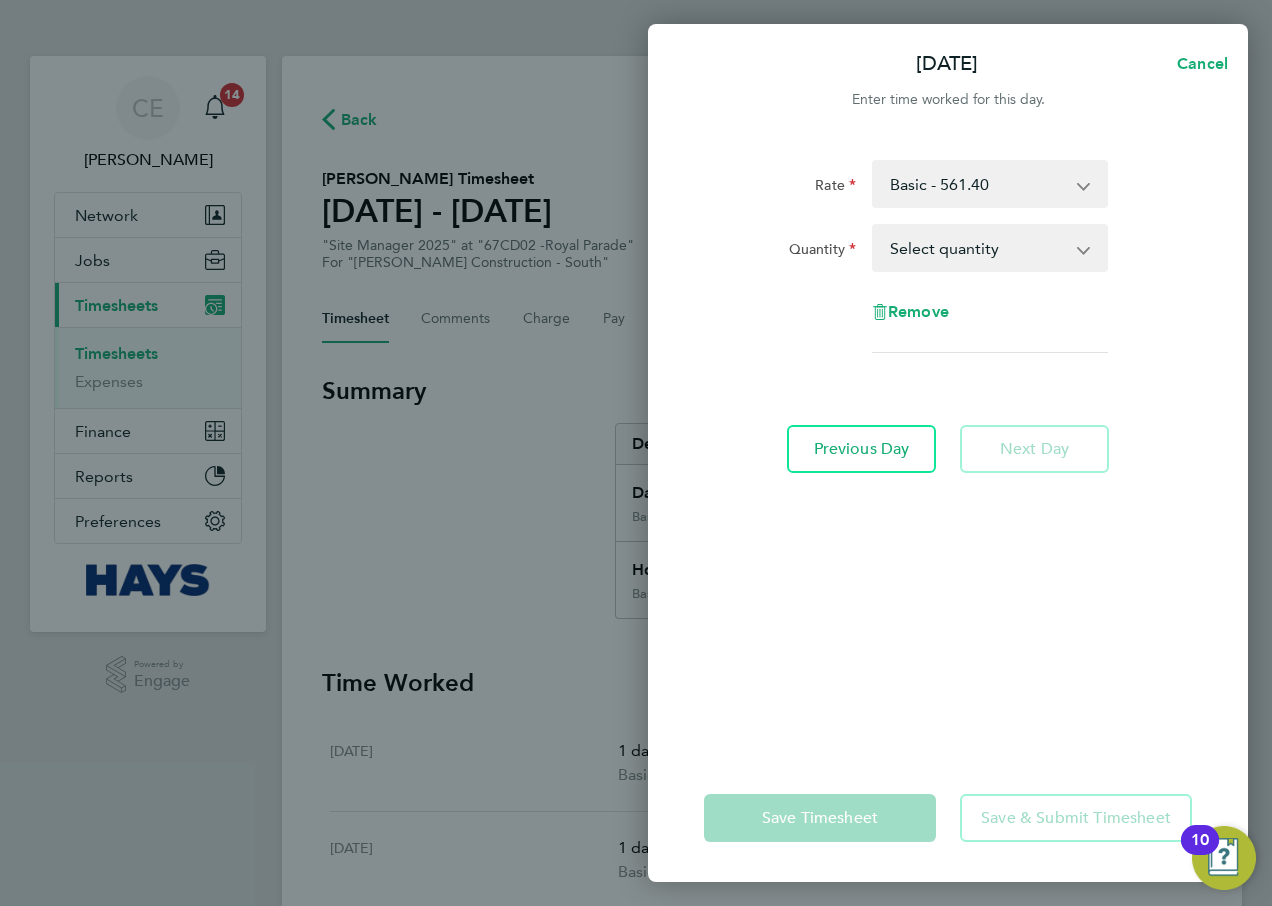 click on "Select quantity   0.5   1" at bounding box center (978, 248) 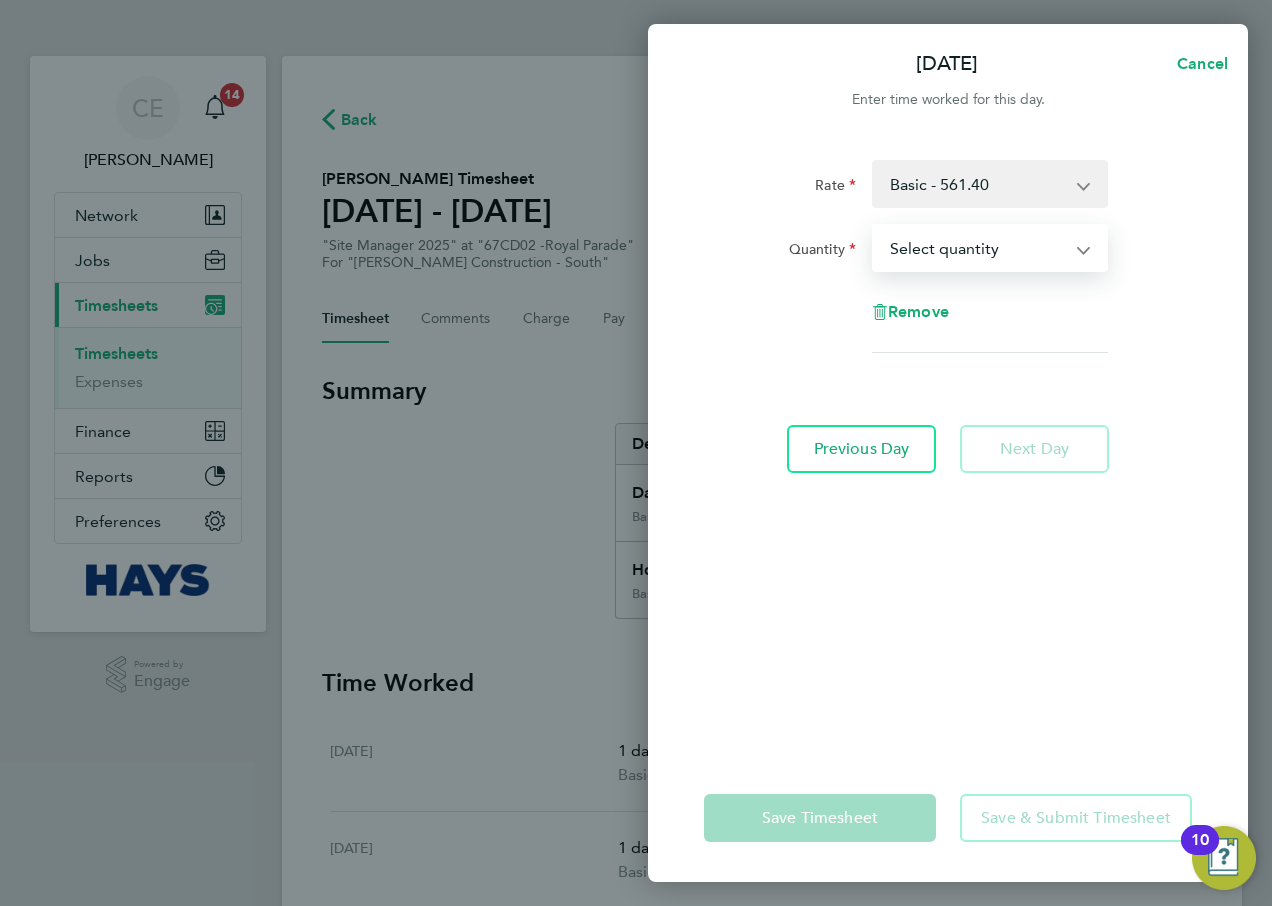 select on "1" 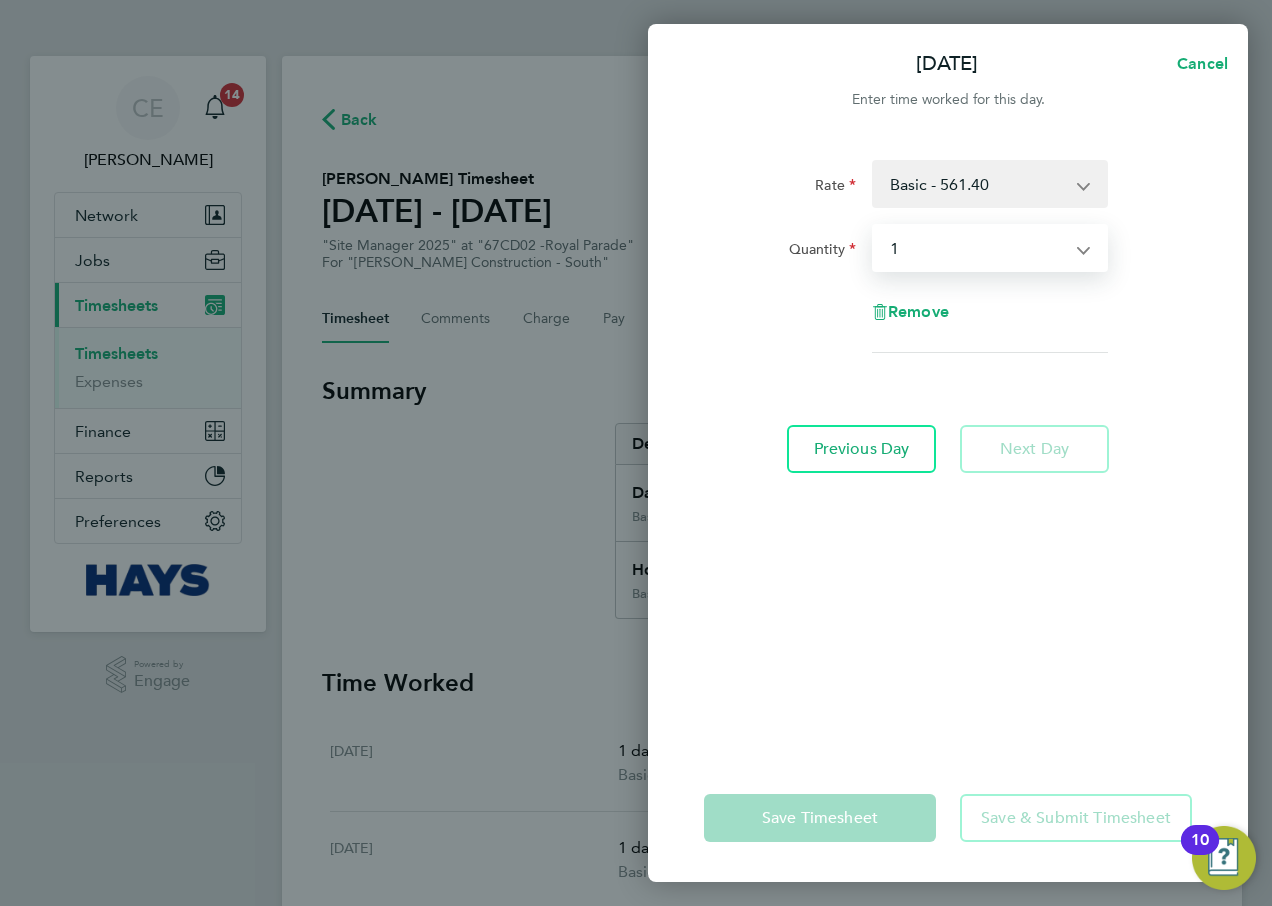 click on "Select quantity   0.5   1" at bounding box center [978, 248] 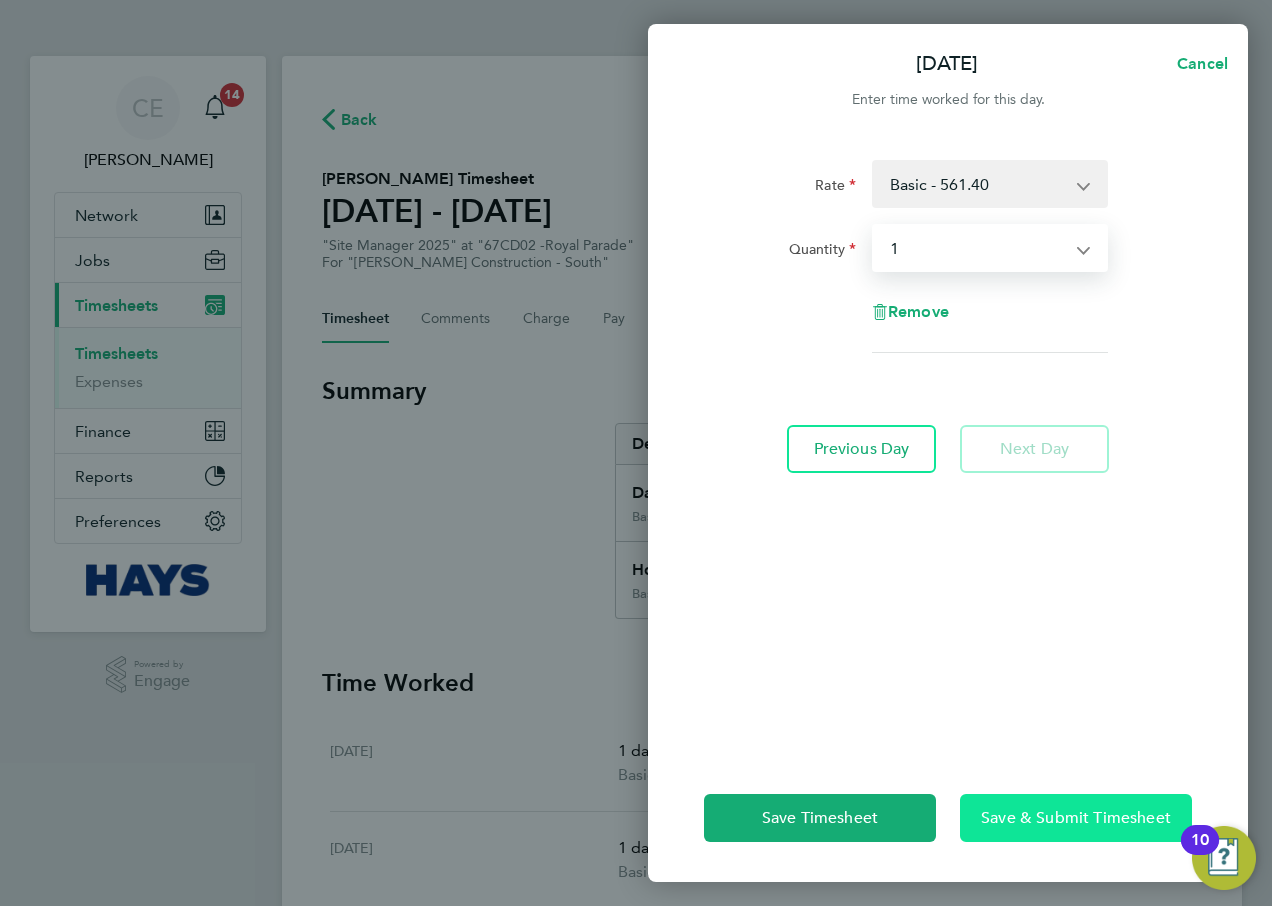 click on "Save & Submit Timesheet" 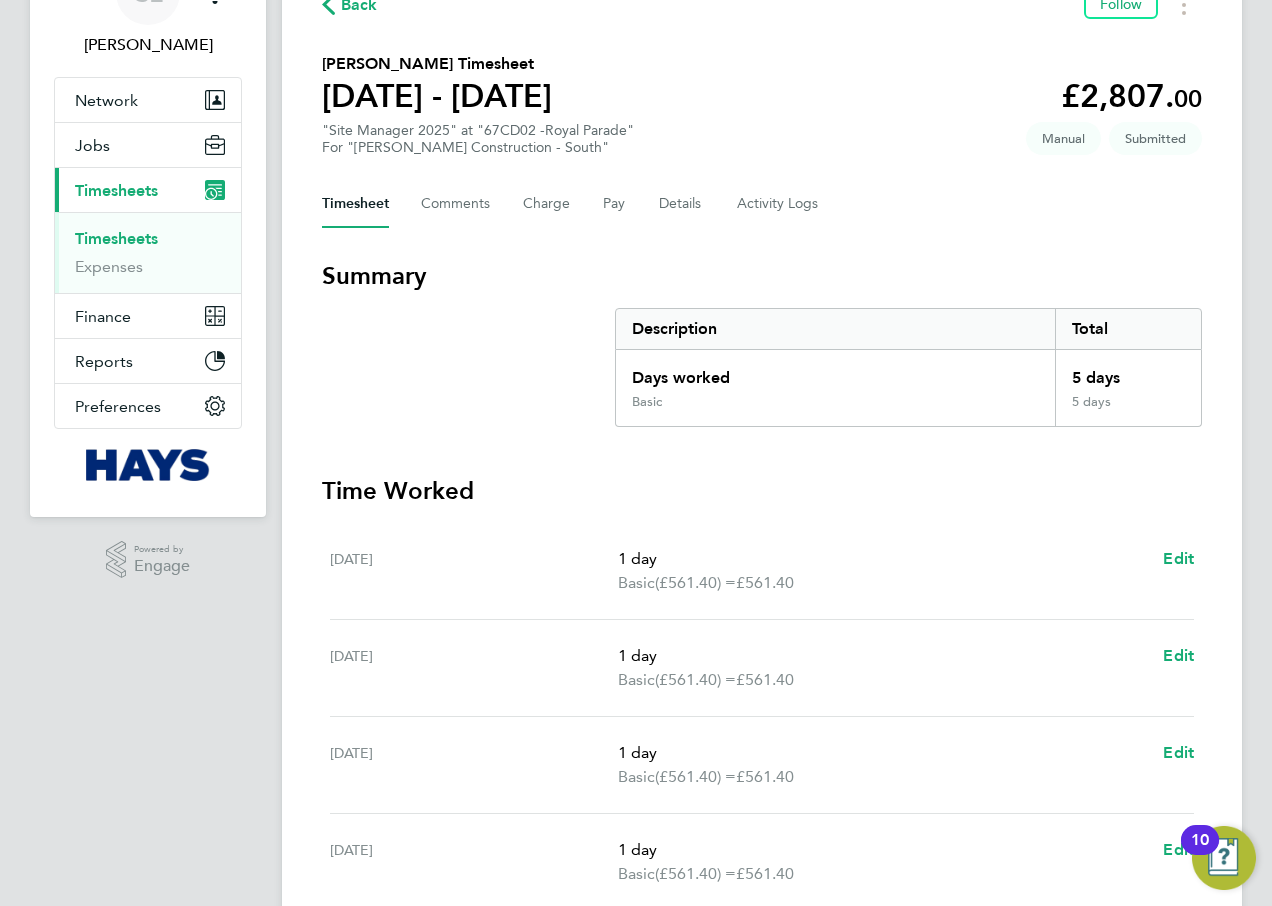 scroll, scrollTop: 0, scrollLeft: 0, axis: both 